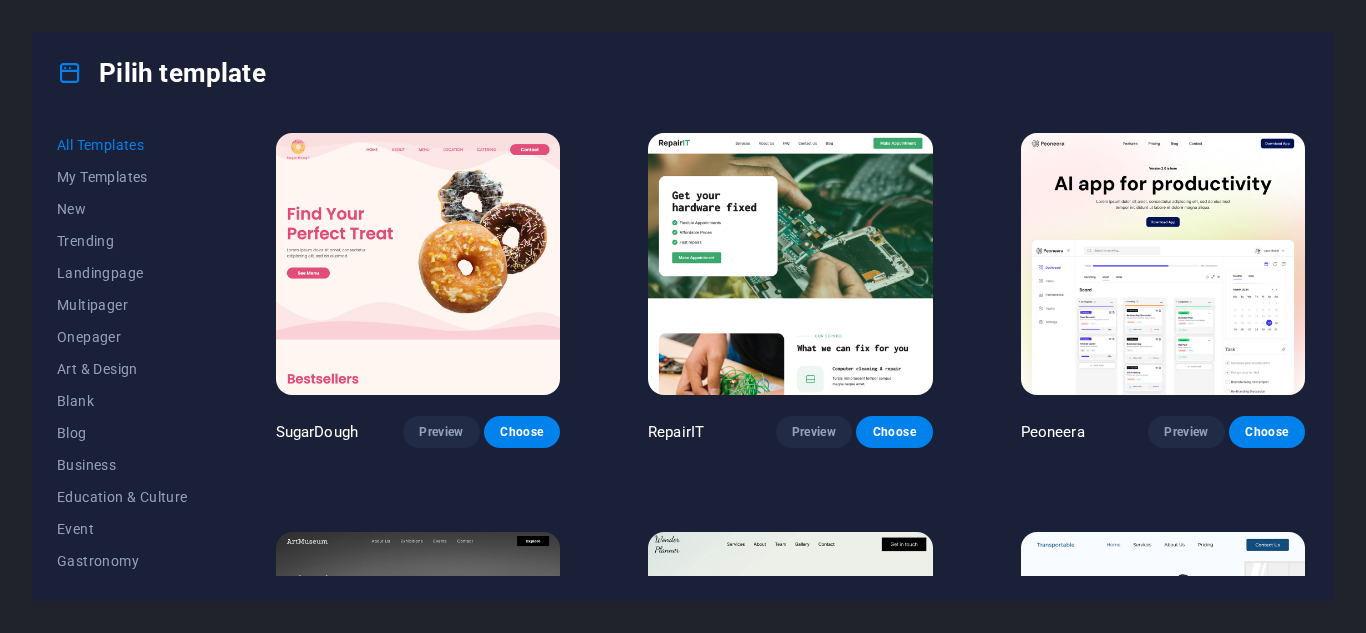 scroll, scrollTop: 0, scrollLeft: 0, axis: both 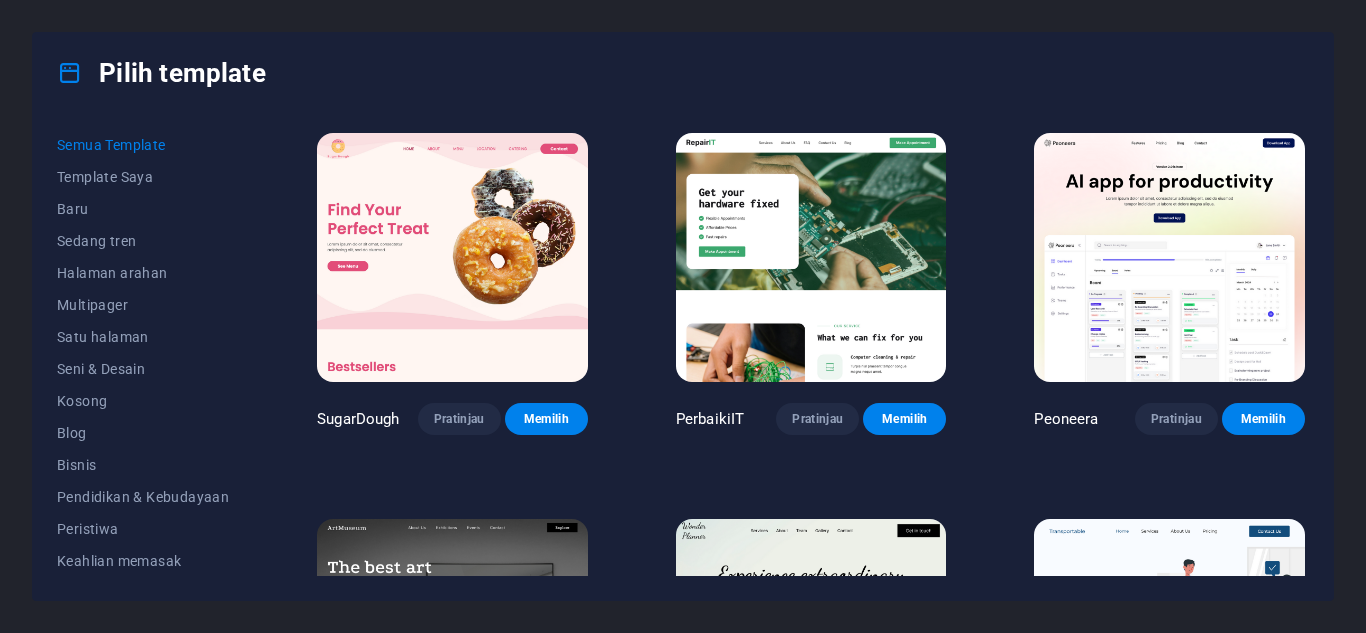 click on "Semua Template Template Saya Baru Sedang tren Halaman arahan Multipager Satu halaman Seni & Desain Kosong Blog Bisnis Pendidikan & Kebudayaan Peristiwa Keahlian memasak Kesehatan TI & Media Hukum & Keuangan Nirlaba Pertunjukan Portofolio Layanan Olahraga & Kecantikan Perdagangan Bepergian Kerangka kawat SugarDough Pratinjau Memilih PerbaikiIT Pratinjau Memilih Peoneera Pratinjau Memilih Museum Seni Pratinjau Memilih Perencana Keajaiban Pratinjau Memilih Dapat diangkut Pratinjau Memilih S&L Pratinjau Memilih Kami Melukis Pratinjau Memilih Eco-Con Pratinjau Memilih Bertemu Pratinjau Memilih Bantuan & Perawatan Pratinjau Memilih Podcaster Pratinjau Memilih Academix Pratinjau Memilih Toko Pangkas Rambut BESAR Pratinjau Memilih Kesehatan & Makanan Pratinjau Memilih UrbanNest Interiors Pratinjau Memilih Perubahan Hijau Pratinjau Memilih Kuil Kecantikan Pratinjau Memilih WeTrain Pratinjau Memilih Pembersih Pratinjau Memilih Johanna James Pratinjau Memilih Lezat Pratinjau Memilih Taman Impian Pratinjau Memilih WeSpa" at bounding box center [683, 356] 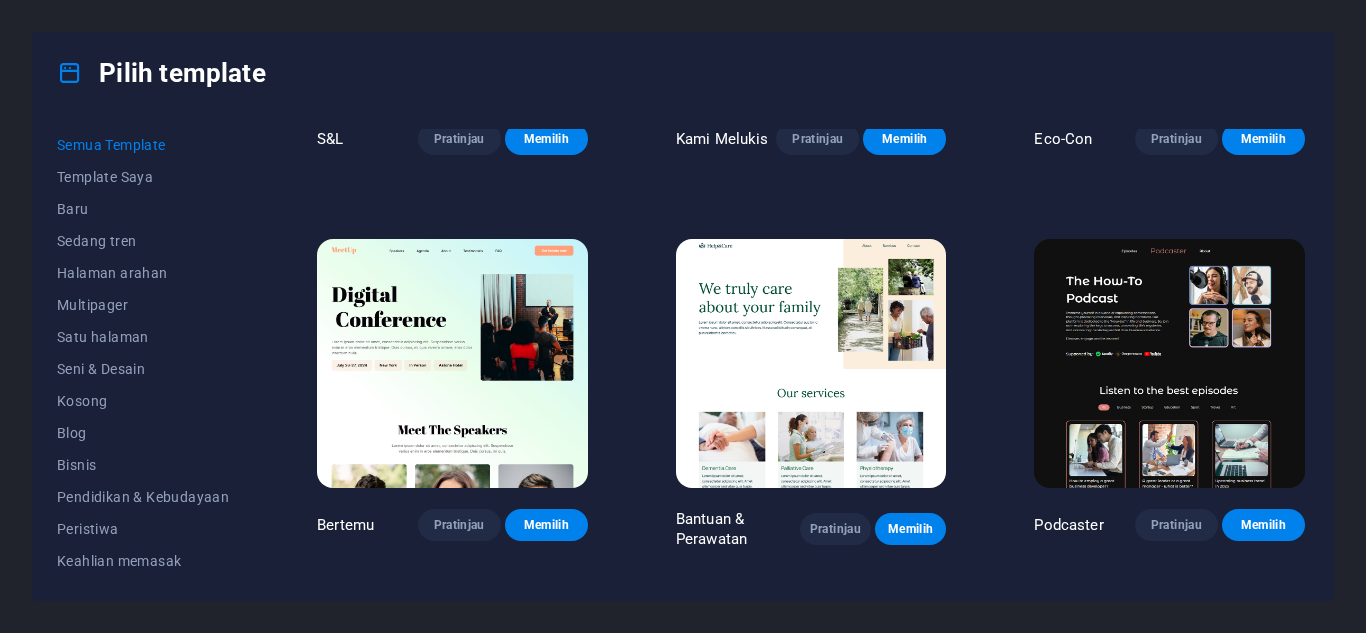 scroll, scrollTop: 965, scrollLeft: 0, axis: vertical 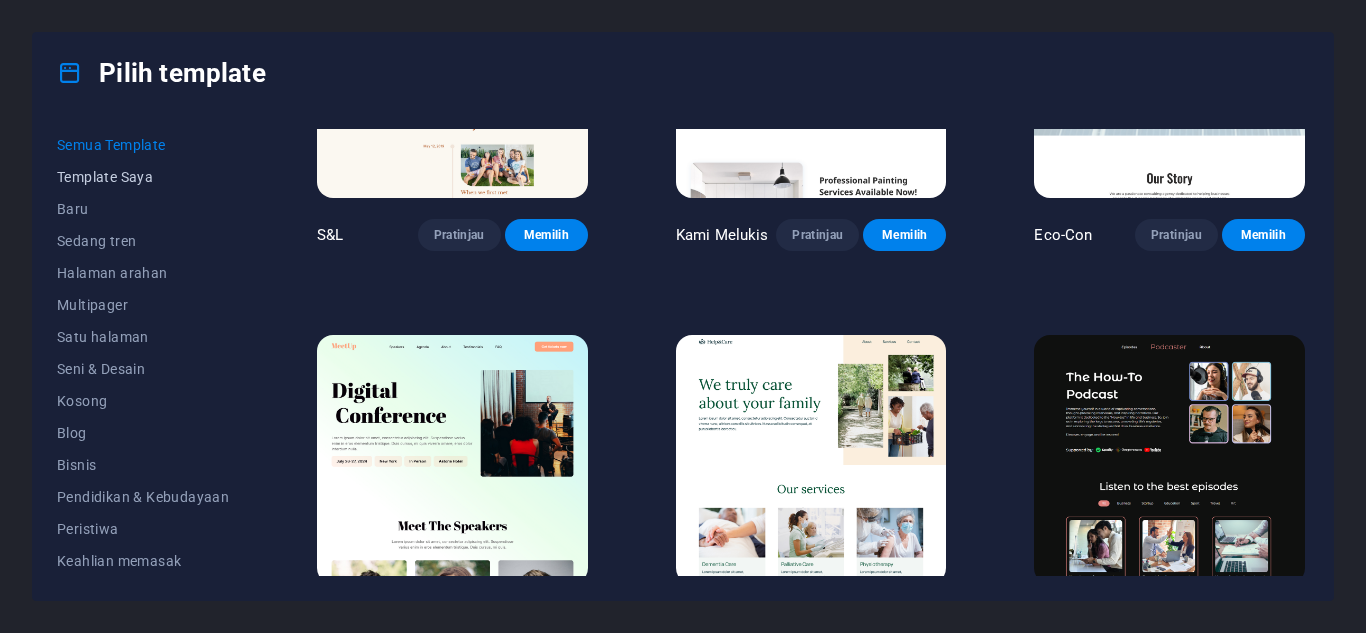 click on "Template Saya" at bounding box center (105, 177) 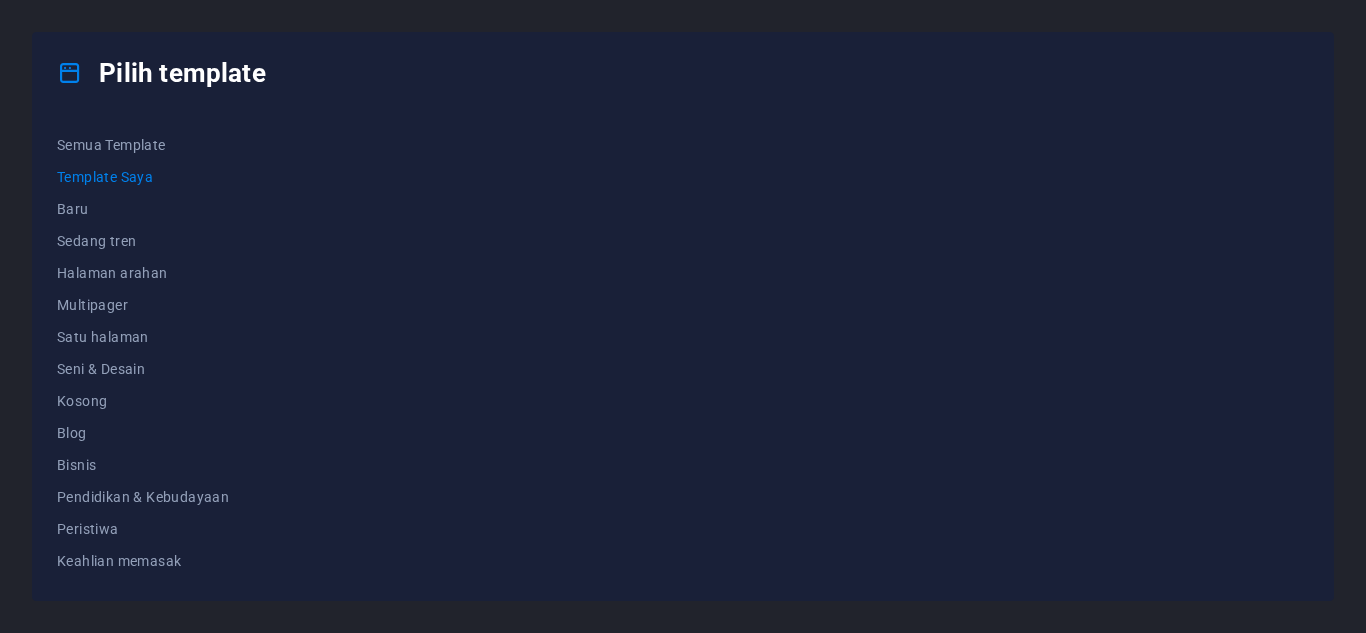 scroll, scrollTop: 0, scrollLeft: 0, axis: both 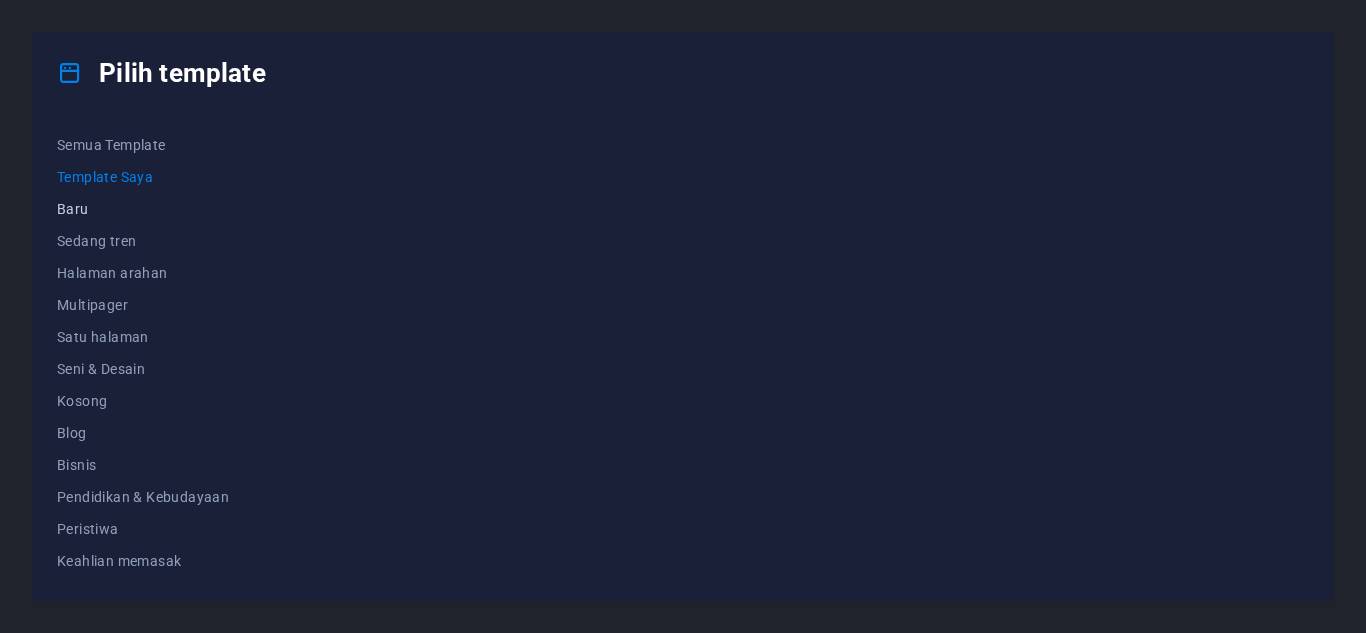 click on "Baru" at bounding box center (143, 209) 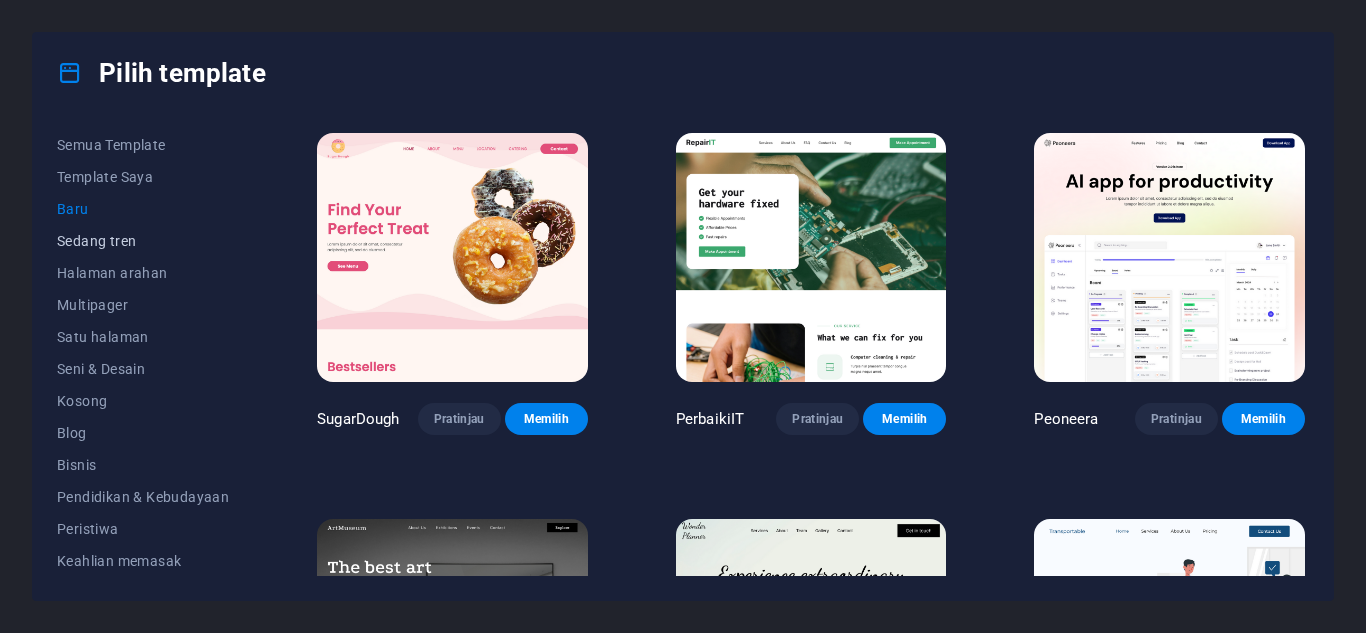 click on "Sedang tren" at bounding box center [96, 241] 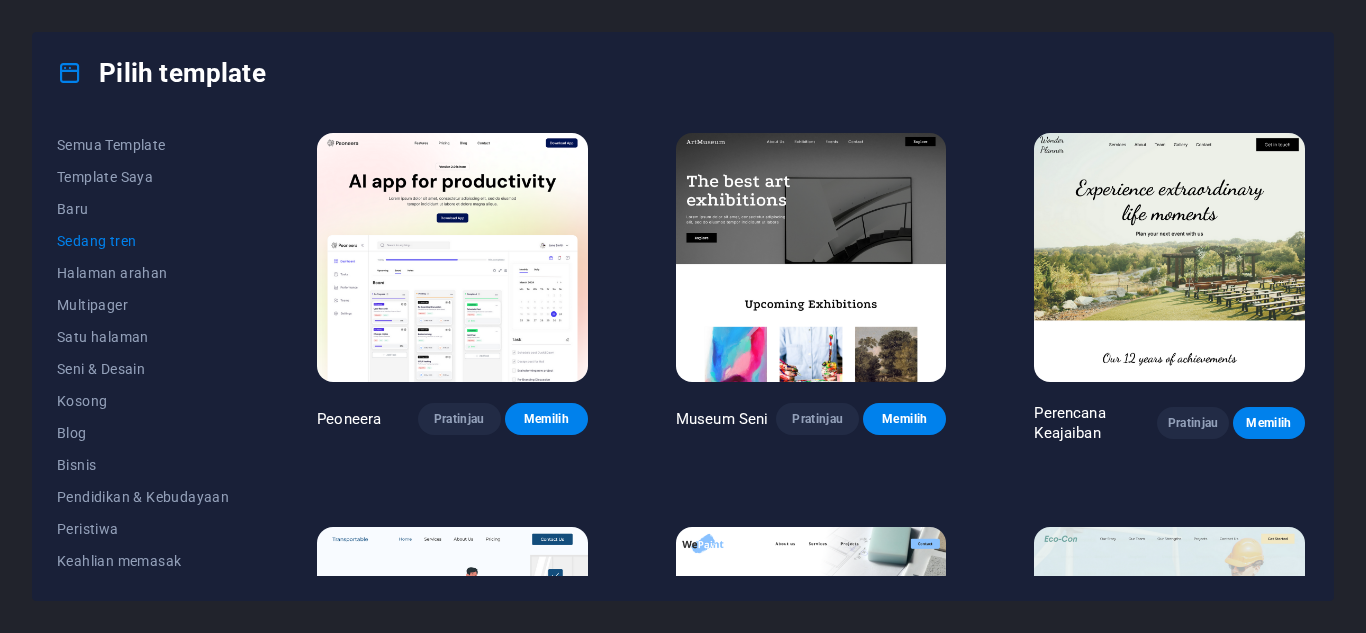 type 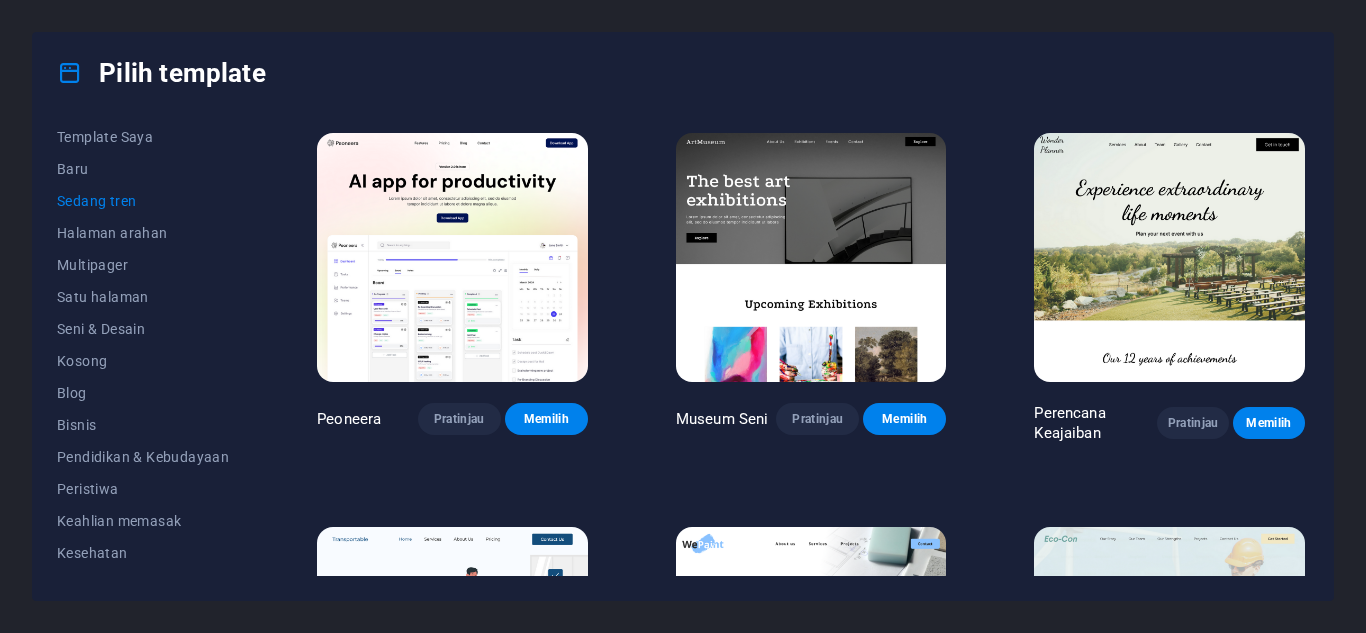 scroll, scrollTop: 80, scrollLeft: 0, axis: vertical 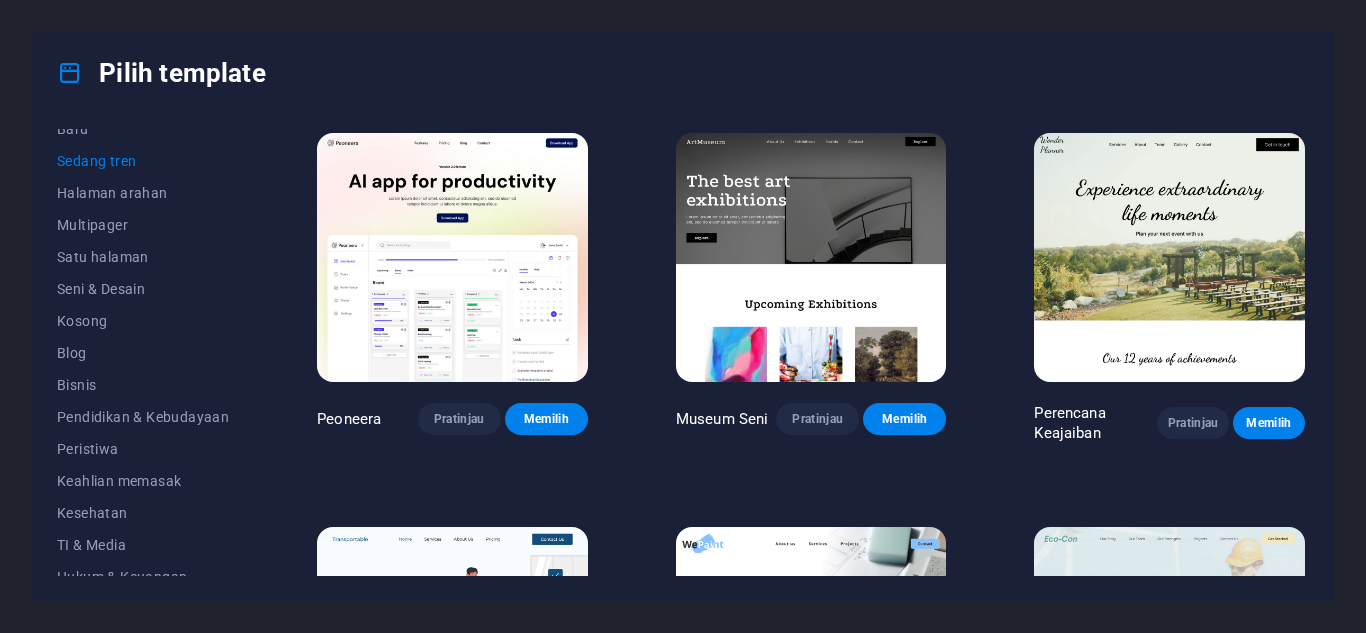 drag, startPoint x: 1304, startPoint y: 165, endPoint x: 1305, endPoint y: 213, distance: 48.010414 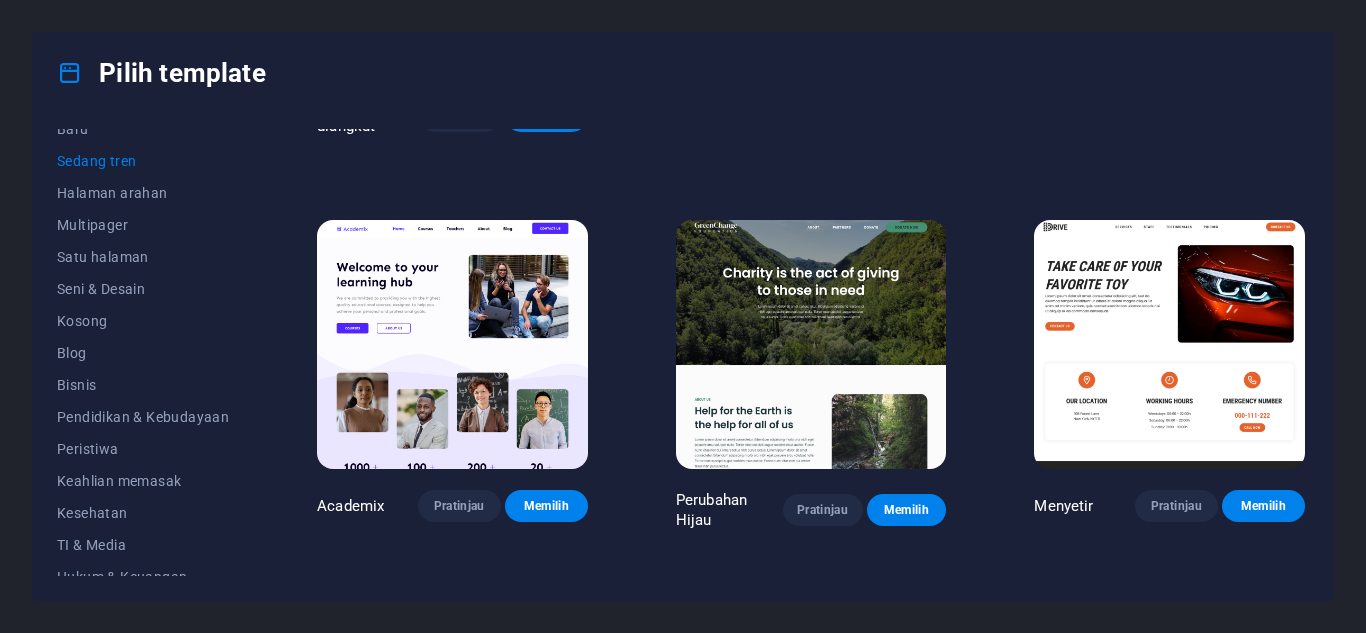 scroll, scrollTop: 706, scrollLeft: 0, axis: vertical 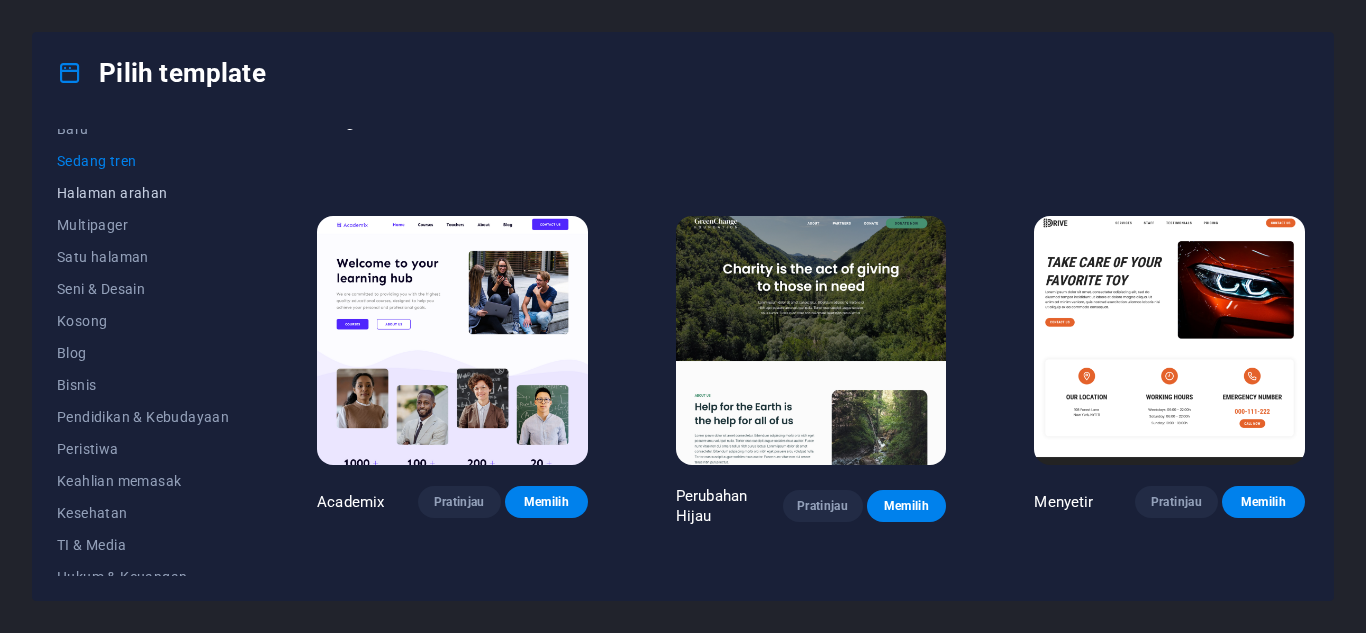 click on "Halaman arahan" at bounding box center [112, 193] 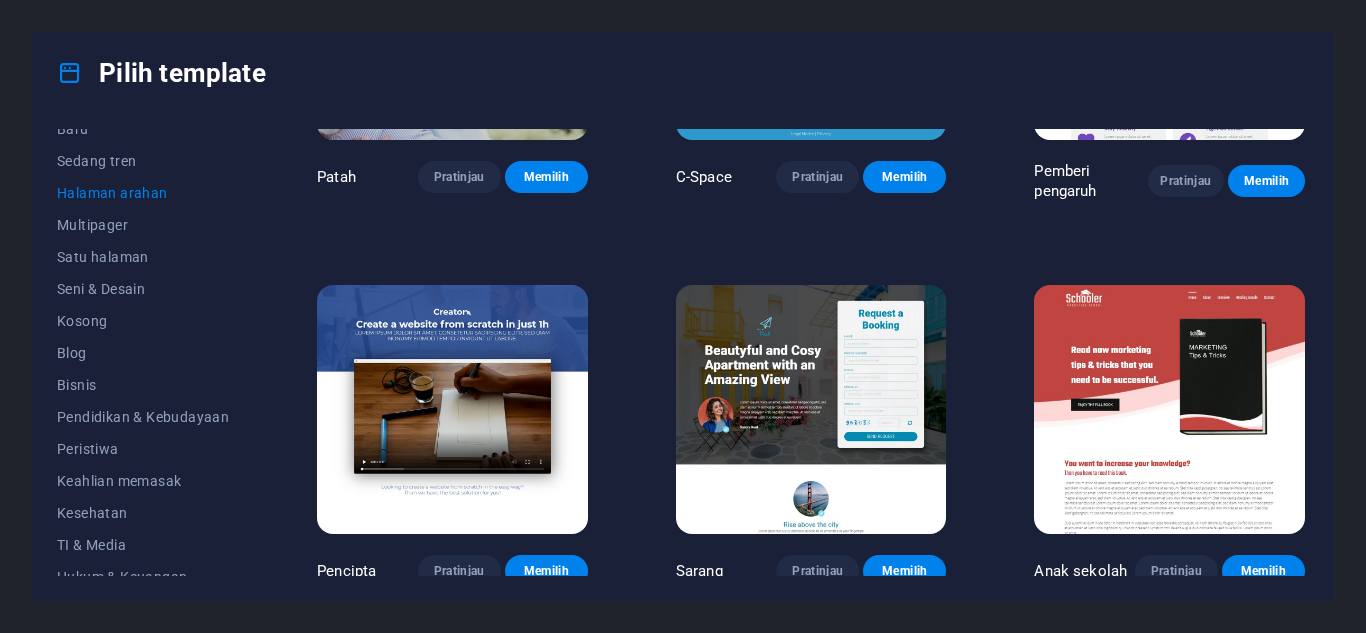 scroll, scrollTop: 1842, scrollLeft: 0, axis: vertical 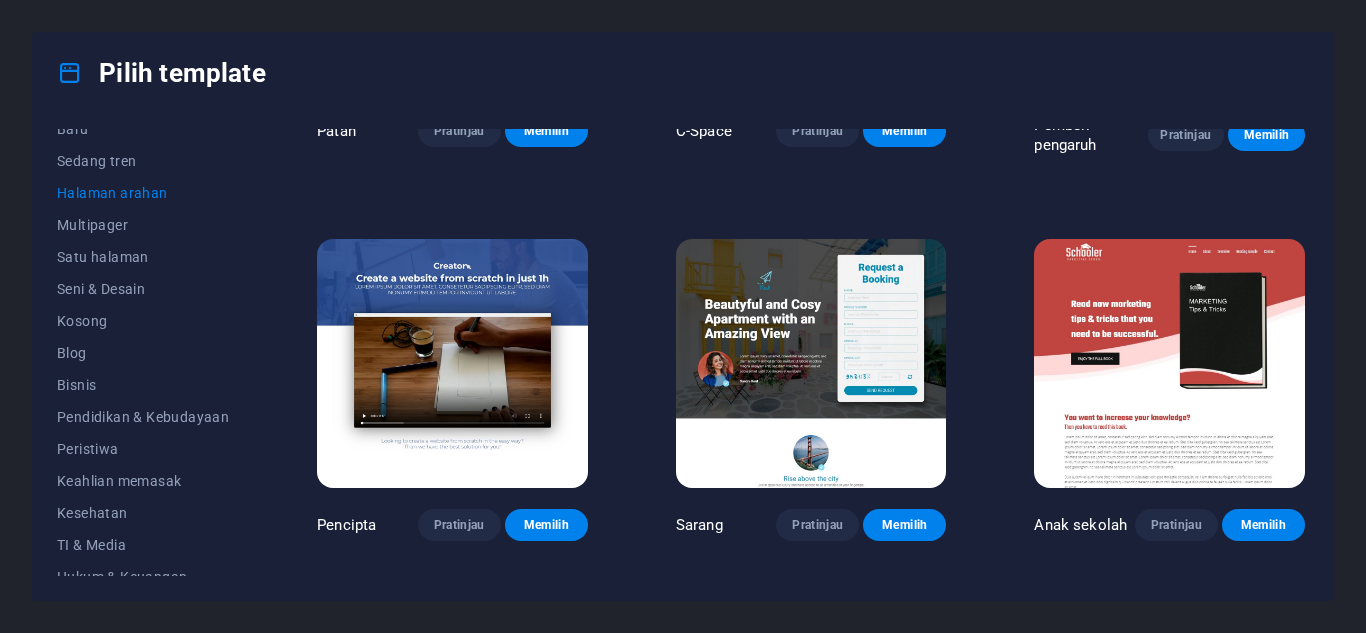 drag, startPoint x: 1304, startPoint y: 406, endPoint x: 1306, endPoint y: 456, distance: 50.039986 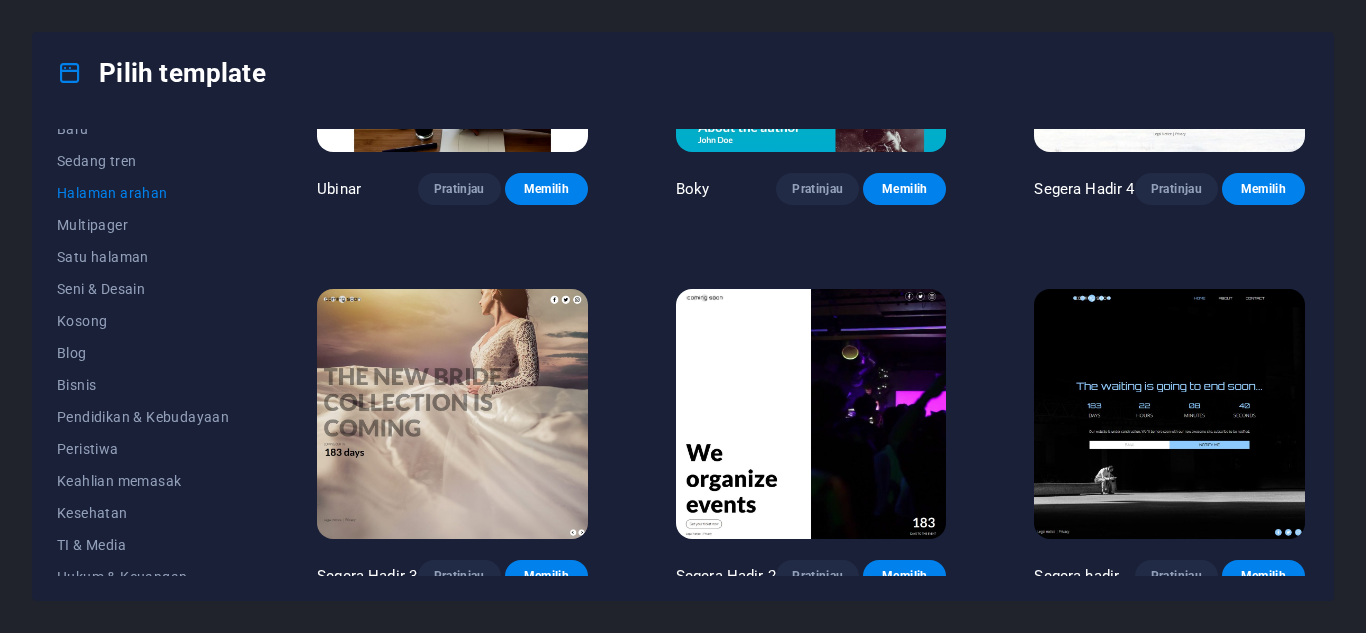 scroll, scrollTop: 2973, scrollLeft: 0, axis: vertical 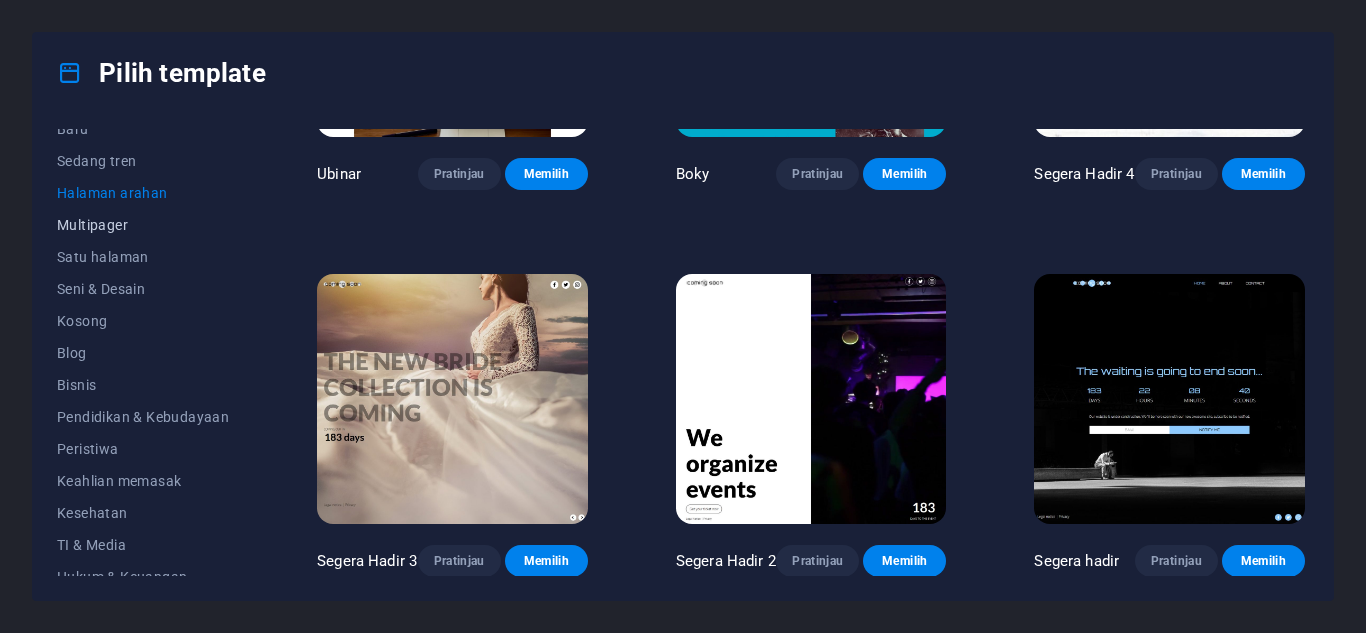 click on "Multipager" at bounding box center (92, 225) 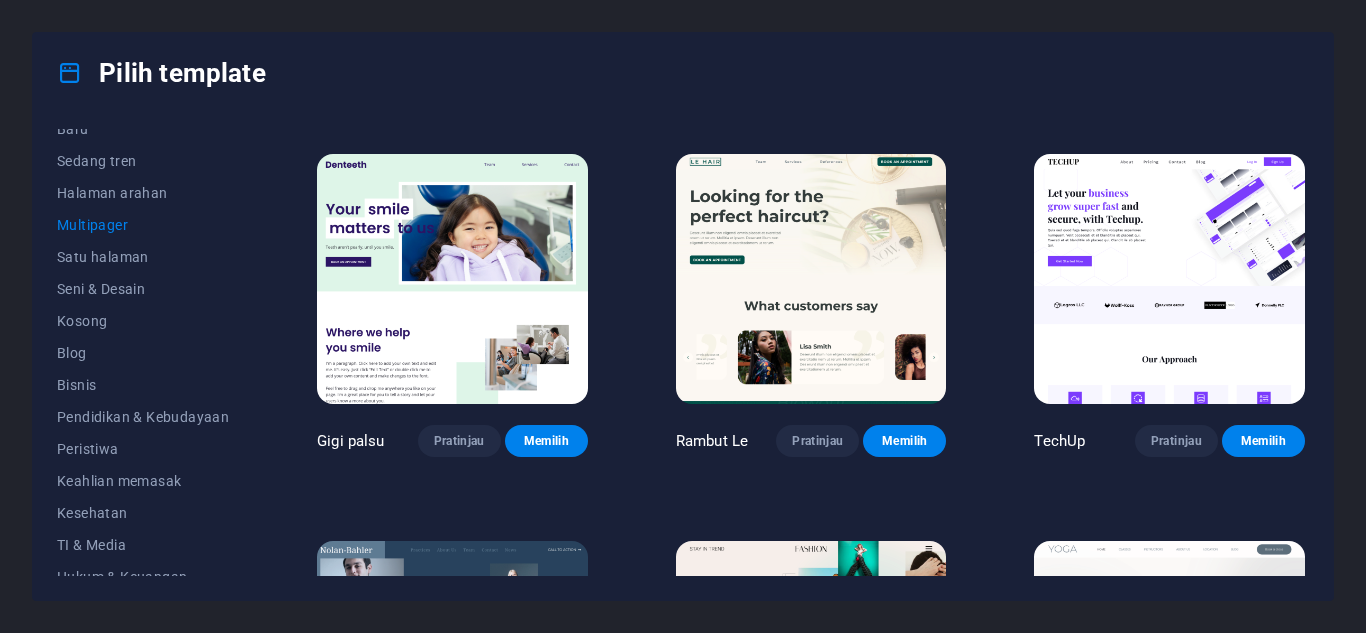 scroll, scrollTop: 3250, scrollLeft: 0, axis: vertical 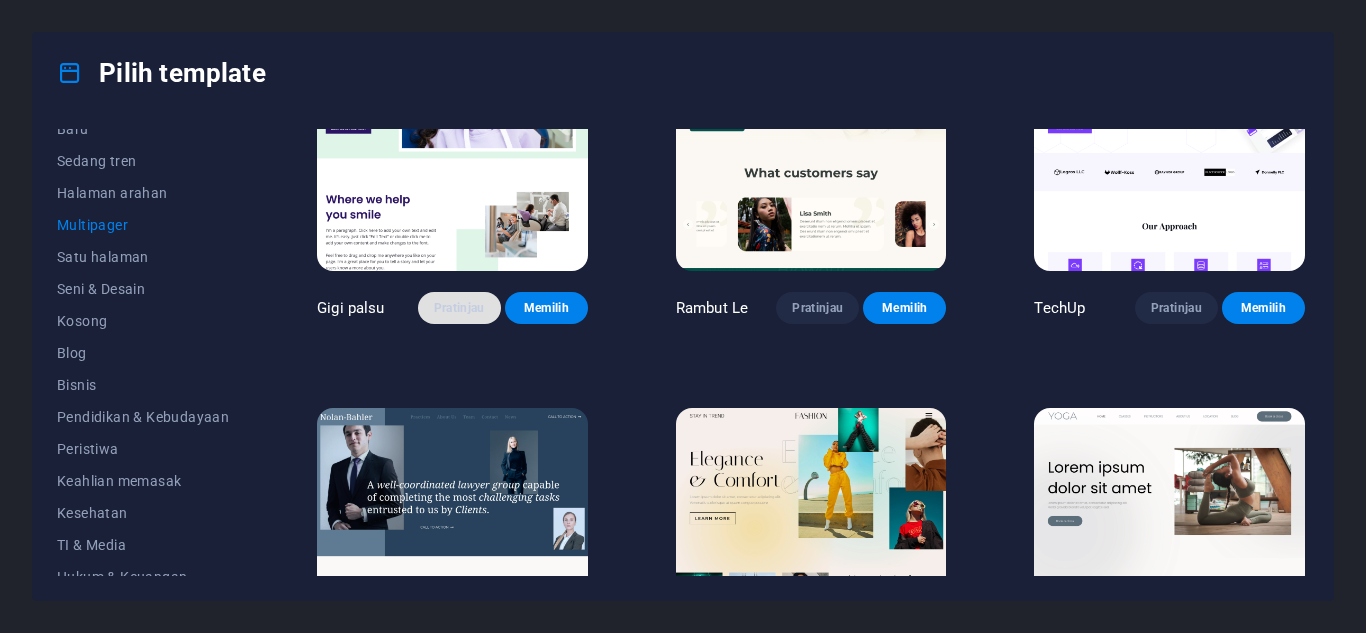 click on "Pratinjau" at bounding box center [459, 308] 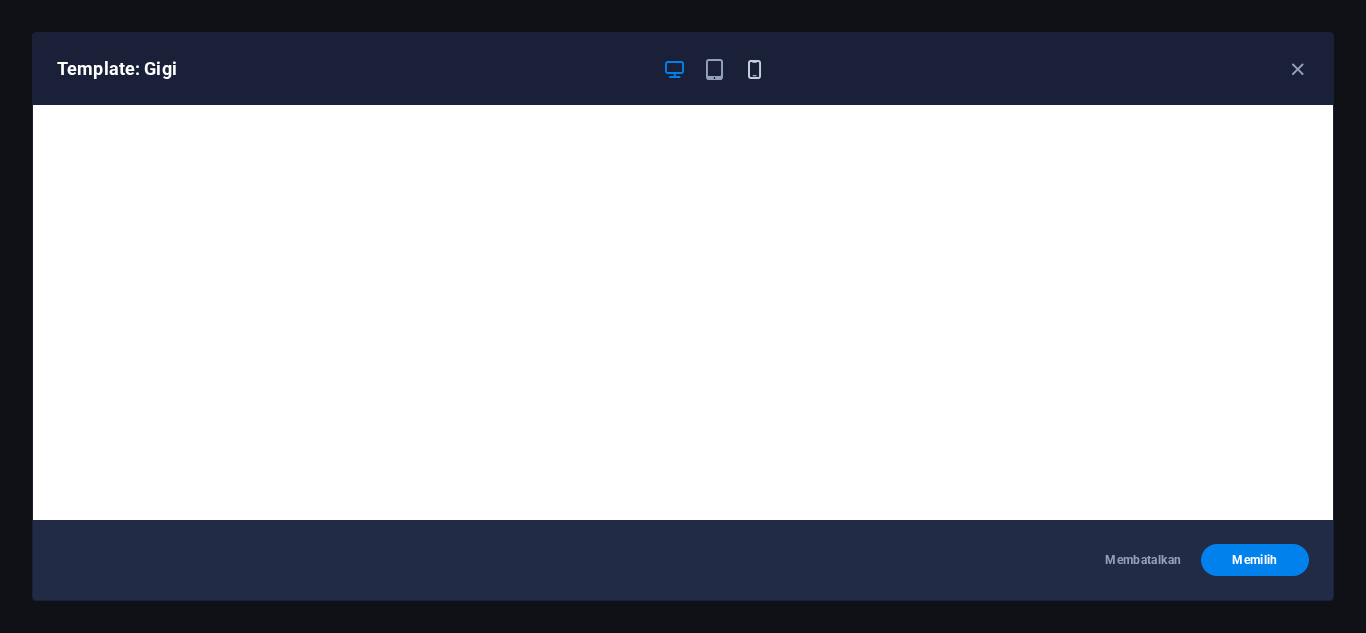 click at bounding box center [754, 69] 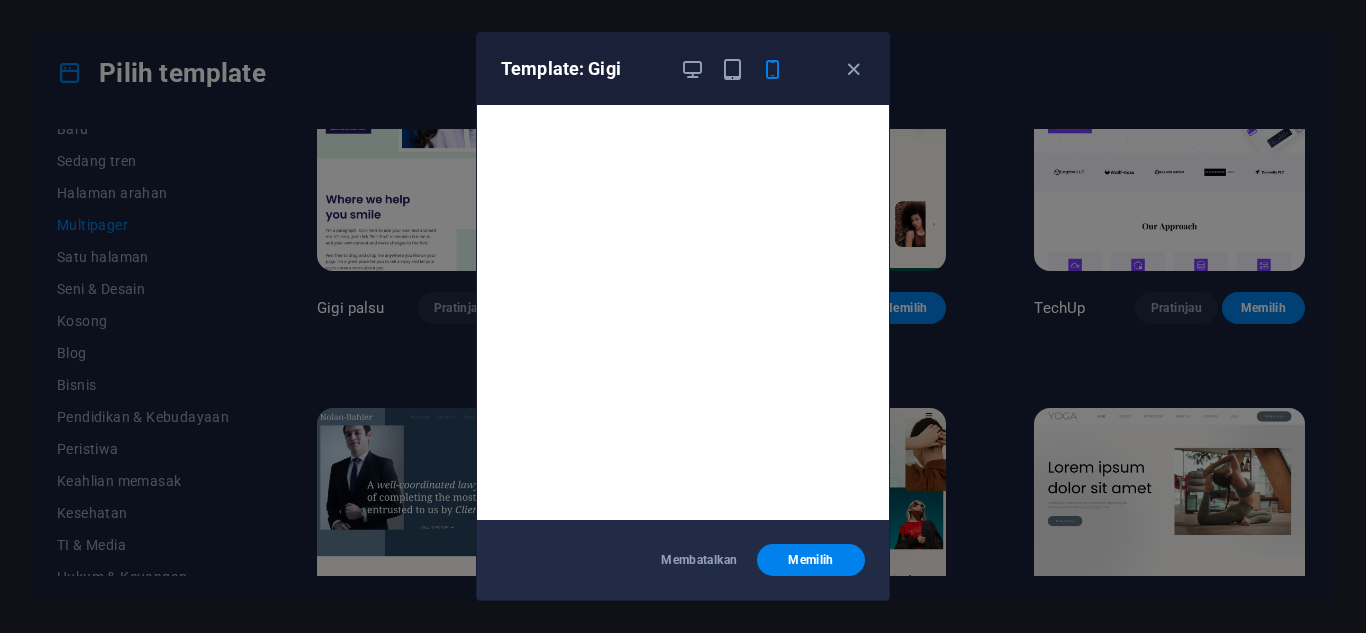 click on "Template: Gigi Membatalkan Memilih" at bounding box center (683, 316) 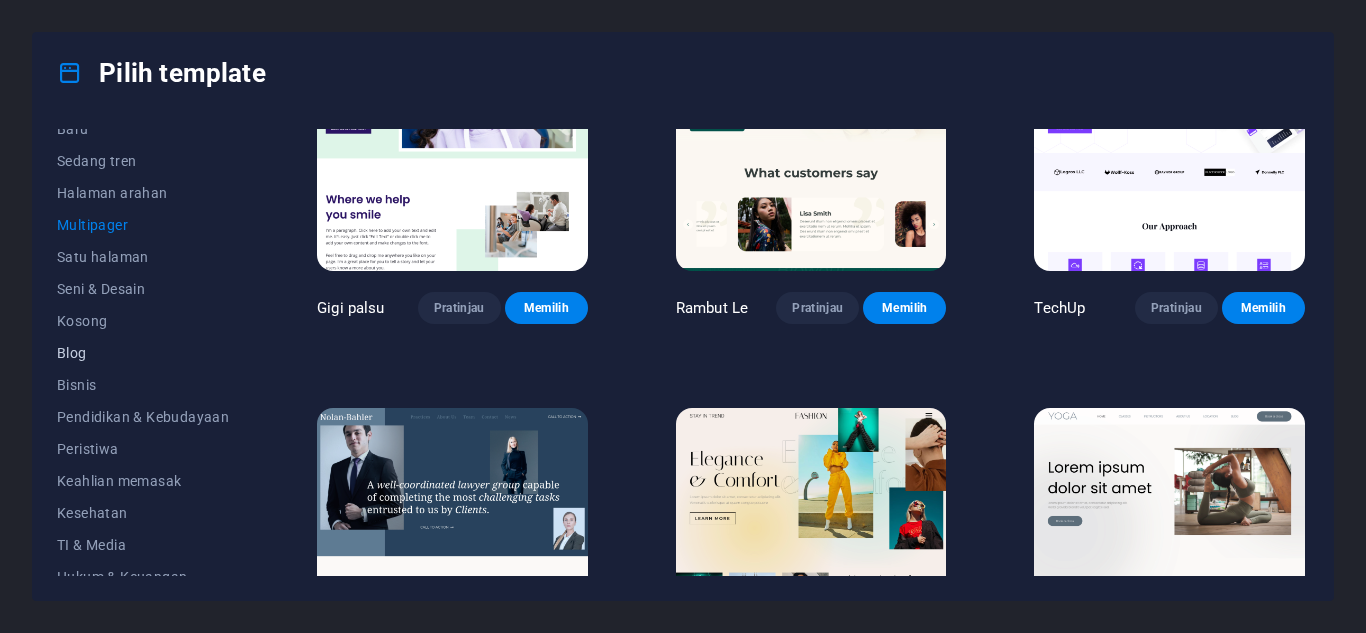 click on "Blog" at bounding box center (72, 353) 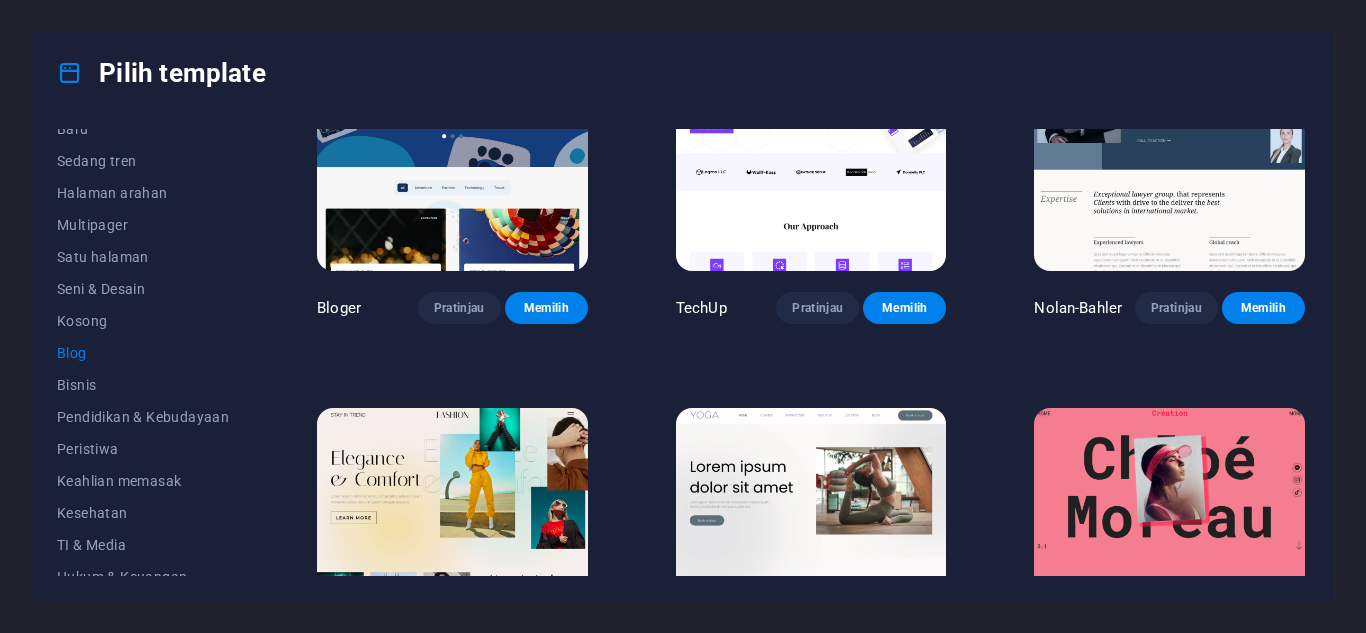 scroll, scrollTop: 1689, scrollLeft: 0, axis: vertical 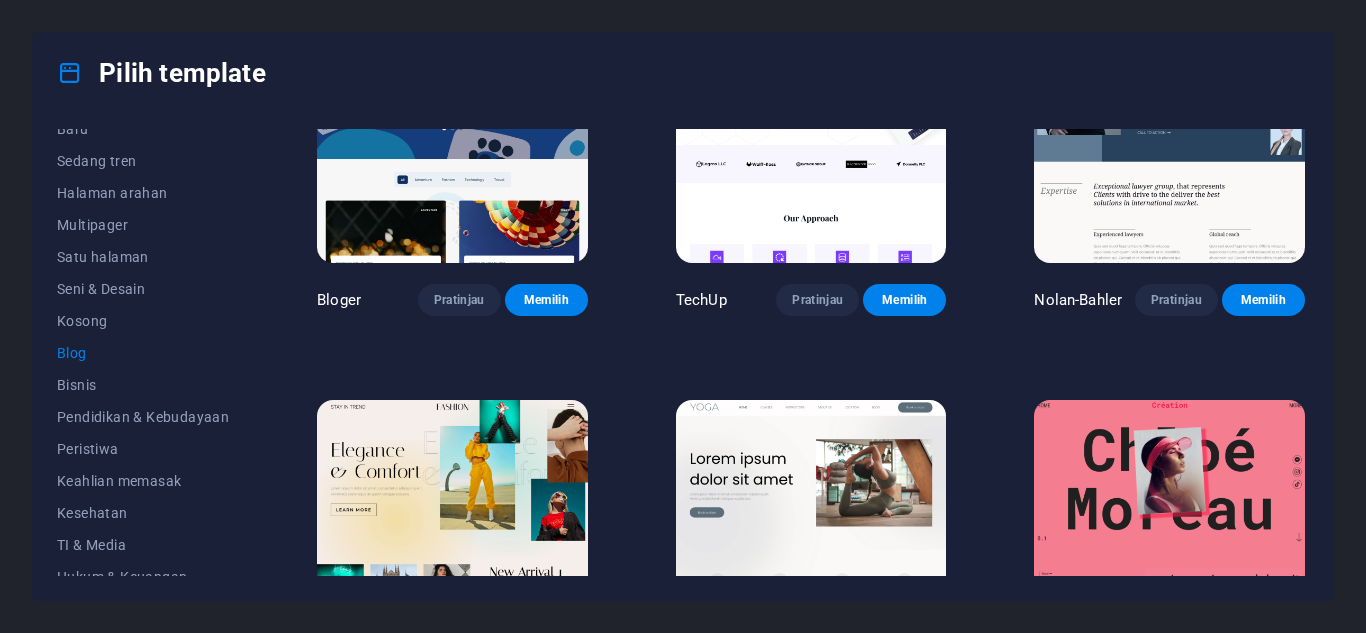 click on "Semua Template Template Saya Baru Sedang tren Halaman arahan Multipager Satu halaman Seni & Desain Kosong Blog Bisnis Pendidikan & Kebudayaan Peristiwa Keahlian memasak Kesehatan TI & Media Hukum & Keuangan Nirlaba Pertunjukan Portofolio Layanan Olahraga & Kecantikan Perdagangan Bepergian Kerangka kawat PerbaikiIT Pratinjau Memilih Peoneera Pratinjau Memilih Museum Seni Pratinjau Memilih Podcaster Pratinjau Memilih Academix Pratinjau Memilih Kesehatan & Makanan Pratinjau Memilih UrbanNest Interiors Pratinjau Memilih Ruang Aman Pratinjau Memilih Estator Pratinjau Memilih Nafsu berkelana Pratinjau Memilih WeSpa Pratinjau Memilih PelatihLife Pratinjau Memilih Bloger Pratinjau Memilih TechUp Pratinjau Memilih Nolan-Bahler Pratinjau Memilih Mode Pratinjau Memilih Yoga Pratinjau Memilih Penciptaan Pratinjau Memilih Anjing Pratinjau Memilih Priodas Pratinjau Memilih Hijau abadi Pratinjau Memilih Karya Pratinjau Memilih Jane Pratinjau Memilih" at bounding box center (683, 356) 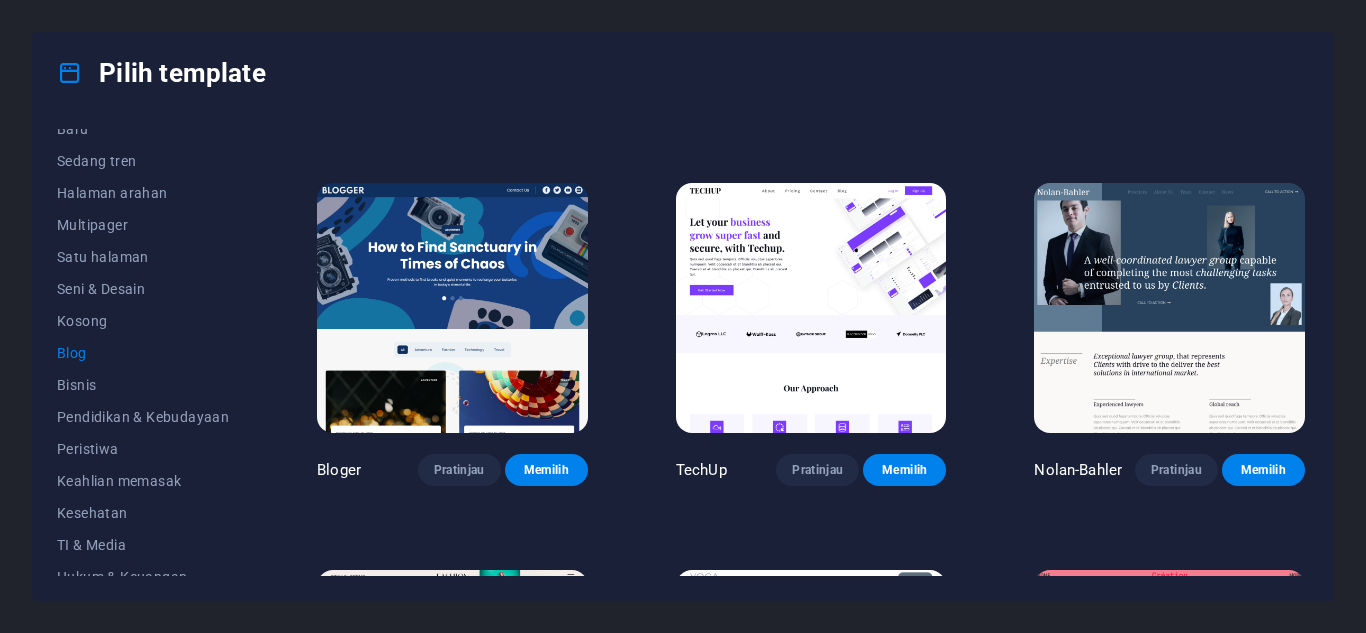 click on "Semua Template Template Saya Baru Sedang tren Halaman arahan Multipager Satu halaman Seni & Desain Kosong Blog Bisnis Pendidikan & Kebudayaan Peristiwa Keahlian memasak Kesehatan TI & Media Hukum & Keuangan Nirlaba Pertunjukan Portofolio Layanan Olahraga & Kecantikan Perdagangan Bepergian Kerangka kawat PerbaikiIT Pratinjau Memilih Peoneera Pratinjau Memilih Museum Seni Pratinjau Memilih Podcaster Pratinjau Memilih Academix Pratinjau Memilih Kesehatan & Makanan Pratinjau Memilih UrbanNest Interiors Pratinjau Memilih Ruang Aman Pratinjau Memilih Estator Pratinjau Memilih Nafsu berkelana Pratinjau Memilih WeSpa Pratinjau Memilih PelatihLife Pratinjau Memilih Bloger Pratinjau Memilih TechUp Pratinjau Memilih Nolan-Bahler Pratinjau Memilih Mode Pratinjau Memilih Yoga Pratinjau Memilih Penciptaan Pratinjau Memilih Anjing Pratinjau Memilih Priodas Pratinjau Memilih Hijau abadi Pratinjau Memilih Karya Pratinjau Memilih Jane Pratinjau Memilih" at bounding box center [683, 356] 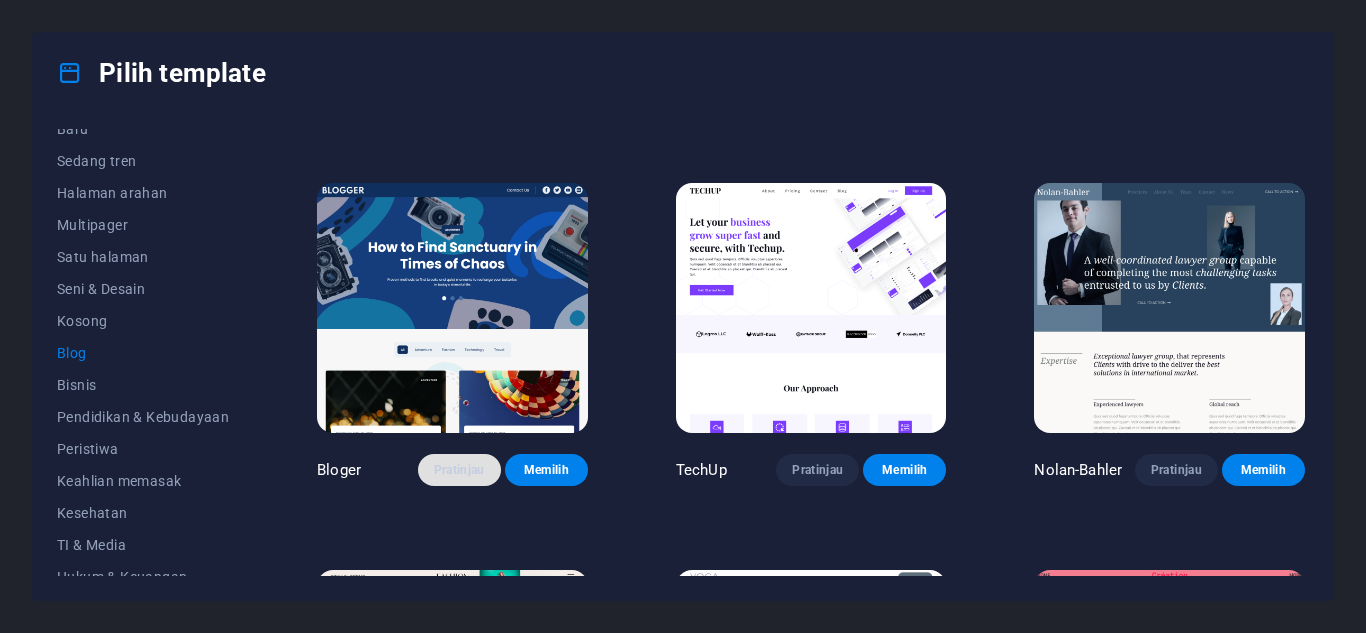 click on "Pratinjau" at bounding box center (459, 470) 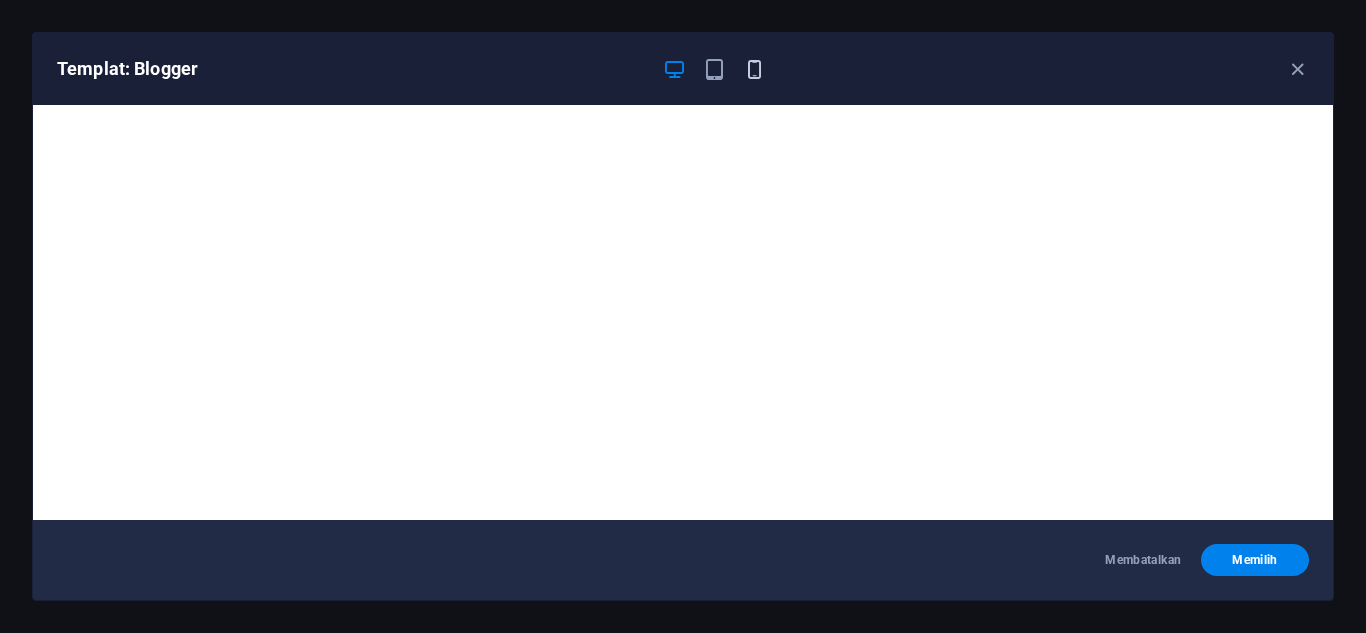 click at bounding box center (754, 69) 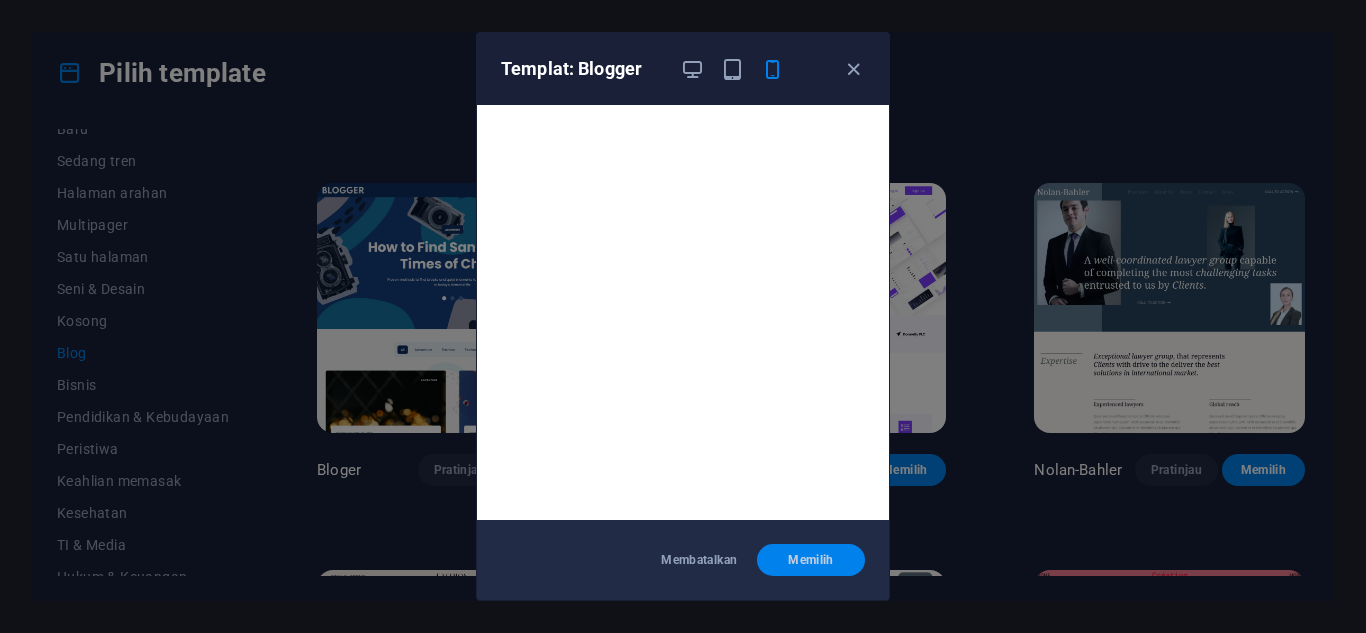 click on "Memilih" at bounding box center [810, 560] 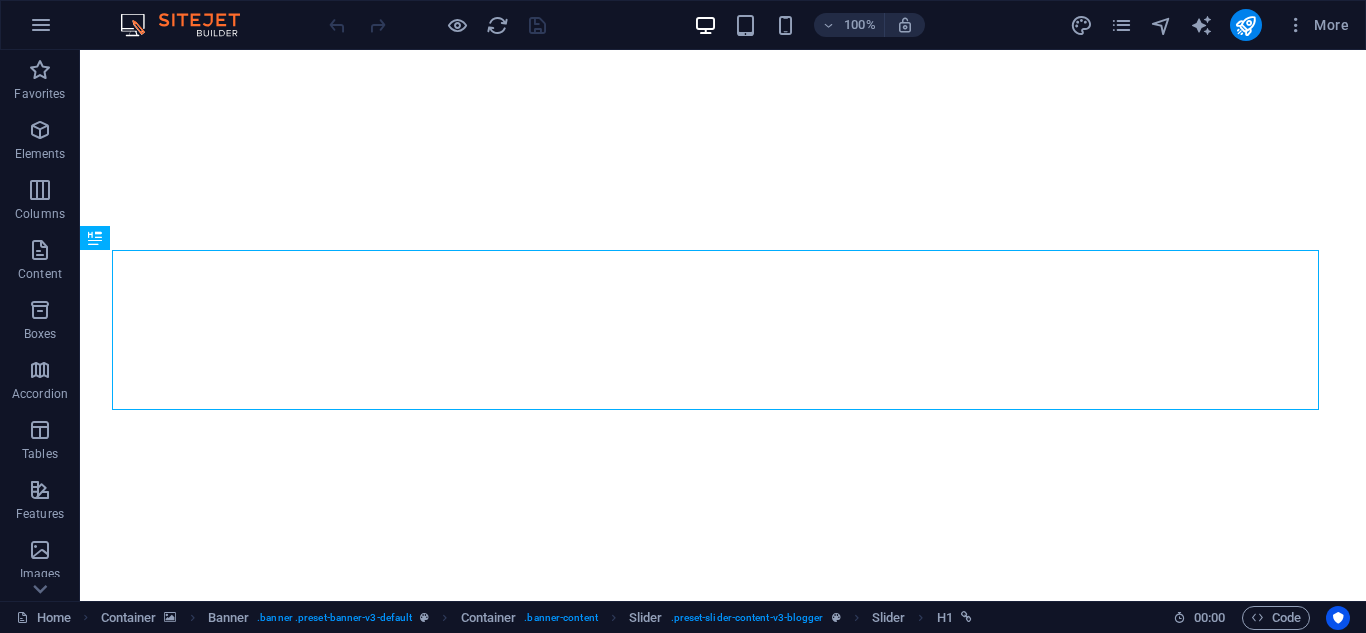 scroll, scrollTop: 0, scrollLeft: 0, axis: both 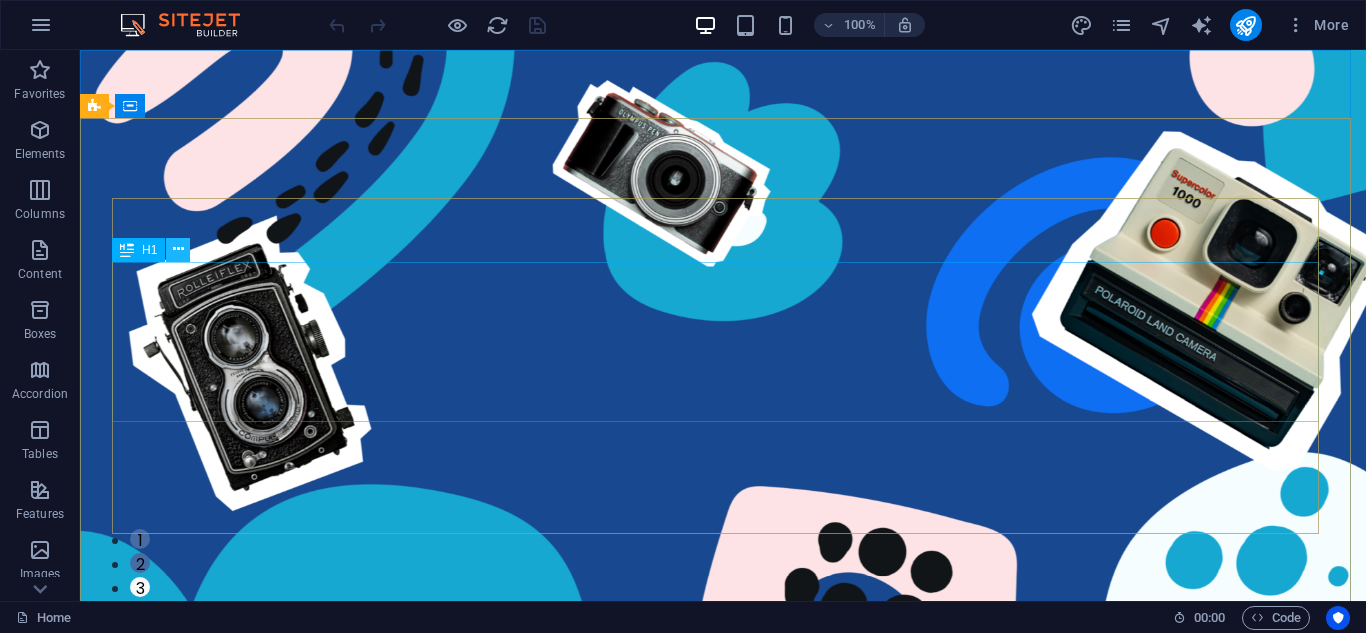 click at bounding box center (178, 249) 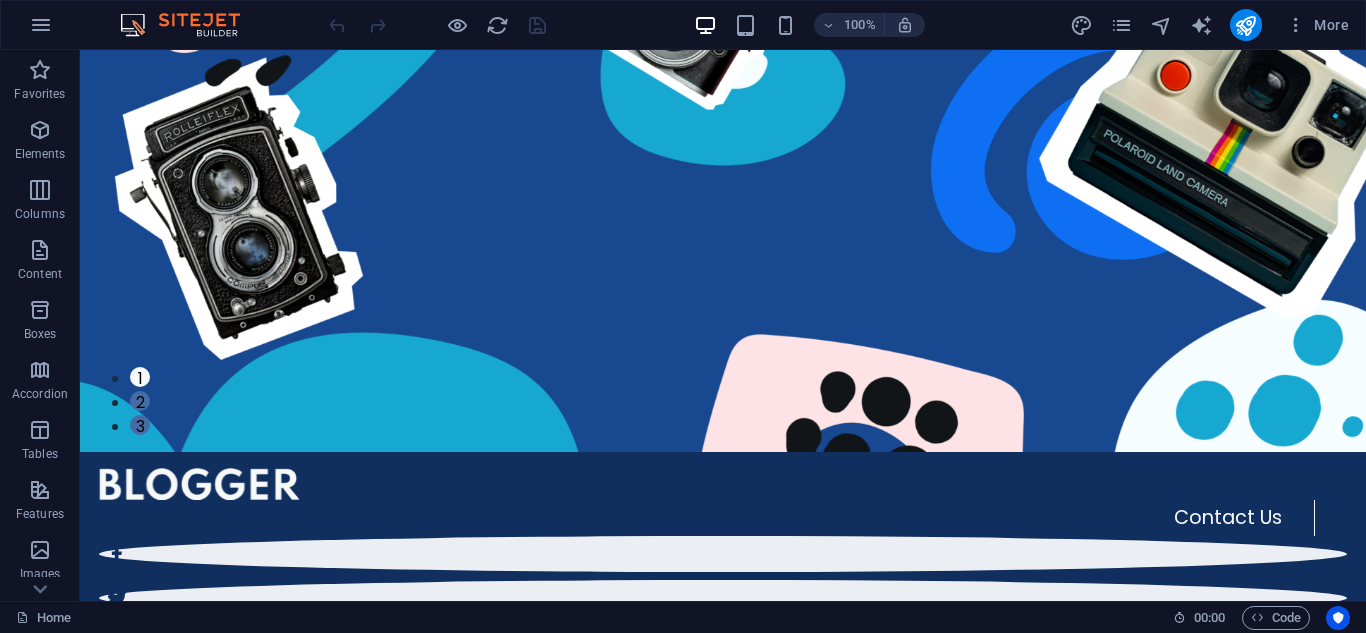 scroll, scrollTop: 33, scrollLeft: 0, axis: vertical 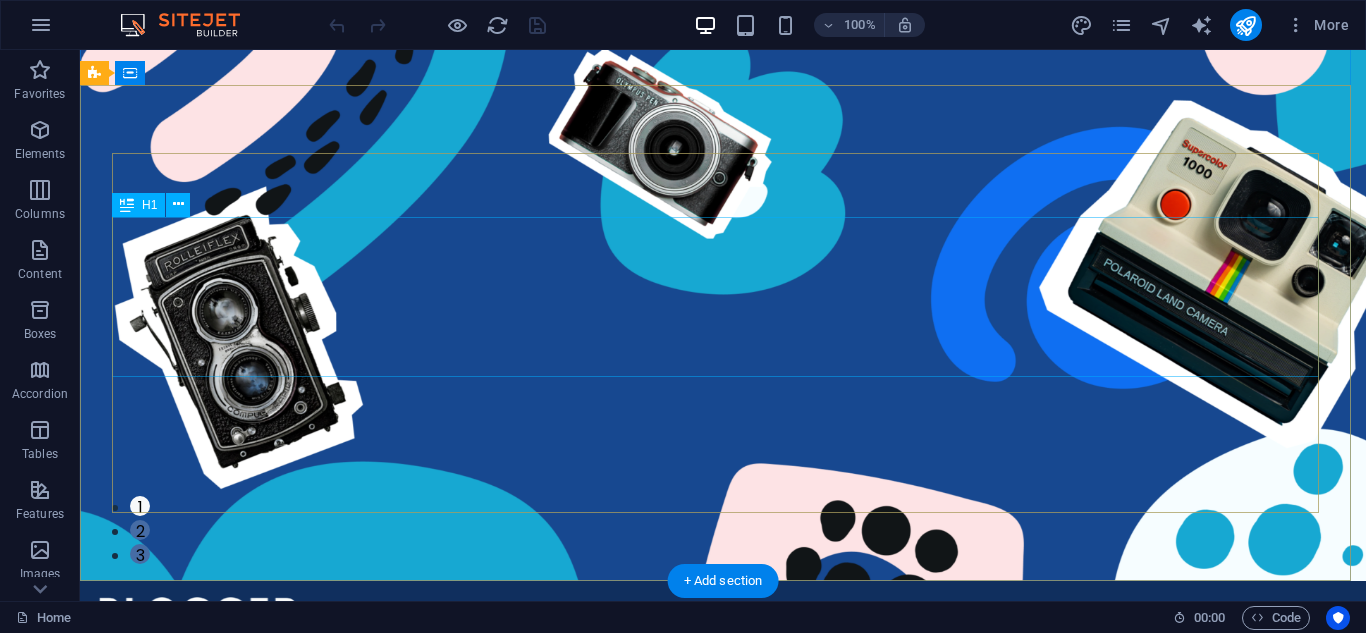 click on "How to Find Sanctuary in Times of Chaos" at bounding box center [-489, 1393] 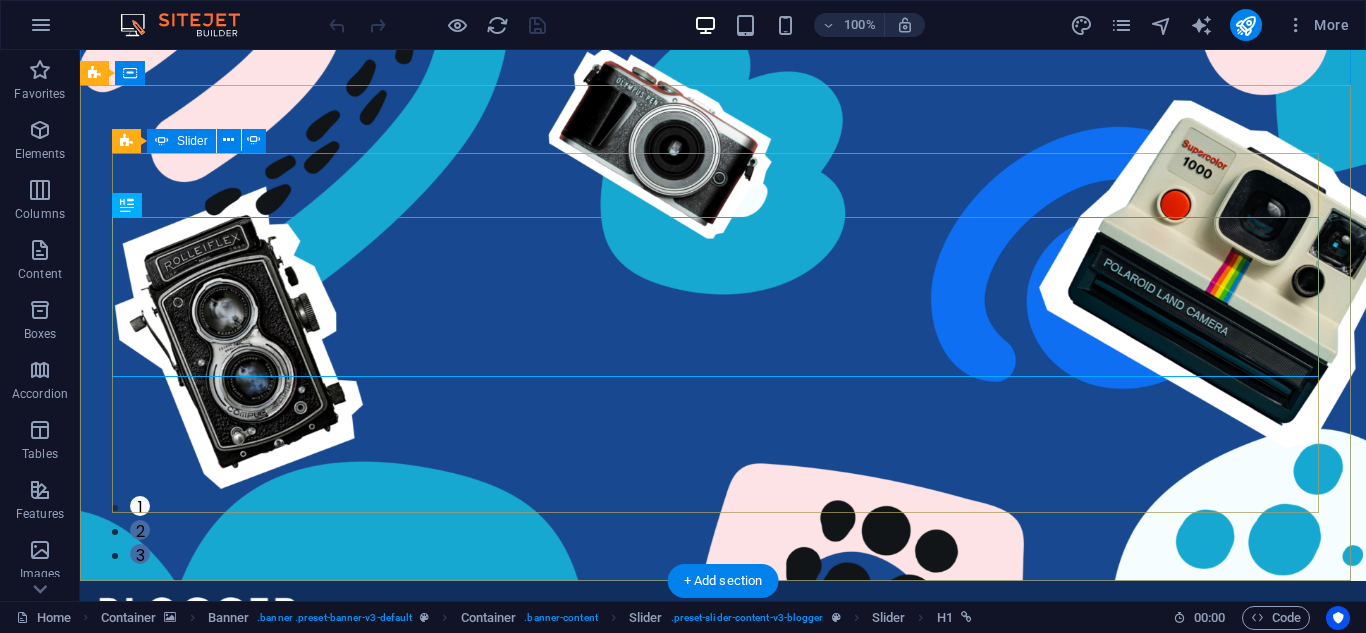 click on "2" at bounding box center (140, 530) 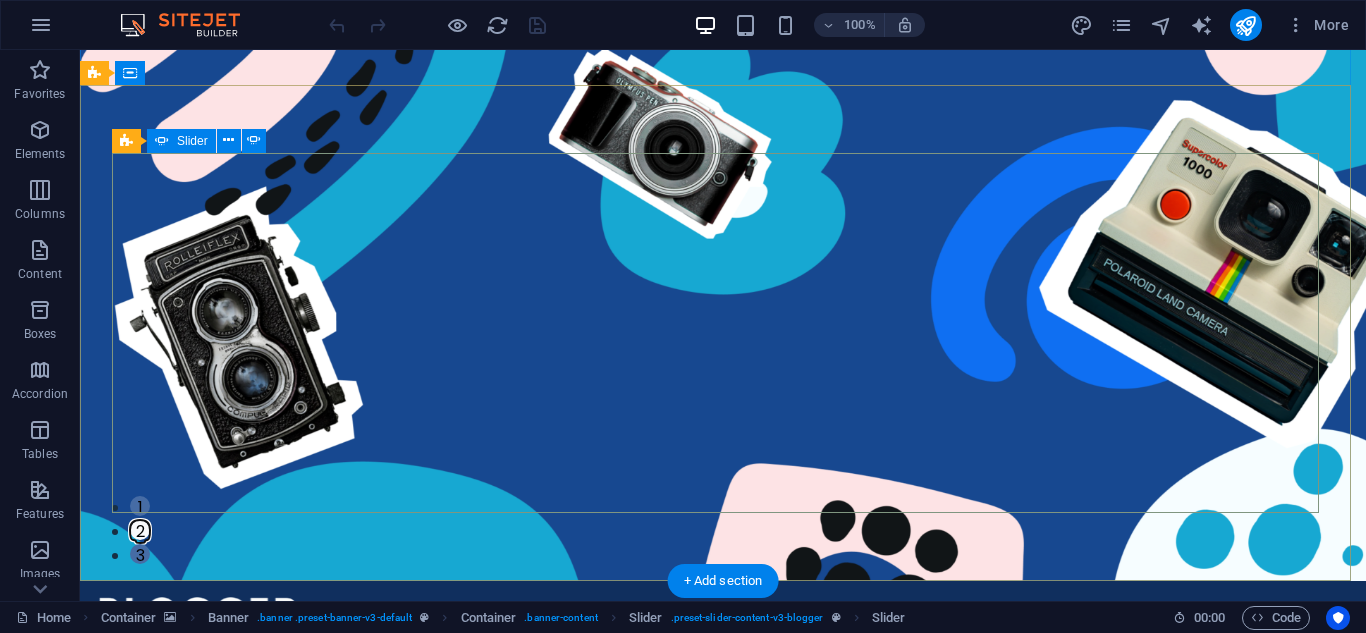 click on "1" at bounding box center (140, 506) 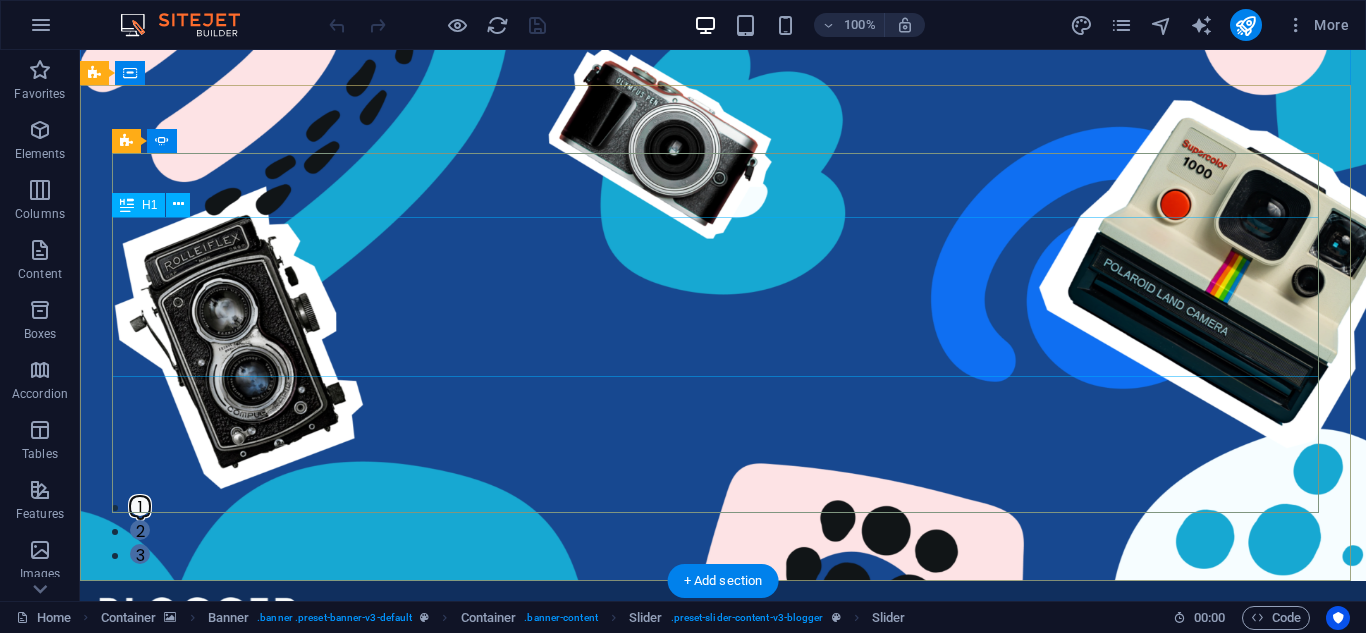 click on "How to Find Sanctuary in Times of Chaos" at bounding box center (-489, 1393) 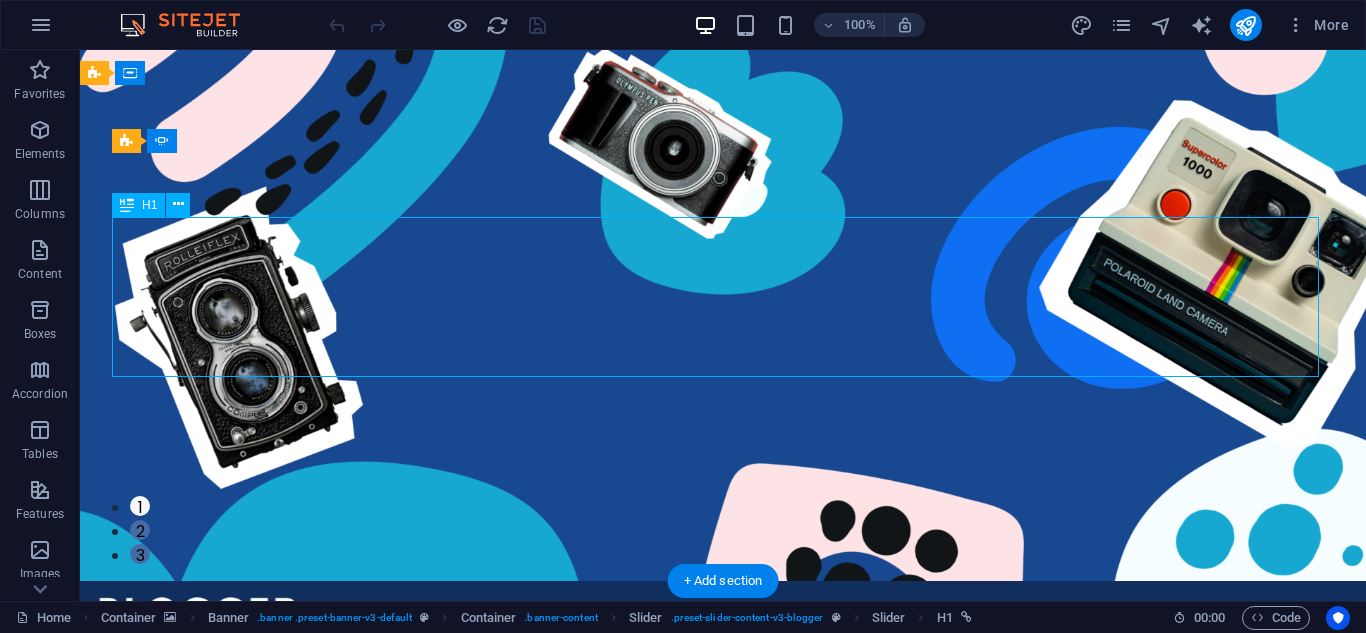 click on "How to Find Sanctuary in Times of Chaos" at bounding box center (-489, 1393) 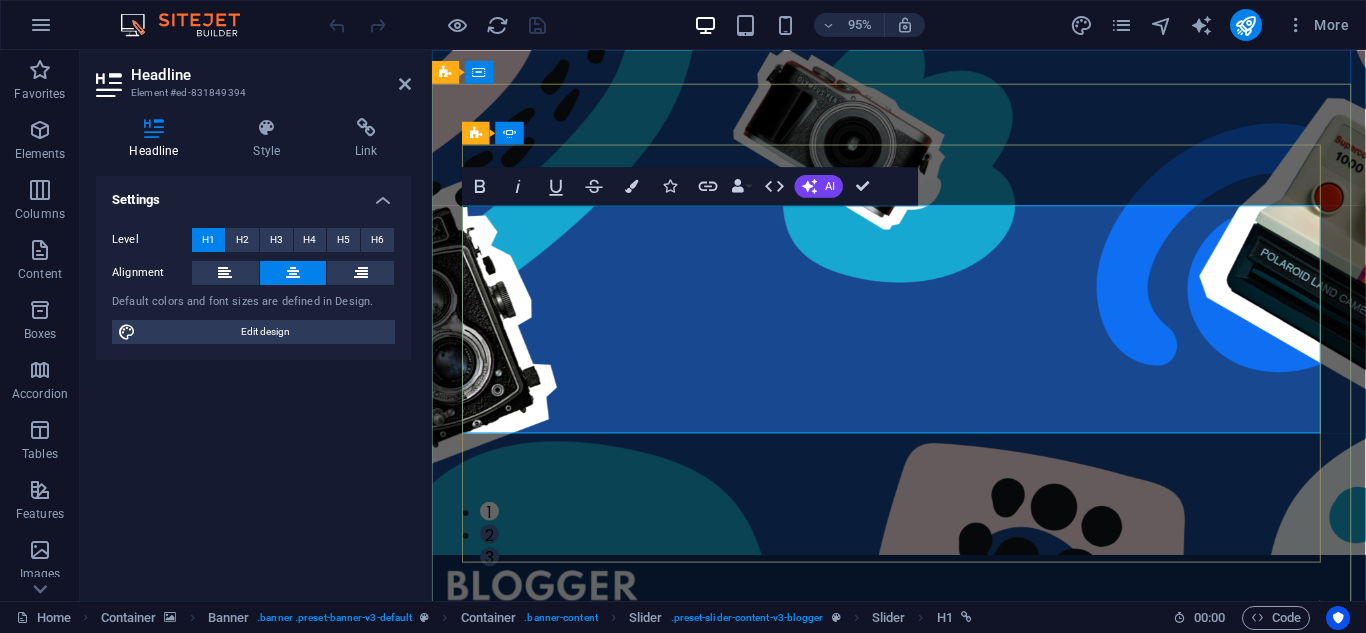 type 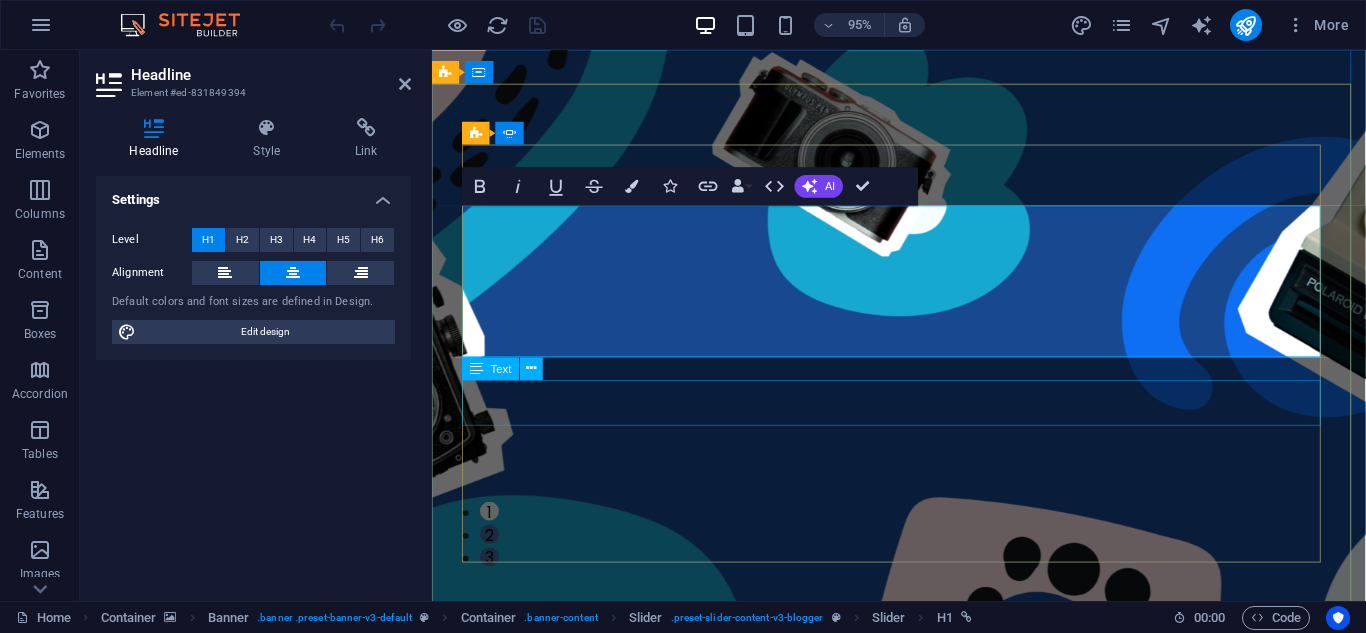 click on "Proven methods to find breaks and quiet moments to recharge your batteries  in today's stressful life." at bounding box center [12, 1617] 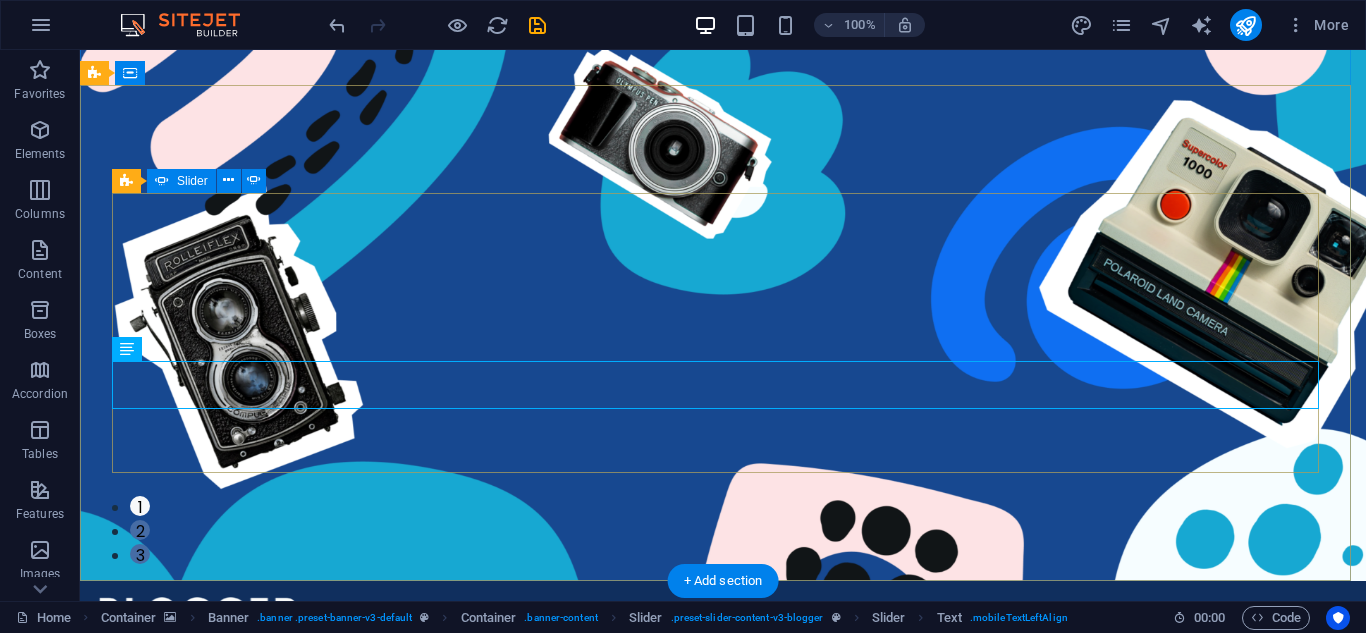 click on "2" at bounding box center [140, 530] 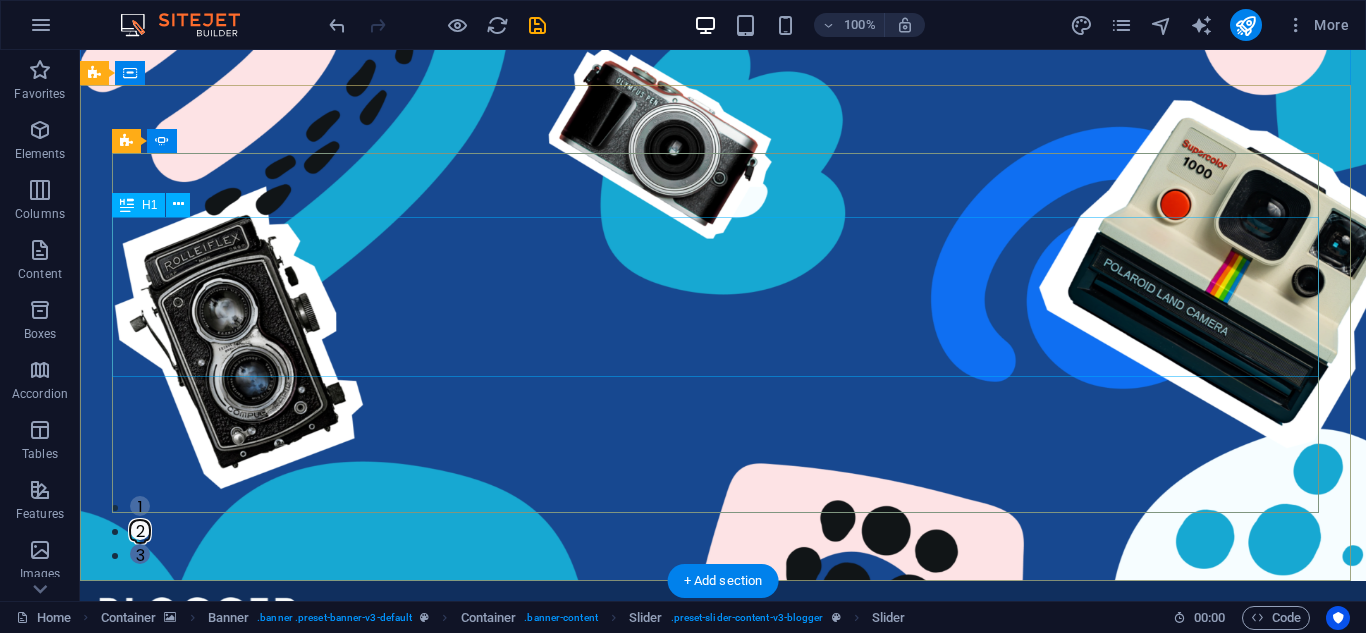 click on "Ice Cream  Across the World" at bounding box center [-1696, 1673] 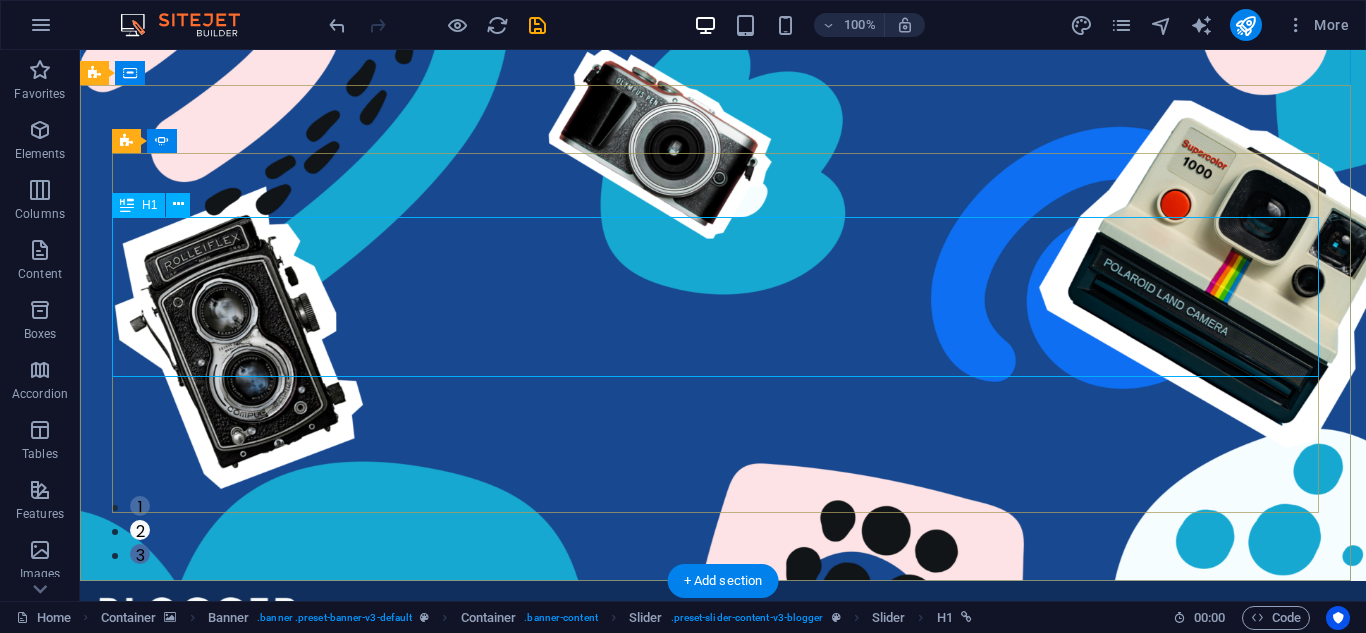 click on "Ice Cream  Across the World" at bounding box center (-1696, 1673) 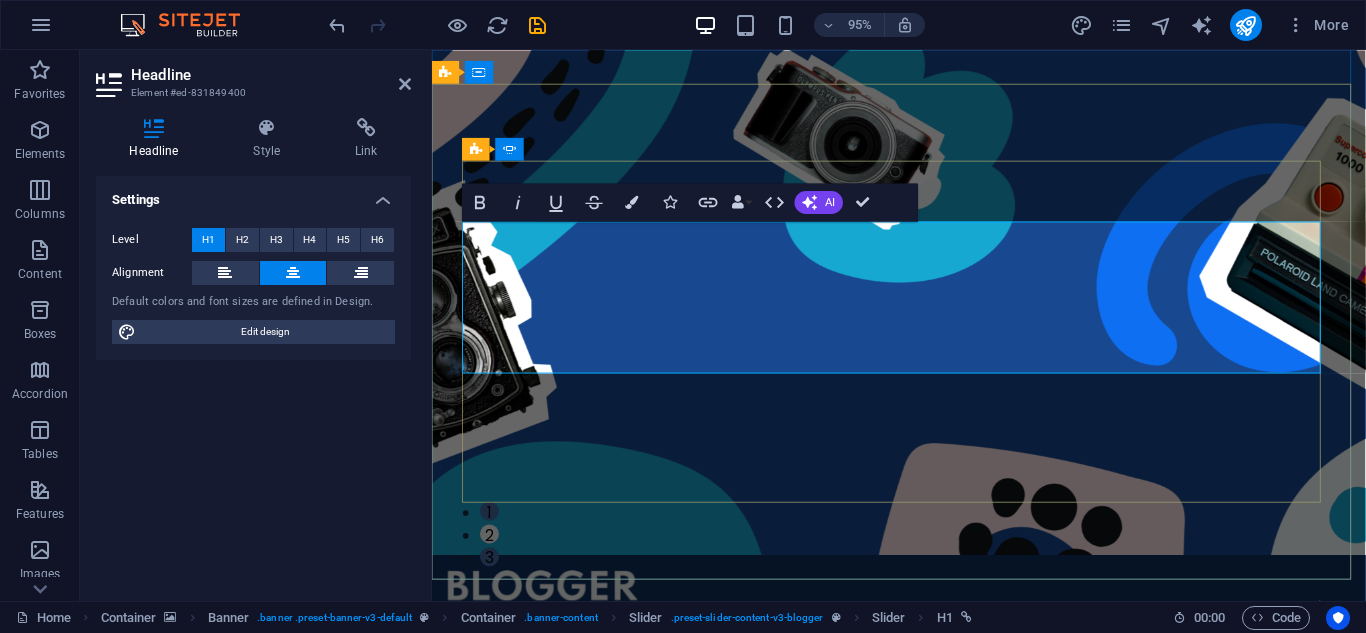 type 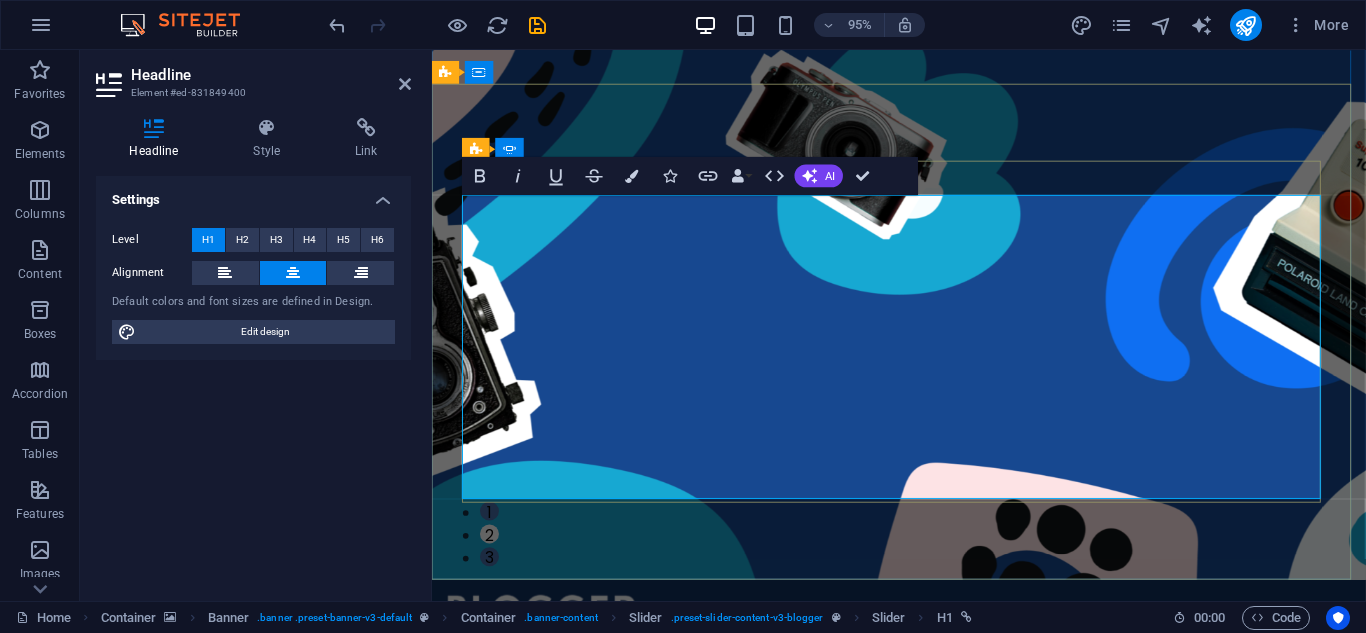 scroll, scrollTop: 28, scrollLeft: 0, axis: vertical 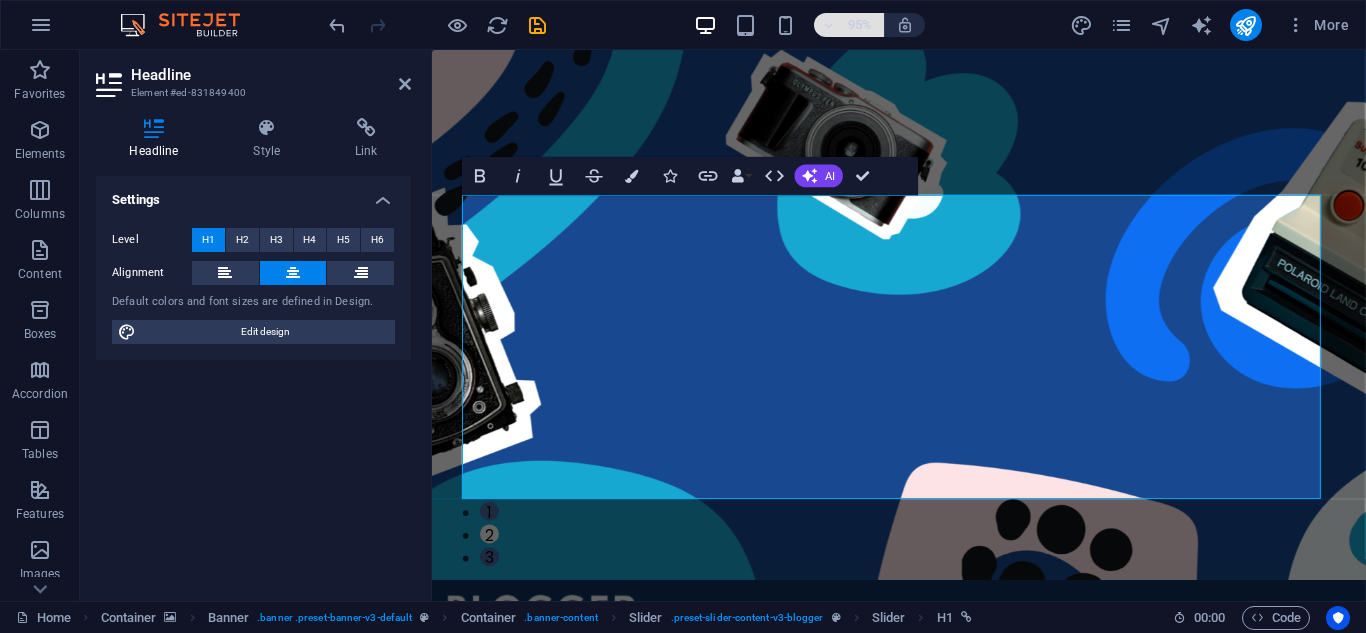 click on "95%" at bounding box center (849, 25) 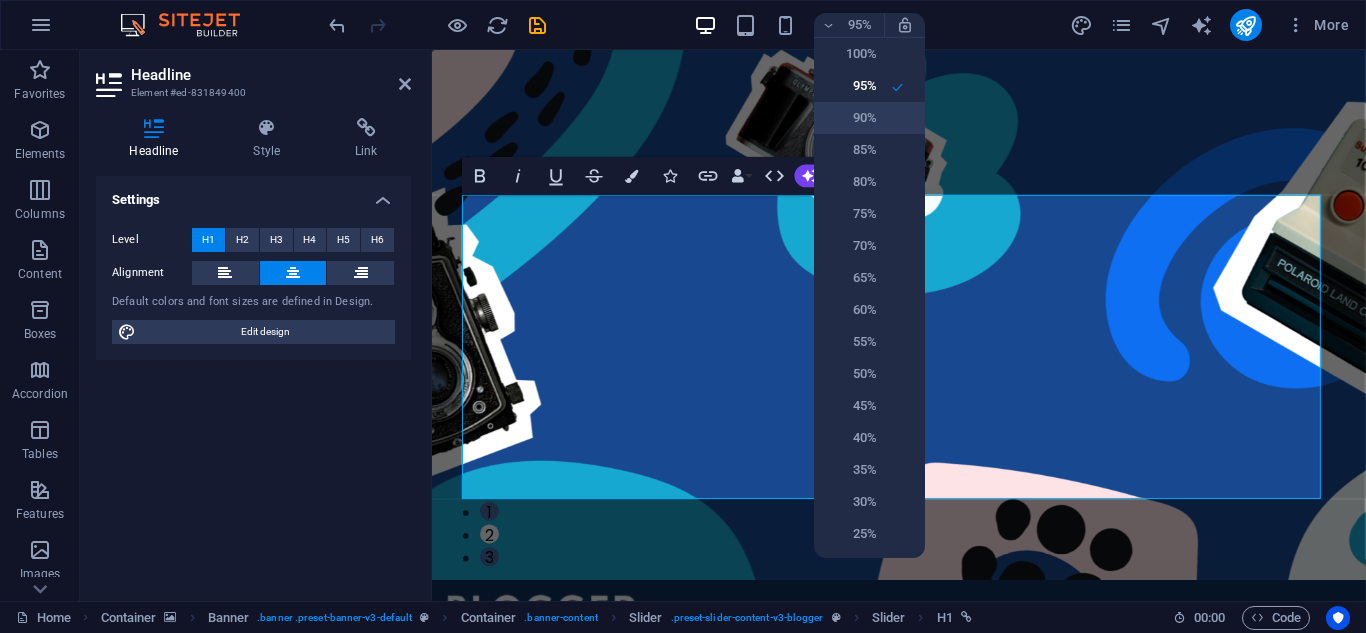 click on "90%" at bounding box center (851, 118) 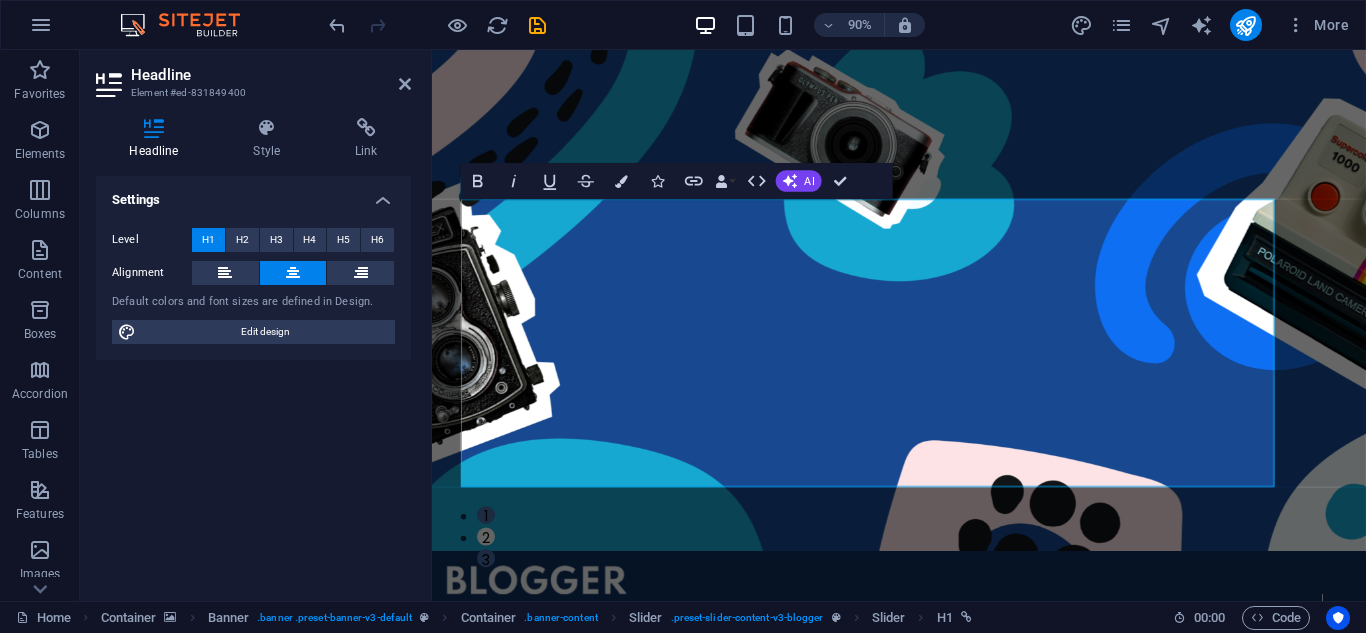 scroll, scrollTop: 0, scrollLeft: 0, axis: both 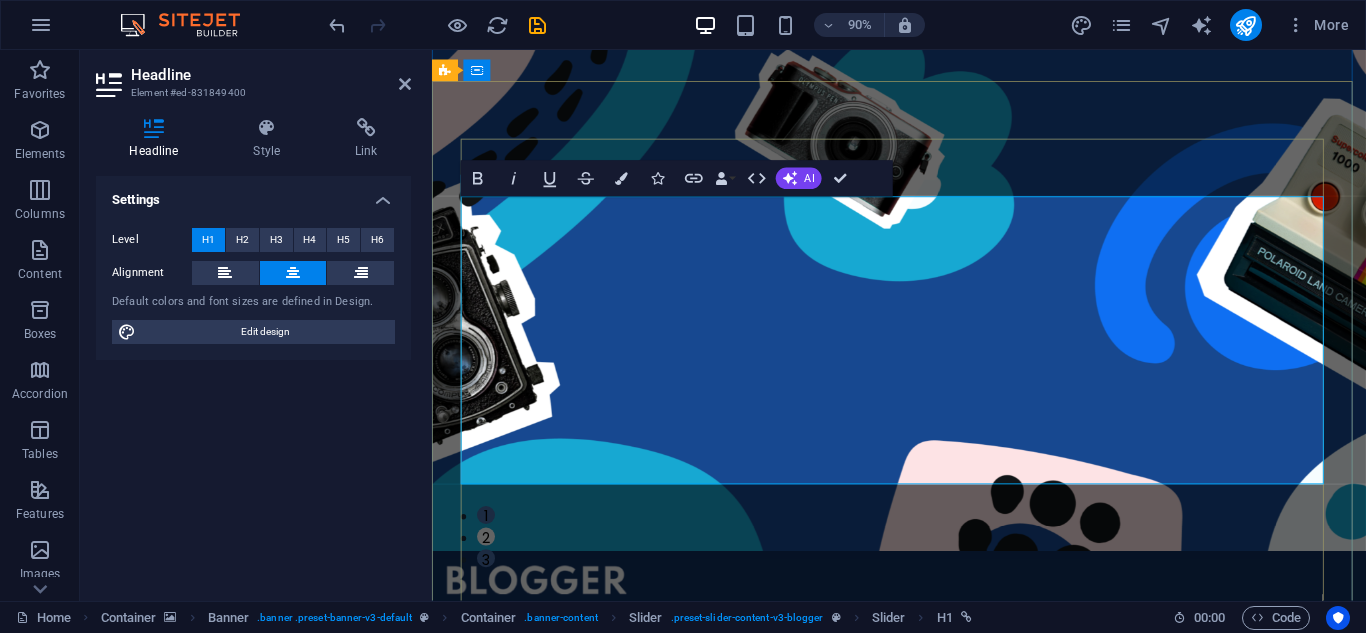 click on "kembangkan pengetahuan budidaya anda bersama kami" at bounding box center [-975, 1883] 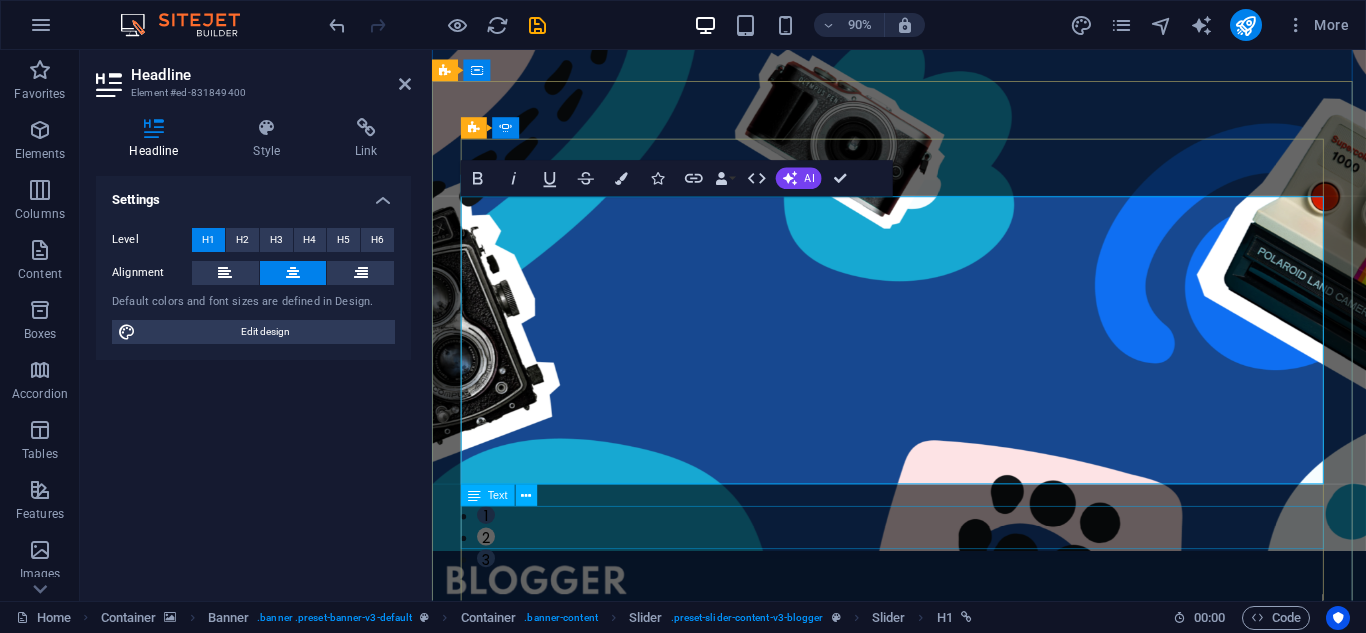 click on "A comprehensive - yet uncomplete - guide about the different types of ice cream that the world has to offer and where to find the best ice cream" at bounding box center (-975, 2091) 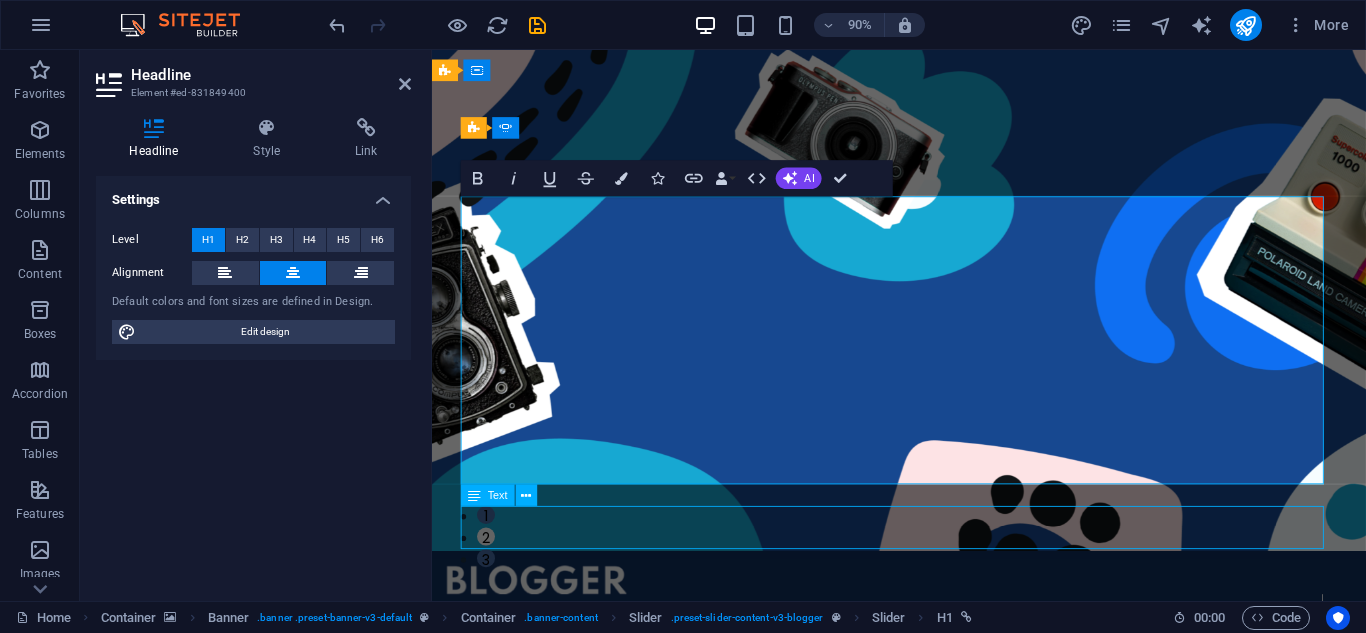 click on "A comprehensive - yet uncomplete - guide about the different types of ice cream that the world has to offer and where to find the best ice cream" at bounding box center [-975, 2091] 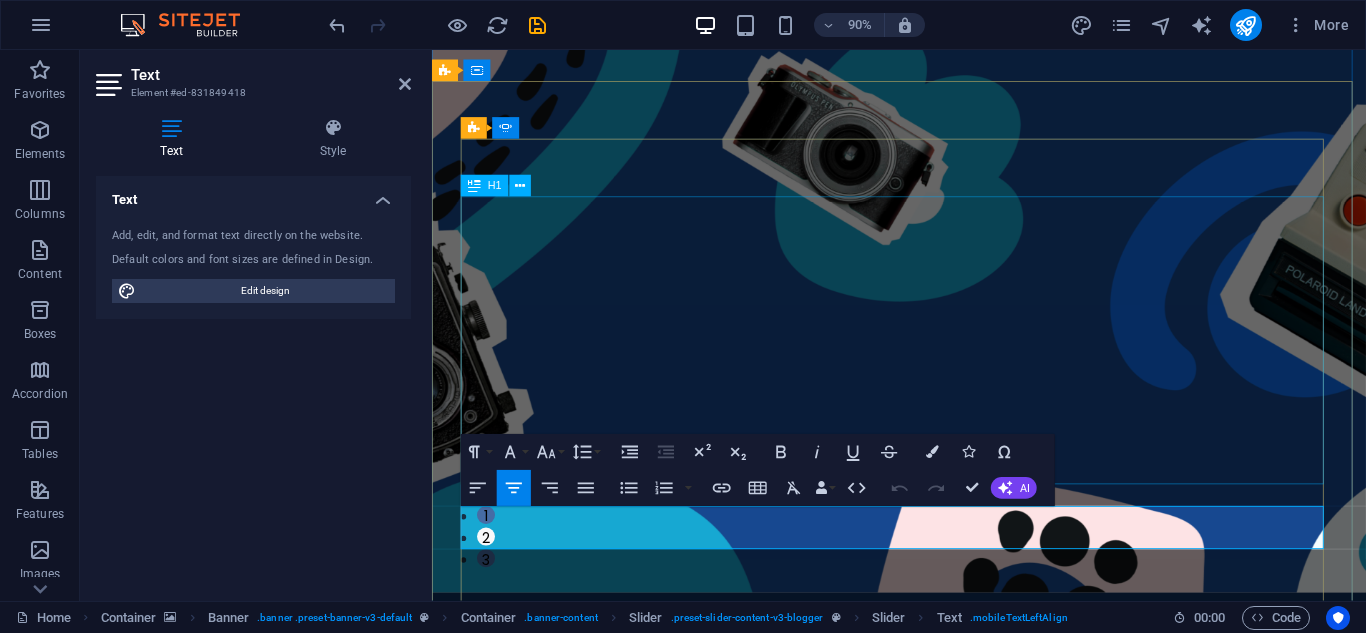 click on "kembangkan pengetahuan budidaya anda bersama kami" at bounding box center (-975, 1929) 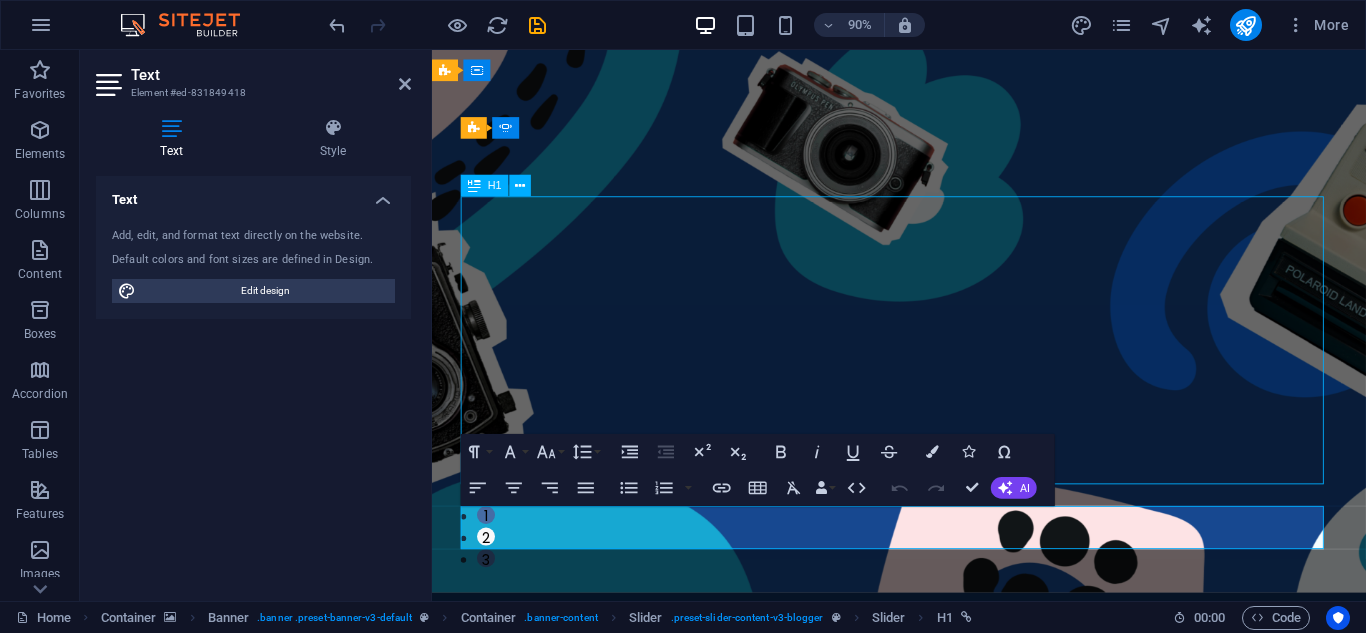 click on "kembangkan pengetahuan budidaya anda bersama kami" at bounding box center [-975, 1929] 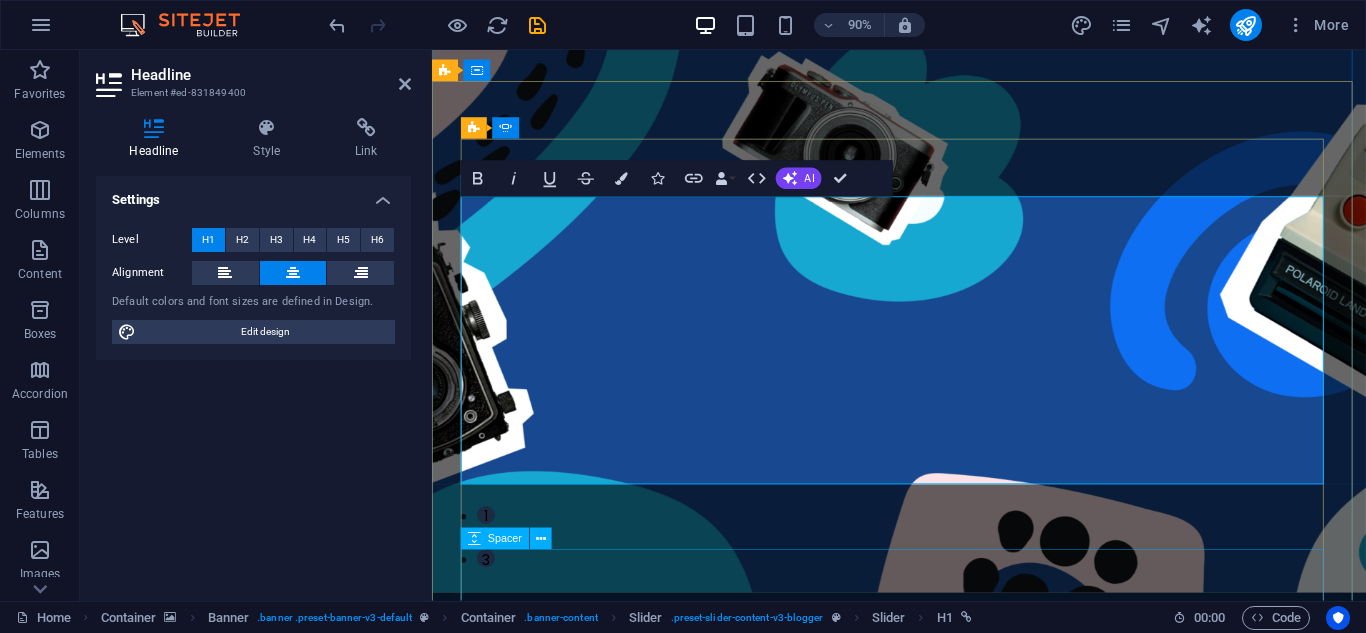 click at bounding box center [-975, 2193] 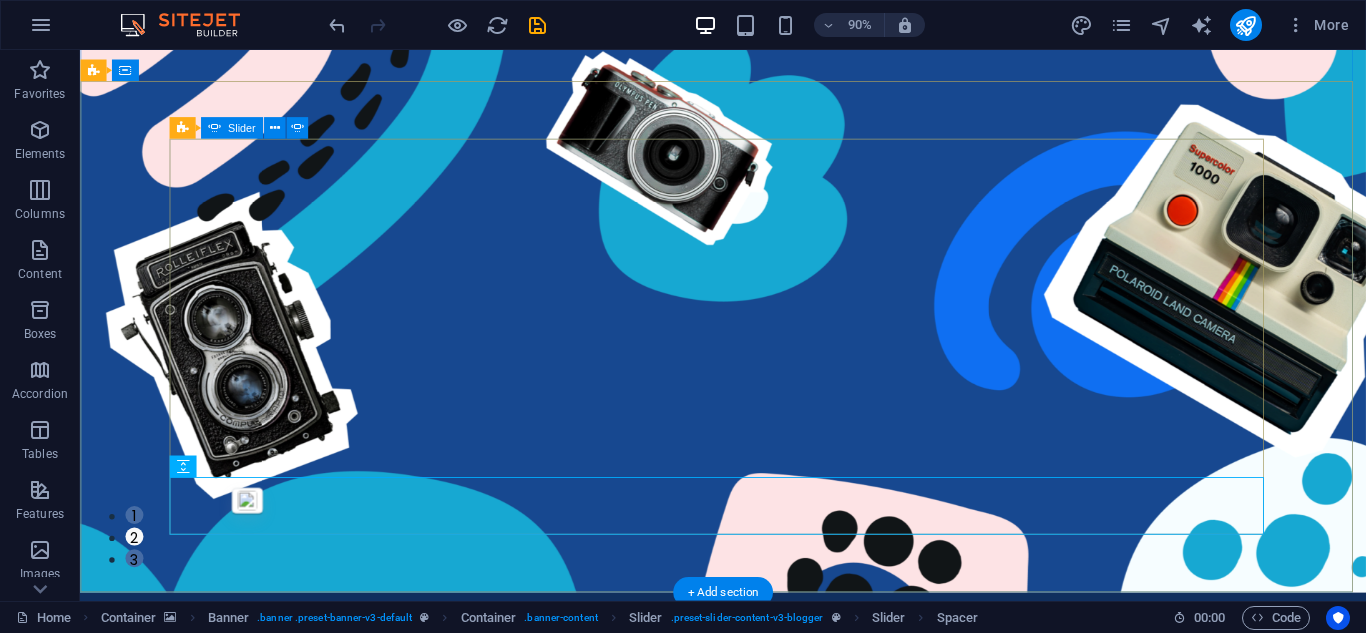 click on "3" at bounding box center [140, 615] 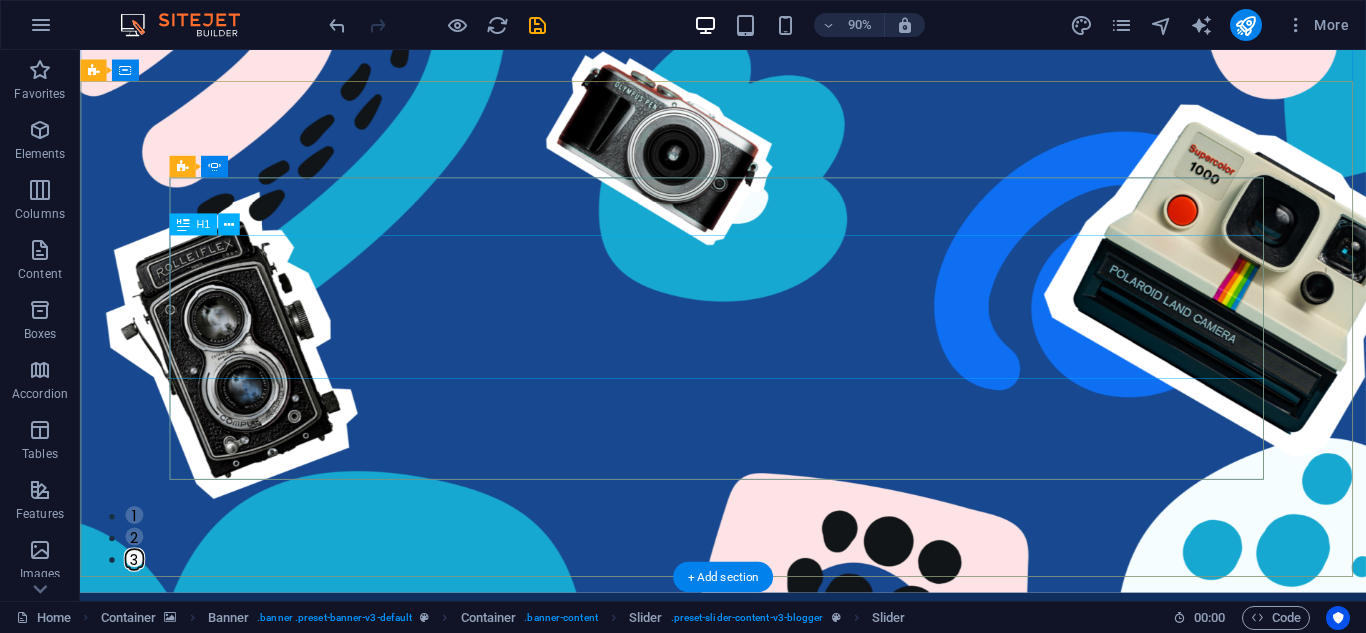 click on "Use Technology to Live Healthier" at bounding box center [-2853, 2185] 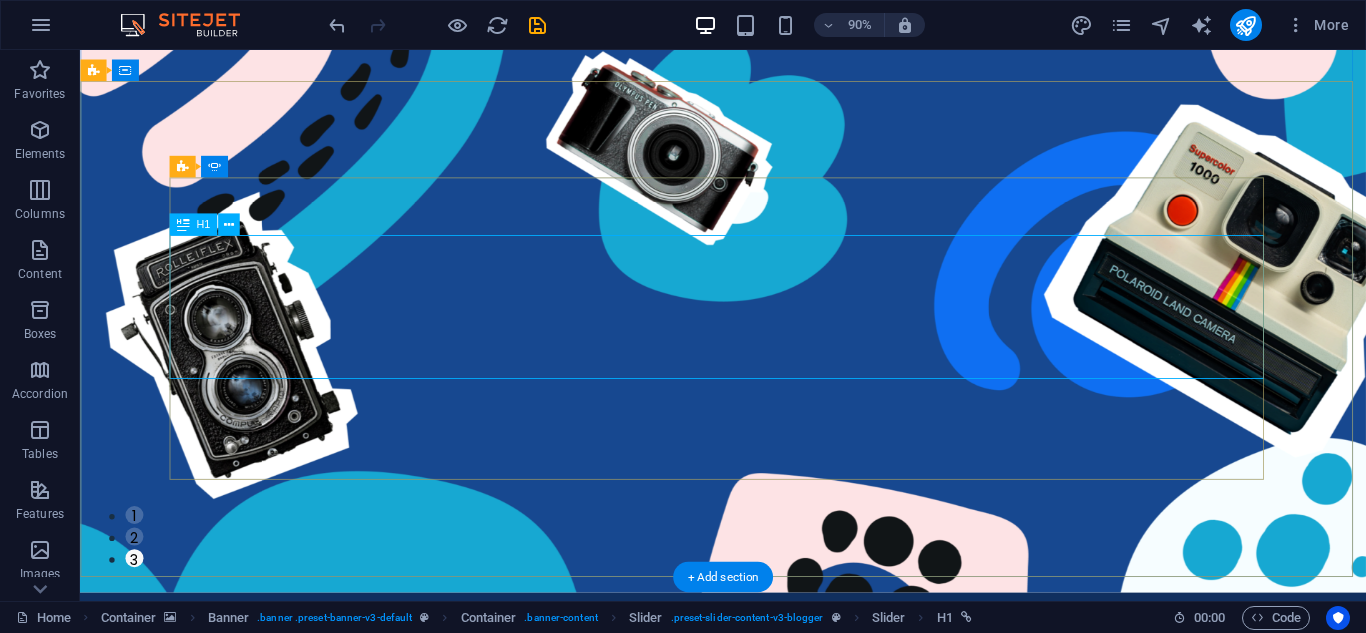 click on "Use Technology to Live Healthier" at bounding box center [-2853, 2185] 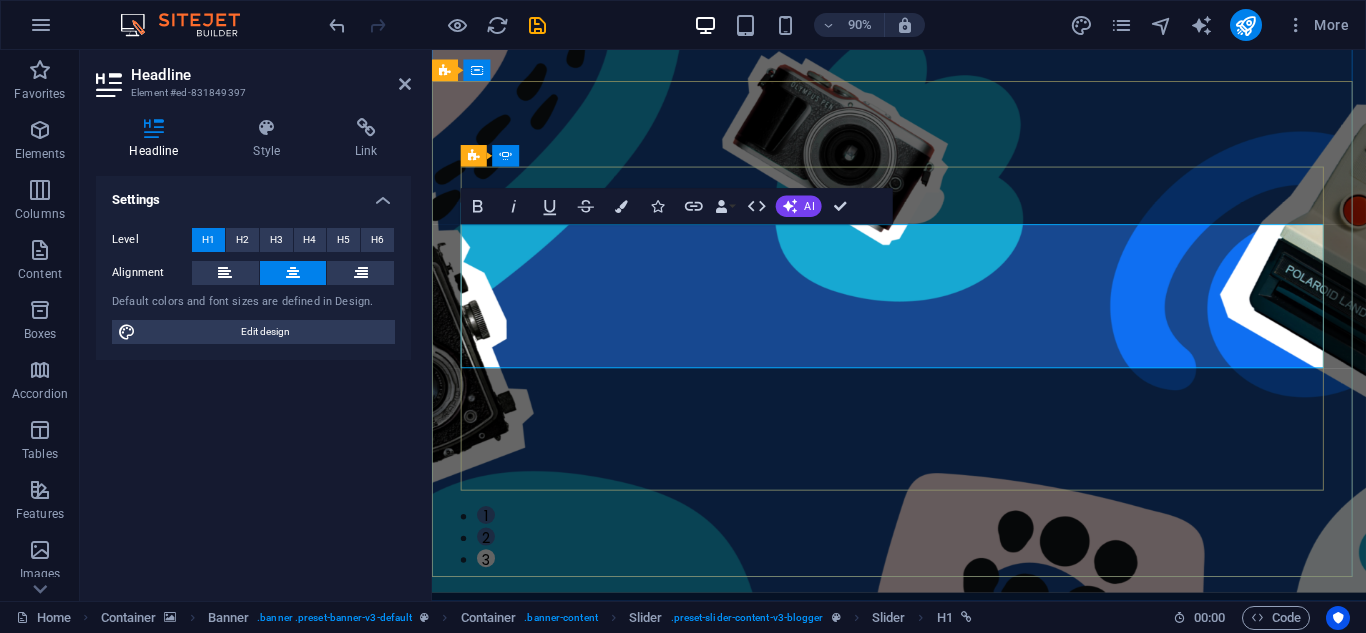 type 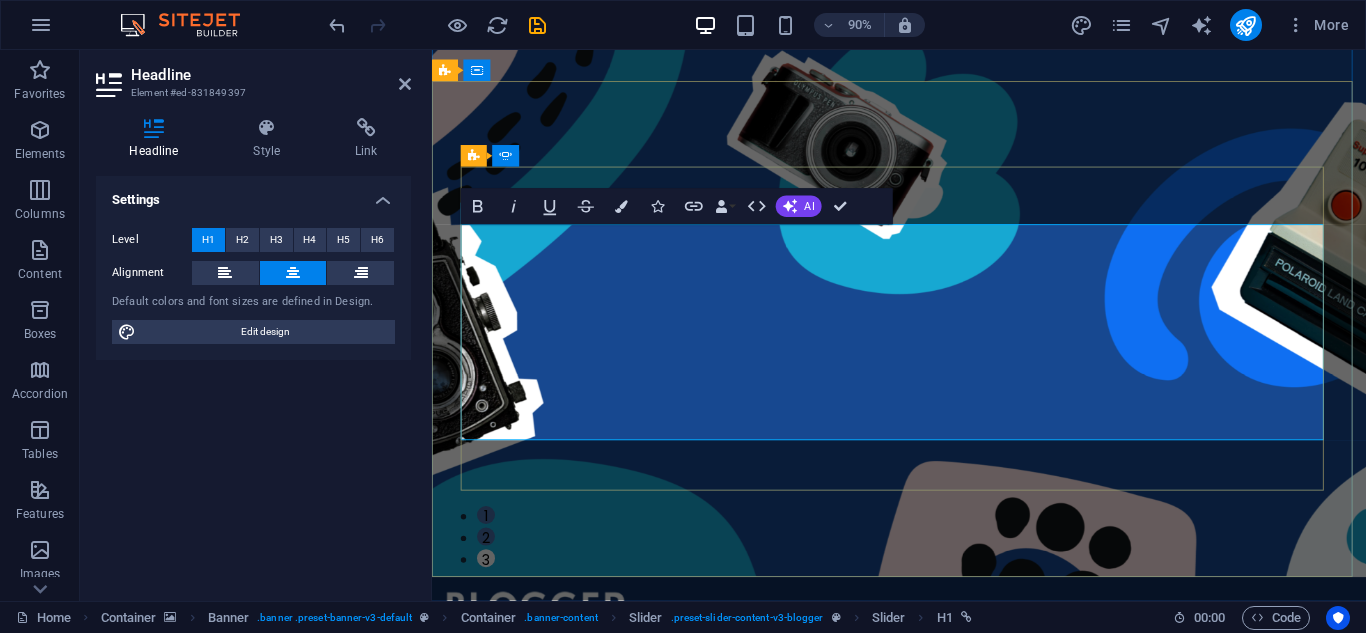 click on "jangan lupa bagikan informasi ini" at bounding box center [-1934, 2391] 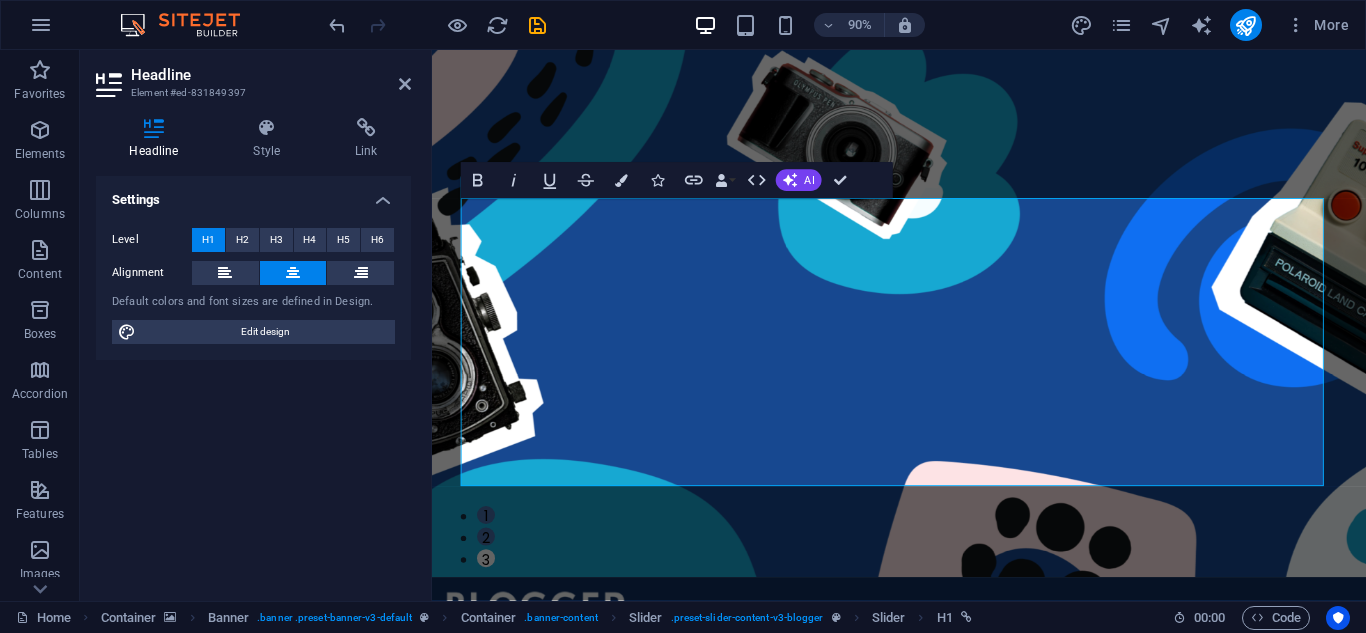click on "Settings Level H1 H2 H3 H4 H5 H6 Alignment Default colors and font sizes are defined in Design. Edit design" at bounding box center (253, 380) 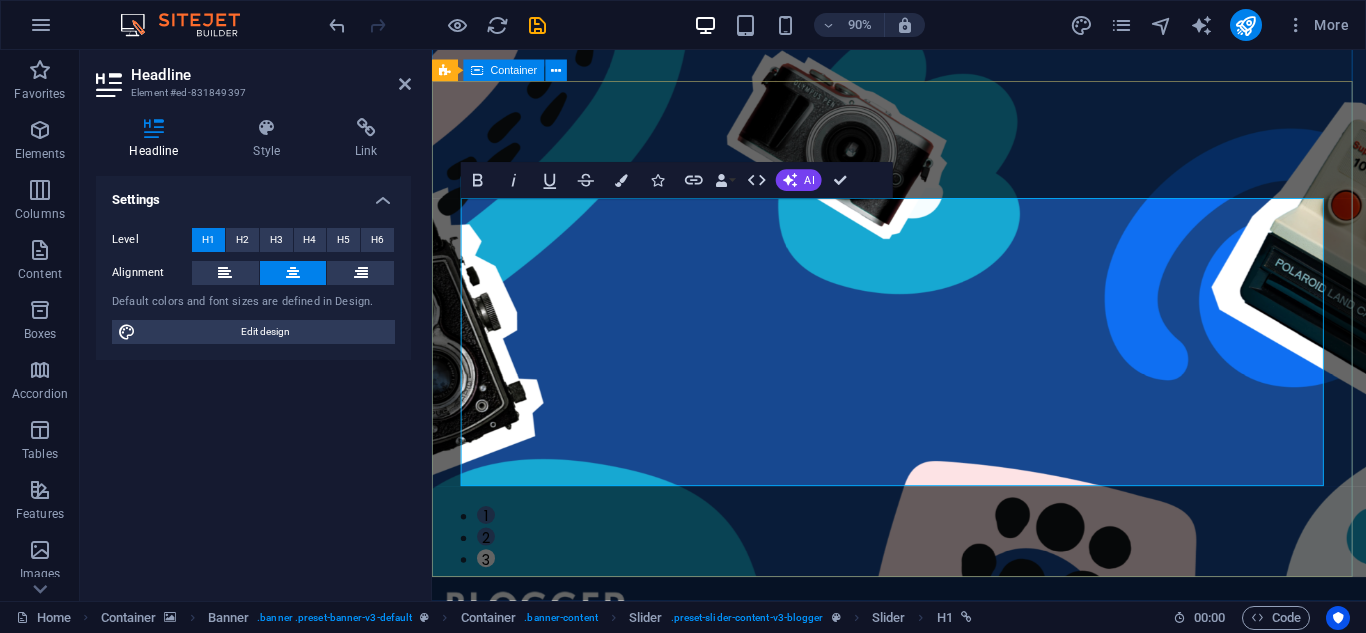 click on "TECHNOLOGY Use Technology to Live Healthier How today's technology can improve your quality of life and when to be careful of technology usage ADVENTURE wellcome to prabulele Proven methods to find breaks and quiet moments to recharge your batteries  in today's stressful life. TRAVEL kembangkan pengetahuan budidaya anda bersama kami A comprehensive - yet uncomplete - guide about the different types of ice cream that the world has to offer and where to find the best ice cream TECHNOLOGY jangan lupa bagikan informasi ini untuk kerabat anda. How today's technology can improve your quality of life and when to be careful of technology usage ADVENTURE wellcome to prabulele Proven methods to find breaks and quiet moments to recharge your batteries  in today's stressful life. 1 2 3" at bounding box center (951, 1148) 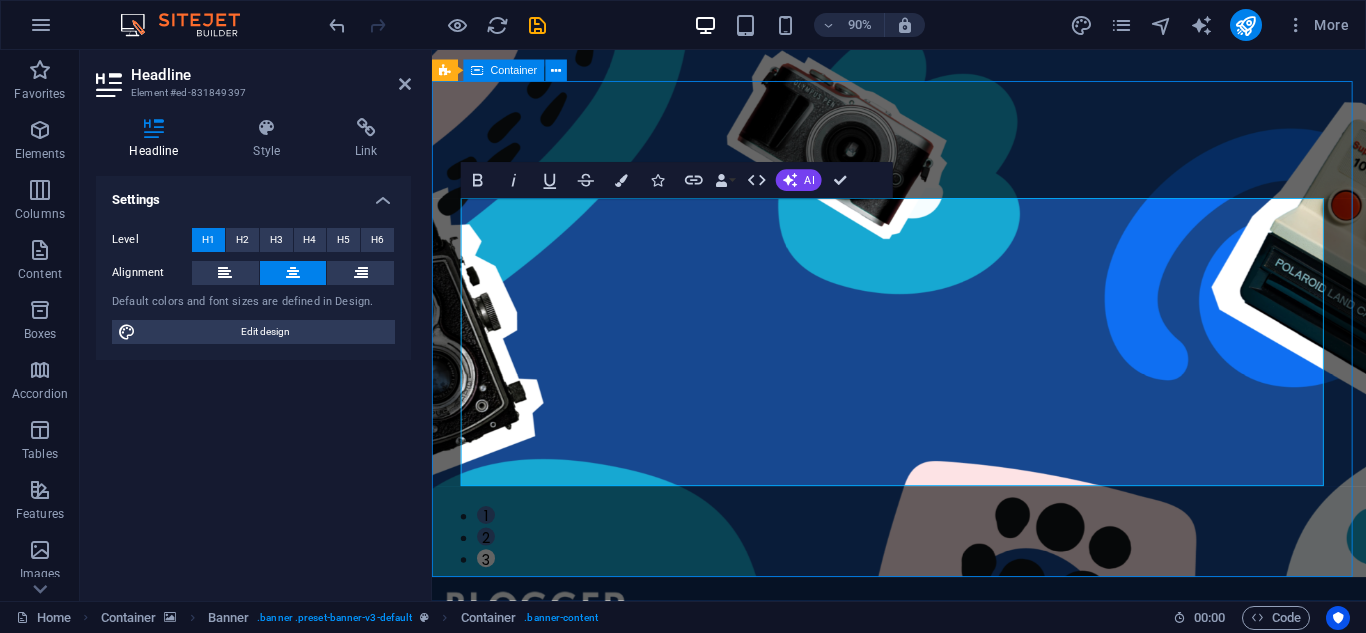 click on "TECHNOLOGY Use Technology to Live Healthier How today's technology can improve your quality of life and when to be careful of technology usage ADVENTURE wellcome to prabulele Proven methods to find breaks and quiet moments to recharge your batteries  in today's stressful life. TRAVEL kembangkan pengetahuan budidaya anda bersama kami A comprehensive - yet uncomplete - guide about the different types of ice cream that the world has to offer and where to find the best ice cream TECHNOLOGY jangan lupa bagikan informasi ini untuk kerabat anda. How today's technology can improve your quality of life and when to be careful of technology usage ADVENTURE wellcome to prabulele Proven methods to find breaks and quiet moments to recharge your batteries  in today's stressful life. 1 2 3" at bounding box center [951, 1148] 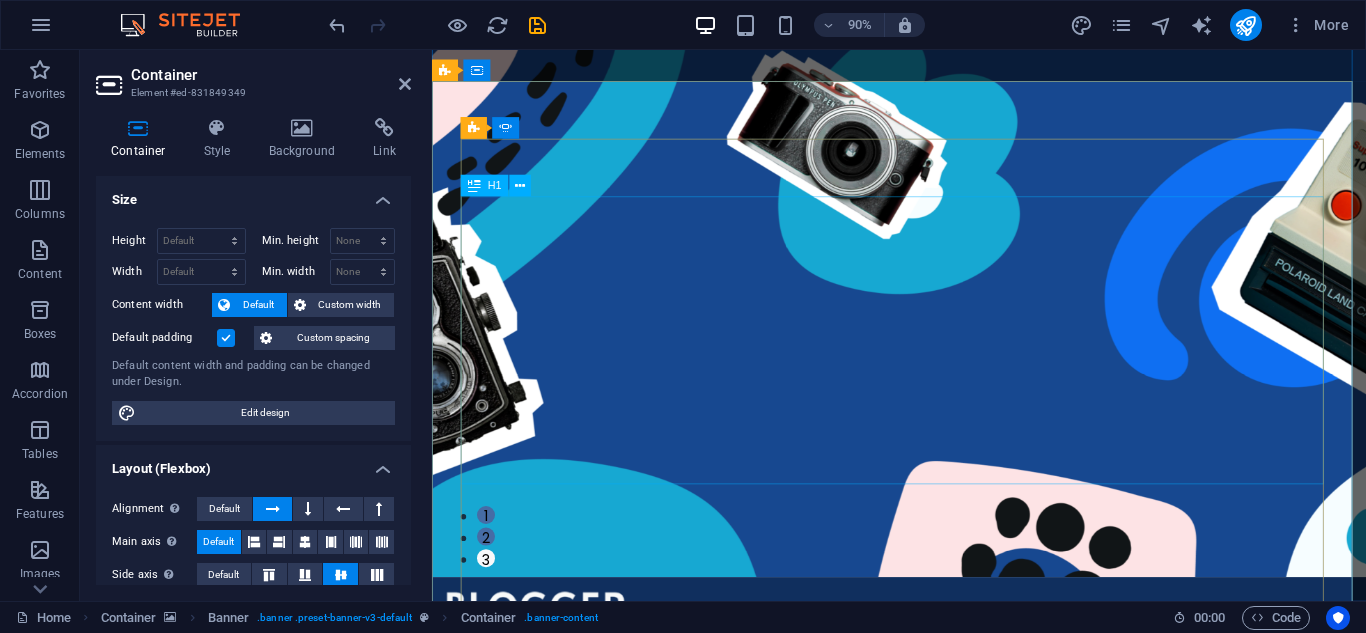 click on "jangan lupa bagikan informasi ini untuk kerabat anda." at bounding box center (-1934, 2592) 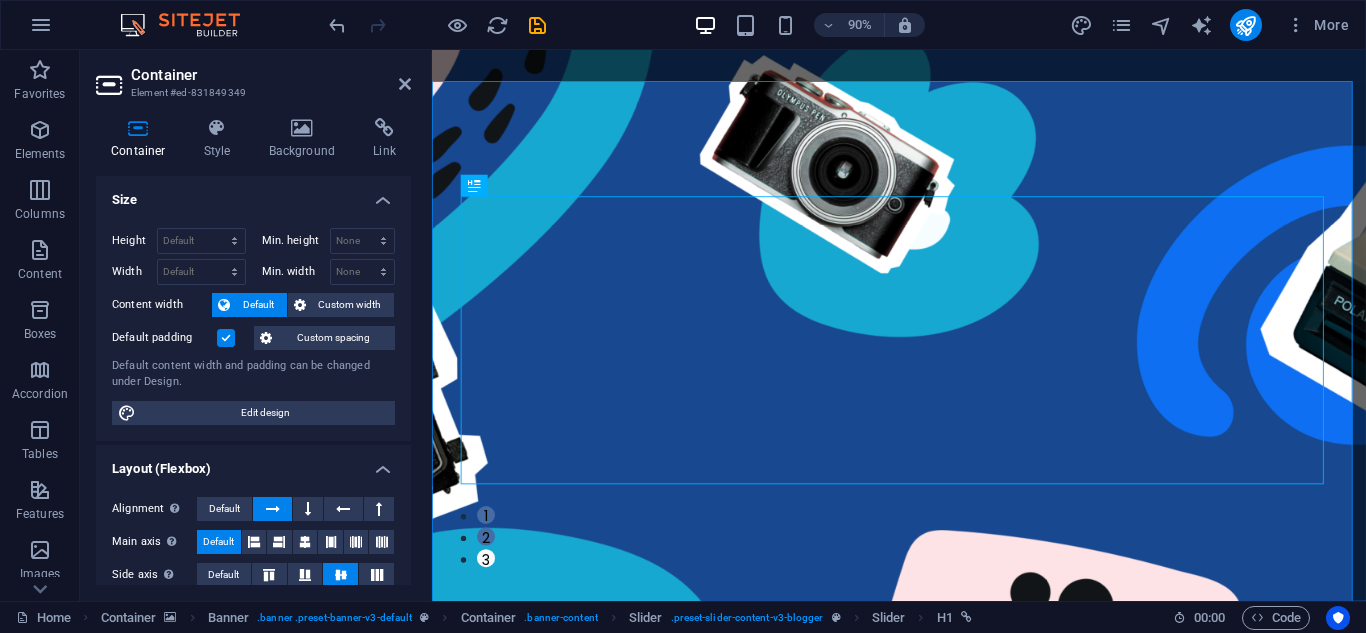 scroll, scrollTop: 569, scrollLeft: 0, axis: vertical 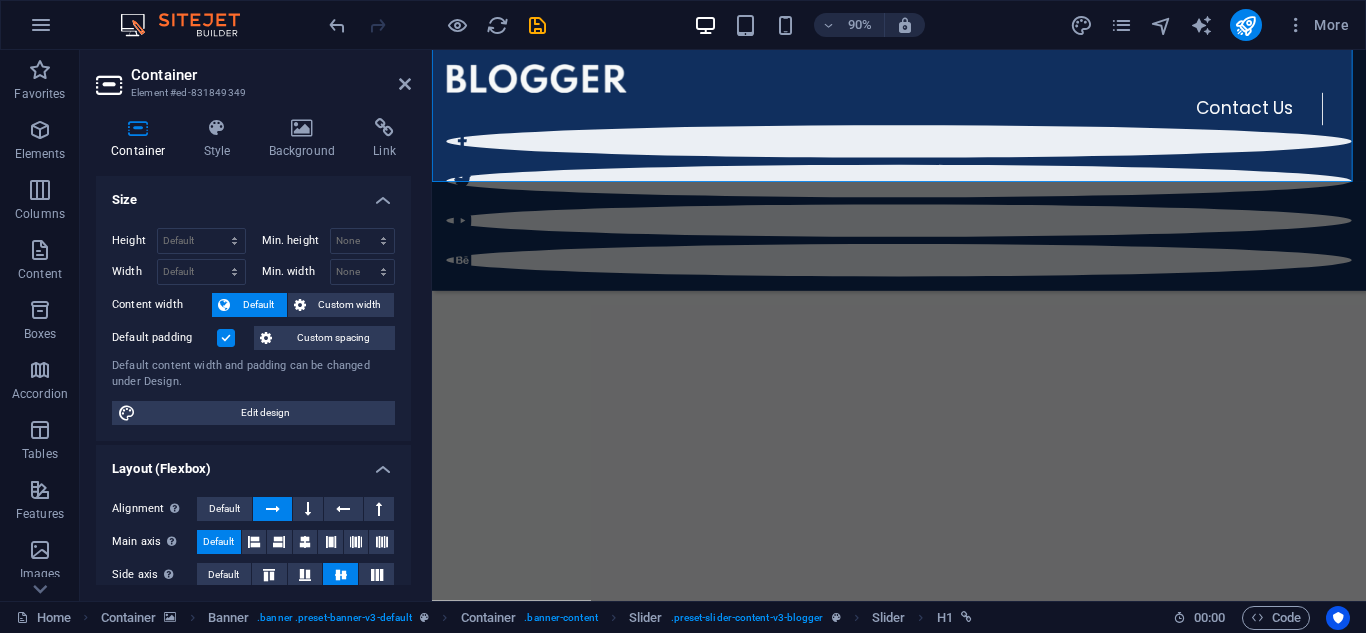 click at bounding box center (951, 3020) 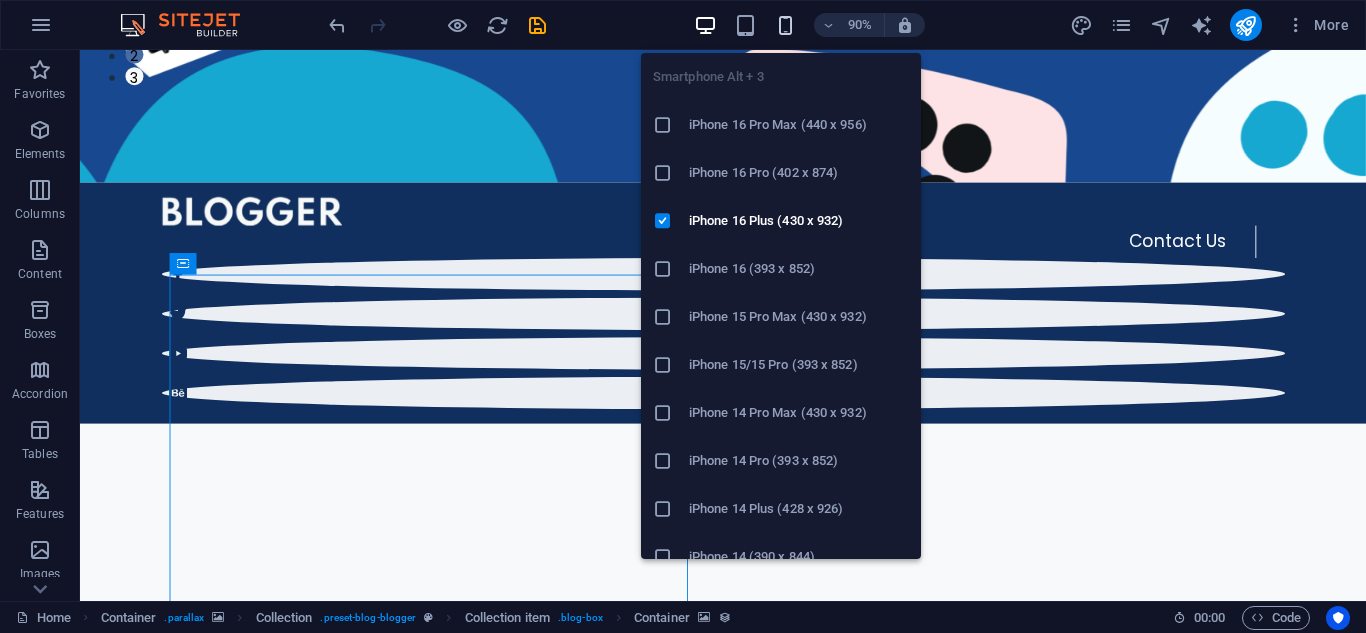 click at bounding box center (785, 25) 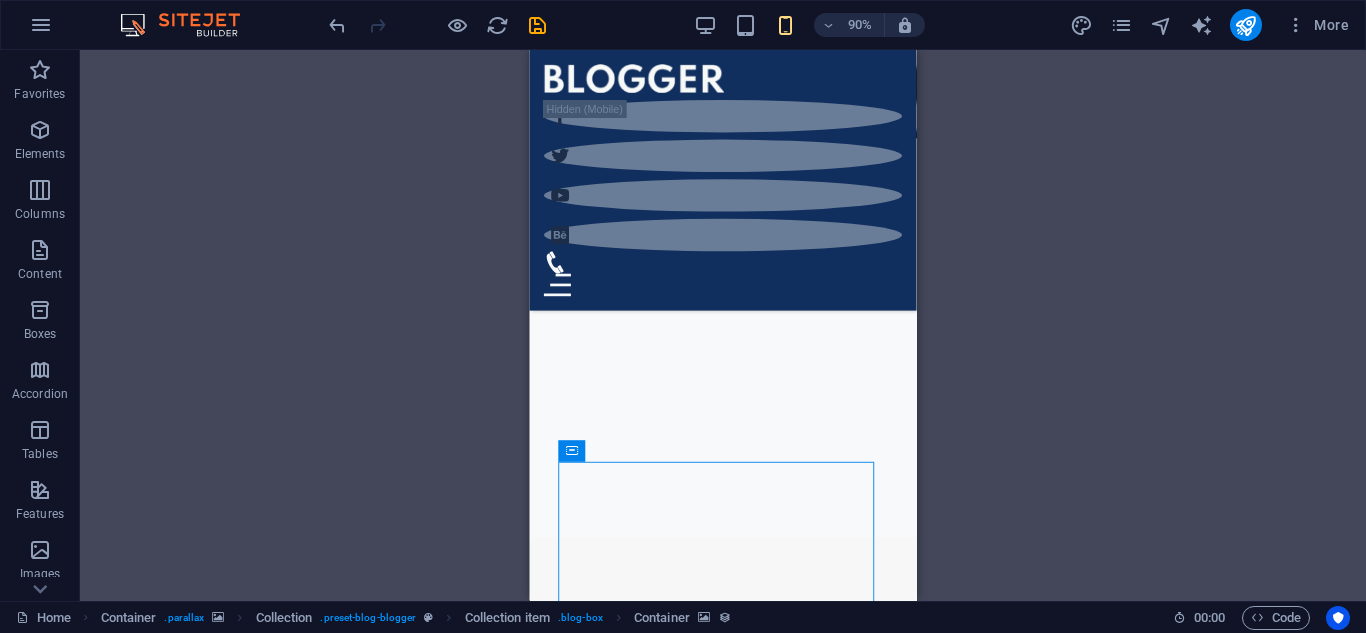 scroll, scrollTop: 33, scrollLeft: 0, axis: vertical 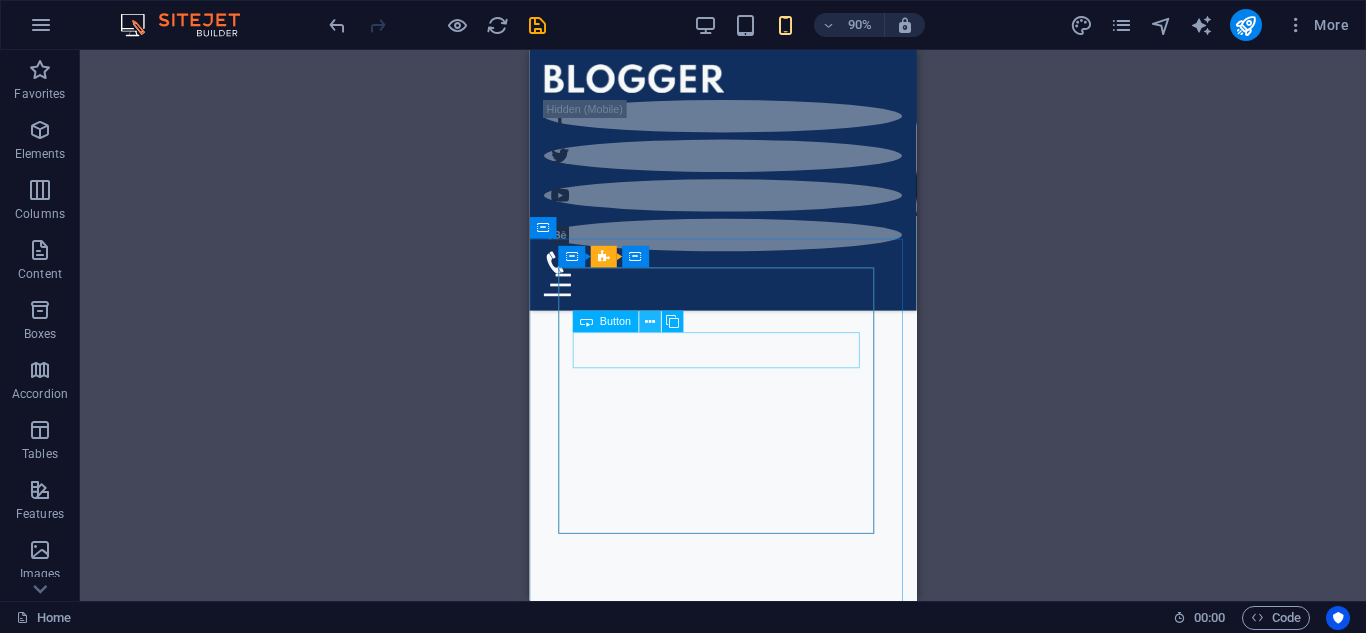 click at bounding box center (650, 322) 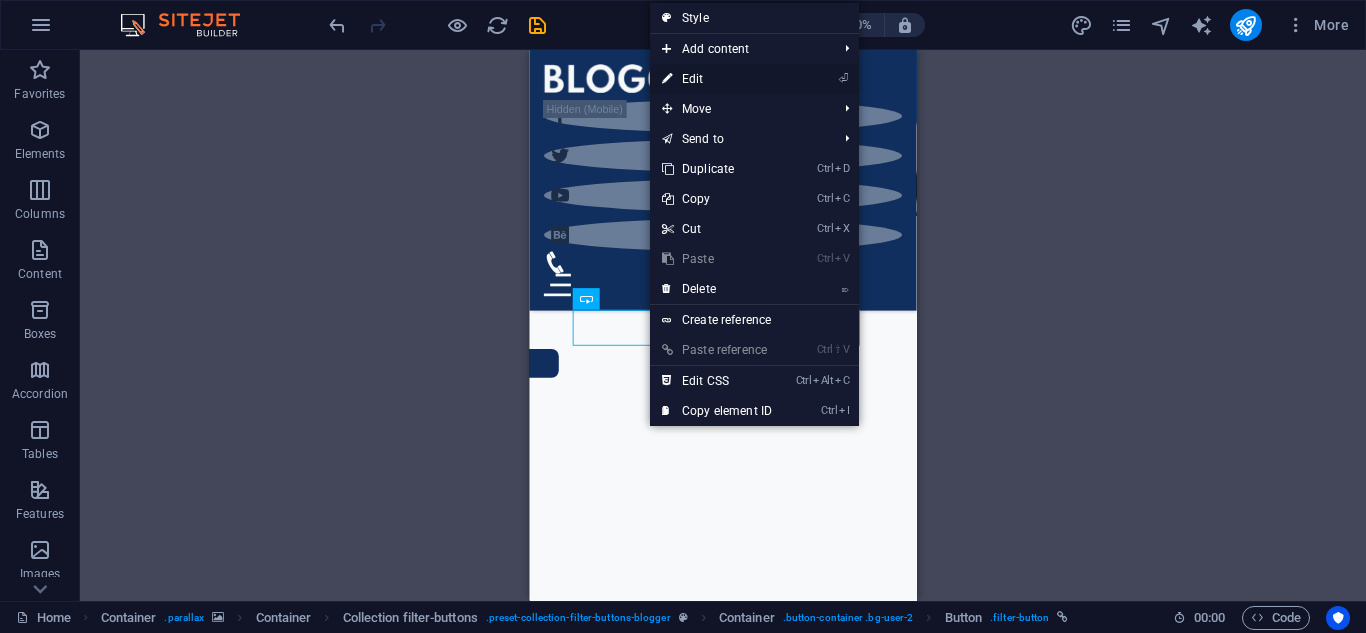 click on "⏎  Edit" at bounding box center (717, 79) 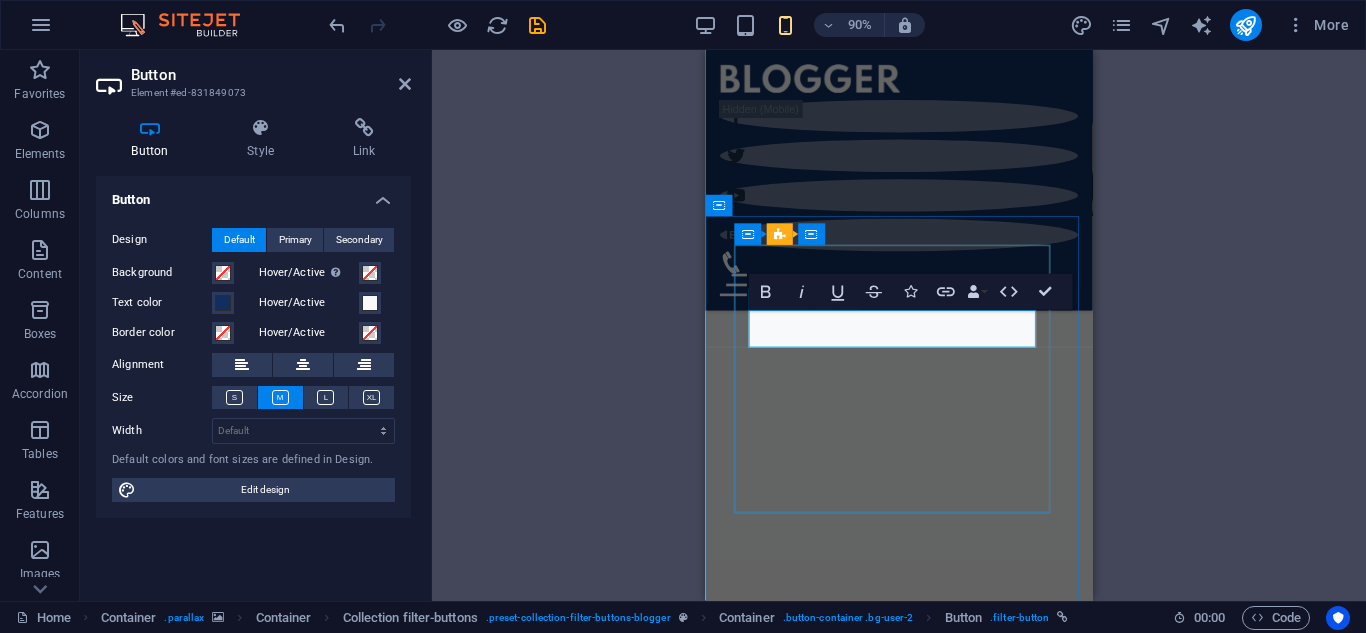 type 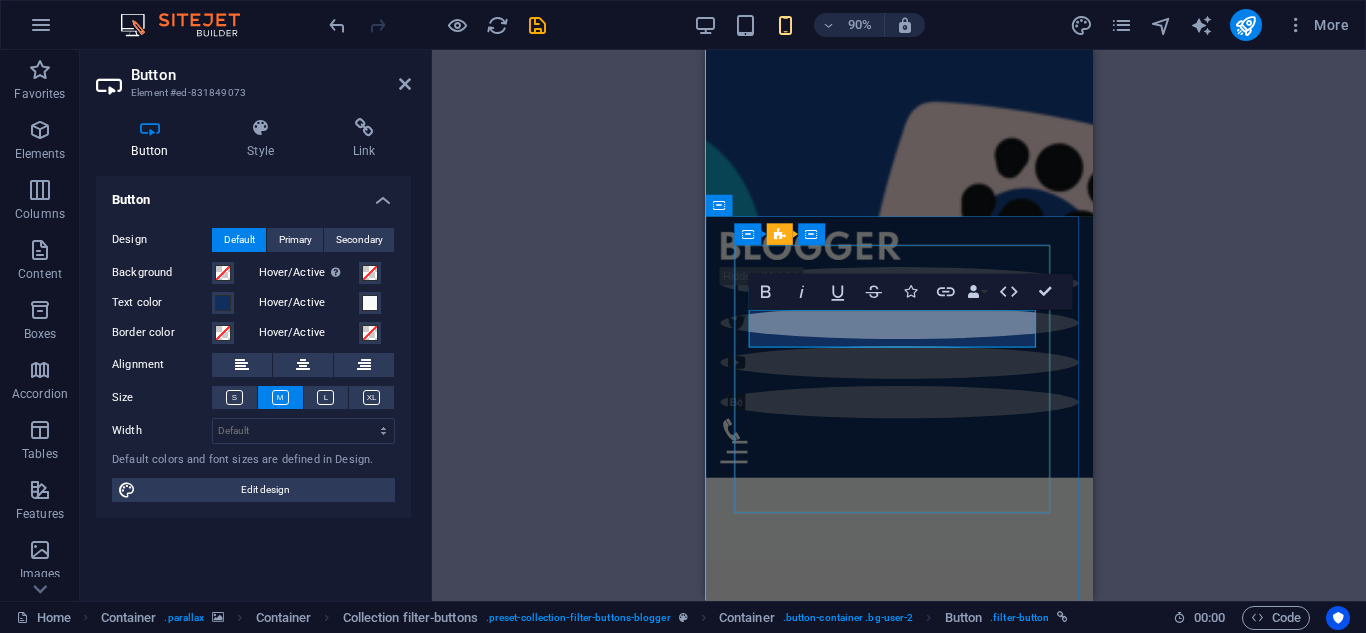 scroll, scrollTop: 482, scrollLeft: 0, axis: vertical 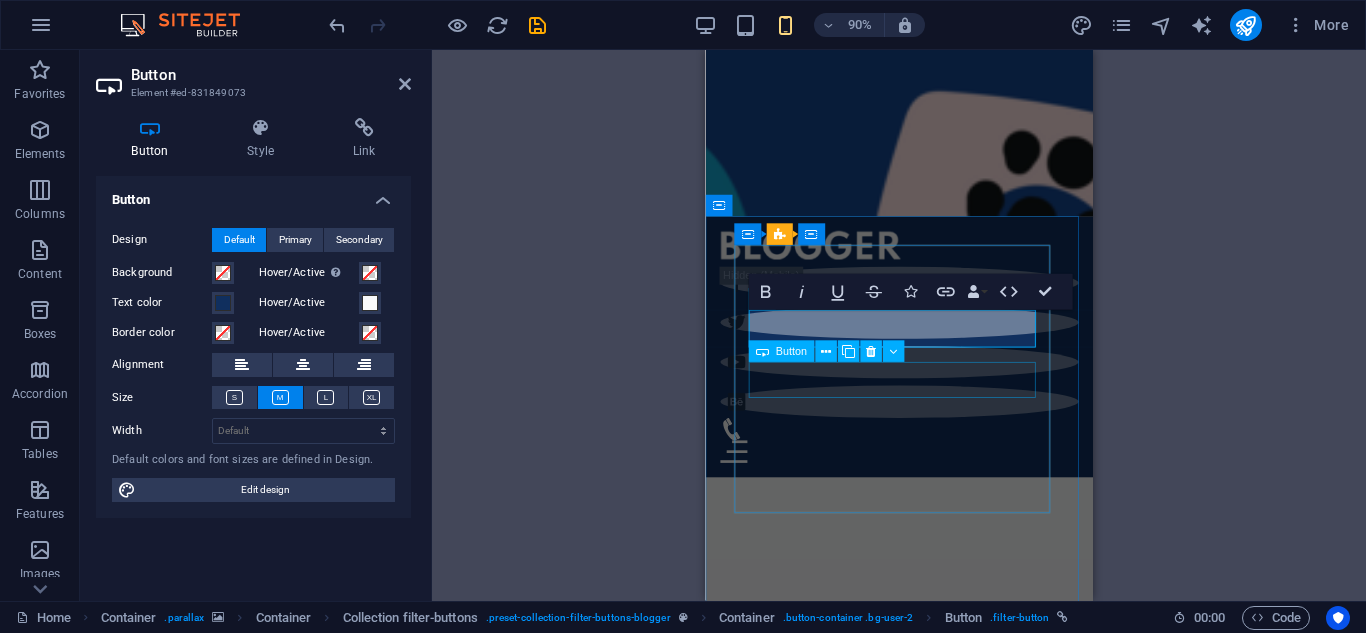 click on "Fashion" at bounding box center [920, 3471] 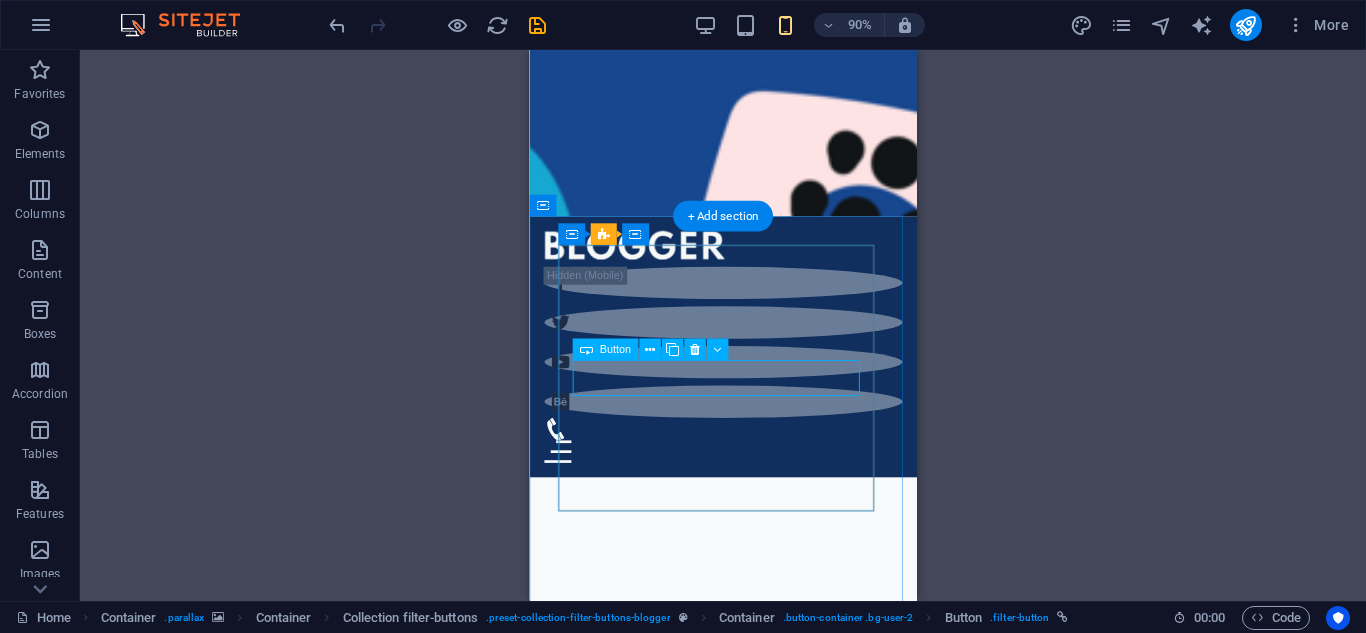 click on "Fashion" at bounding box center [744, 3468] 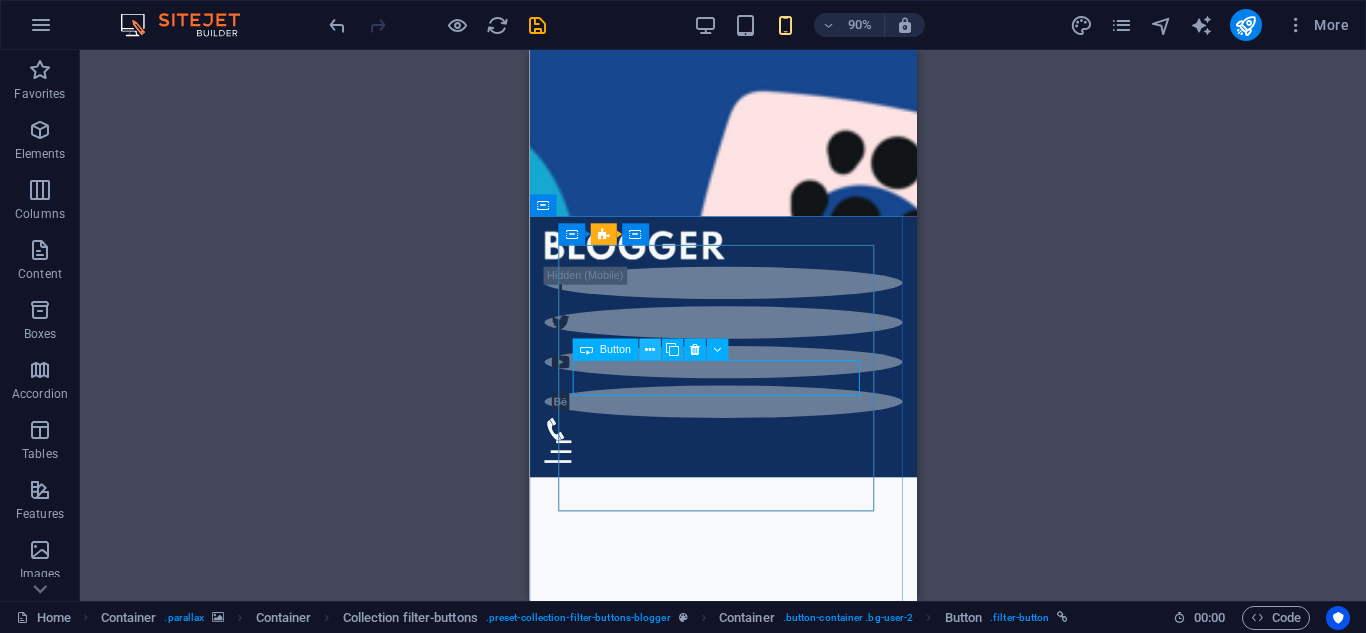 click at bounding box center [650, 349] 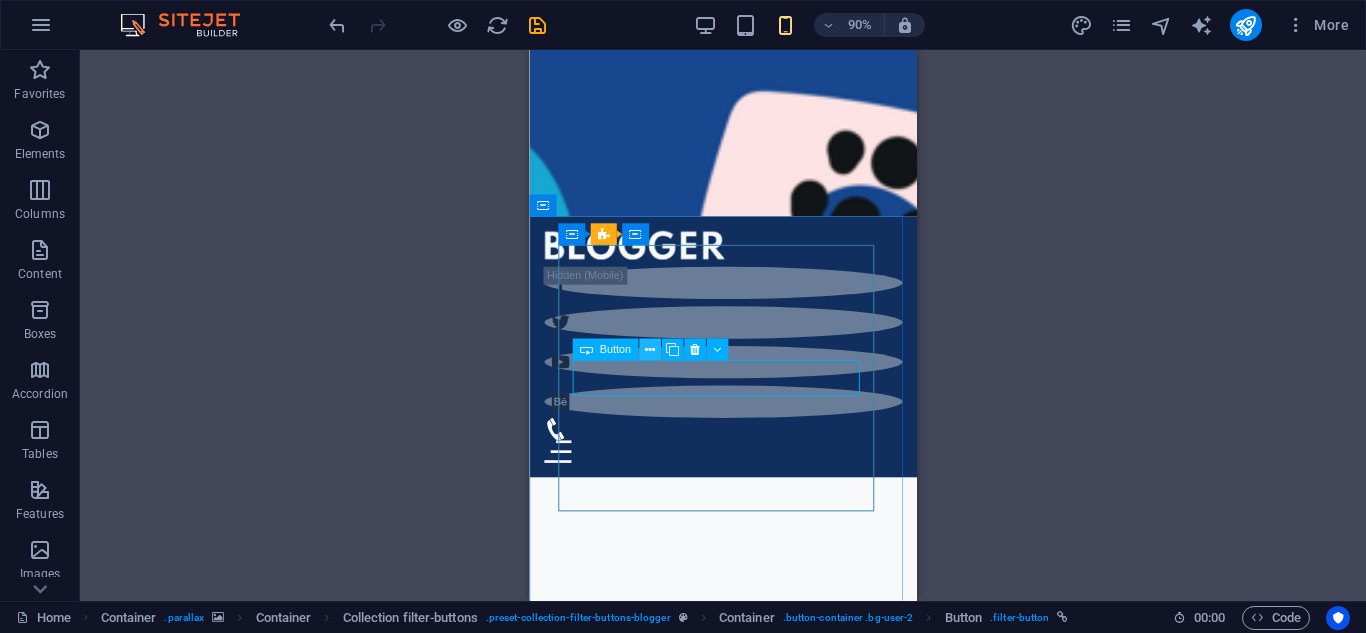 click at bounding box center [650, 349] 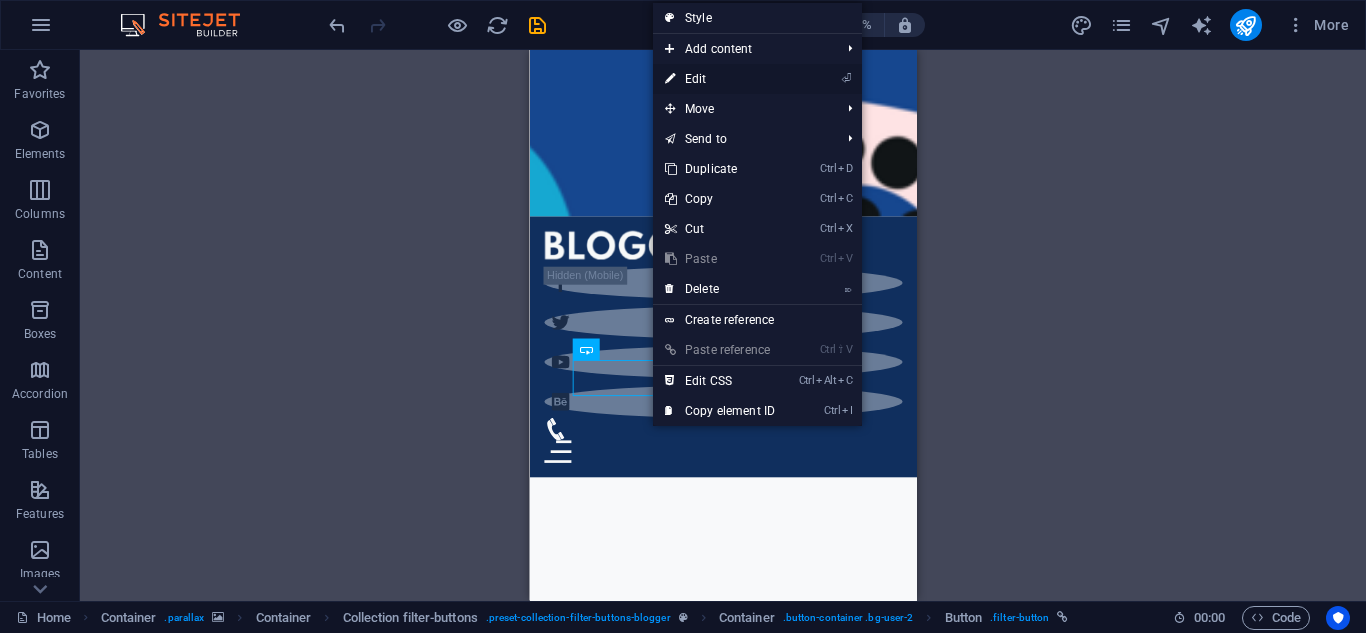 click on "⏎  Edit" at bounding box center (720, 79) 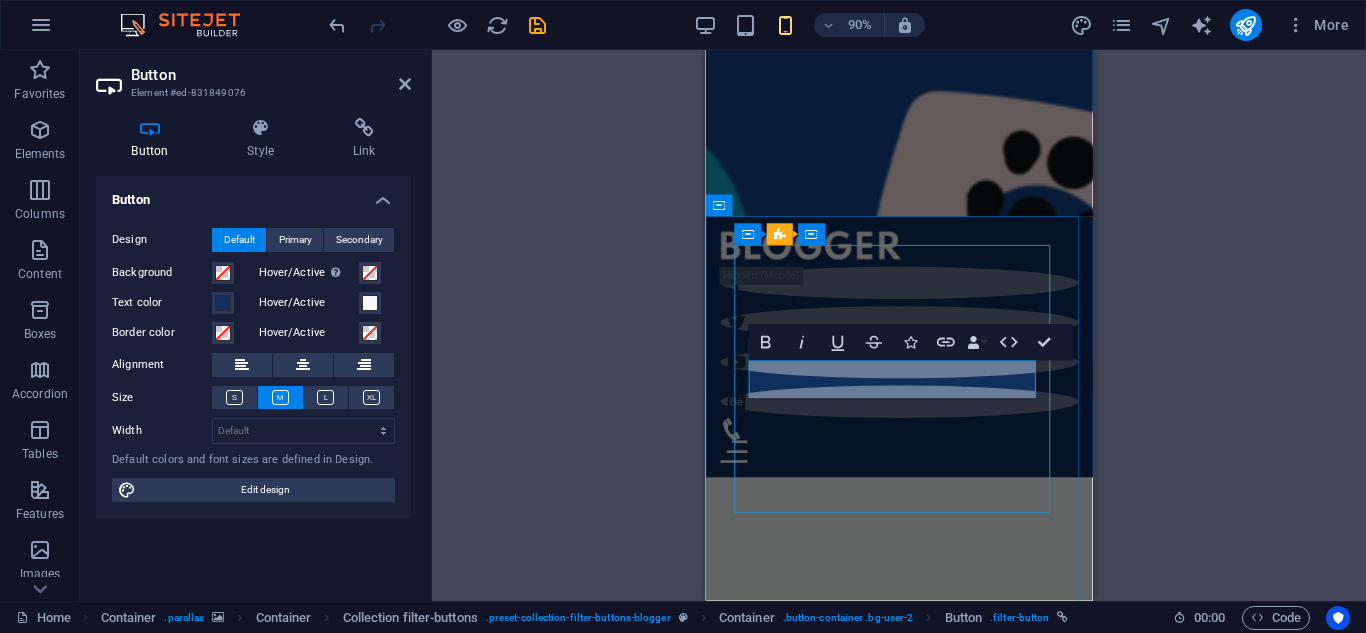 type 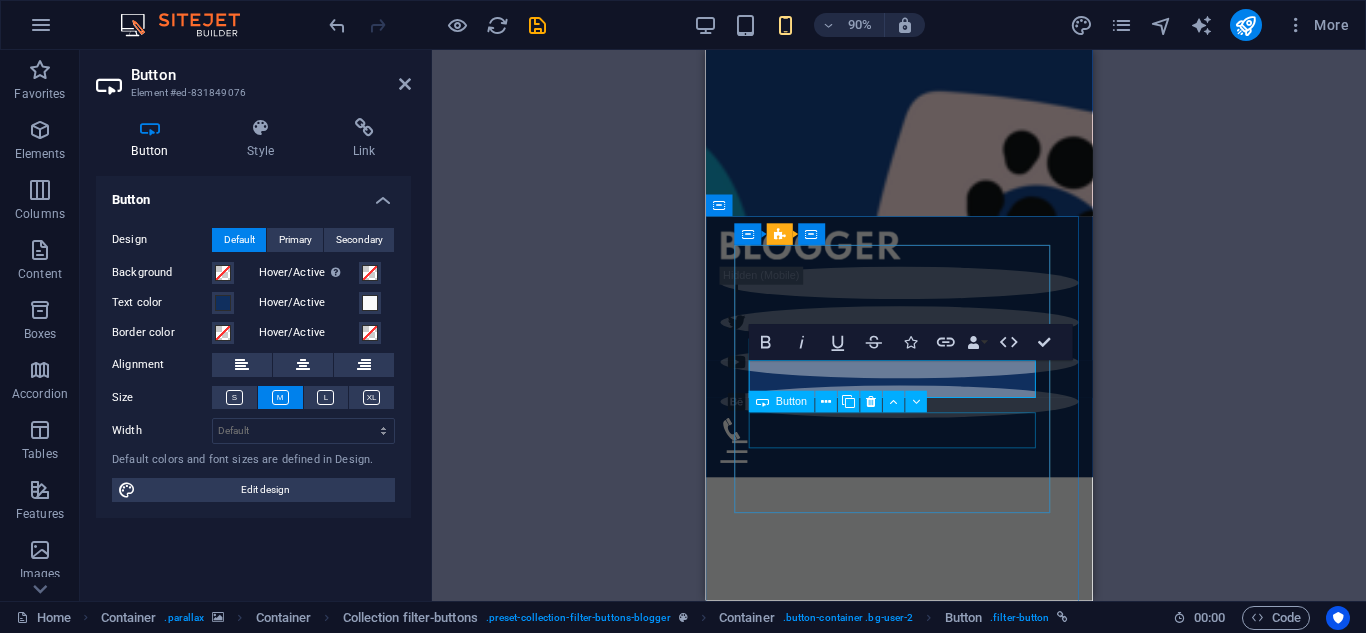 click on "Technology" at bounding box center (920, 3519) 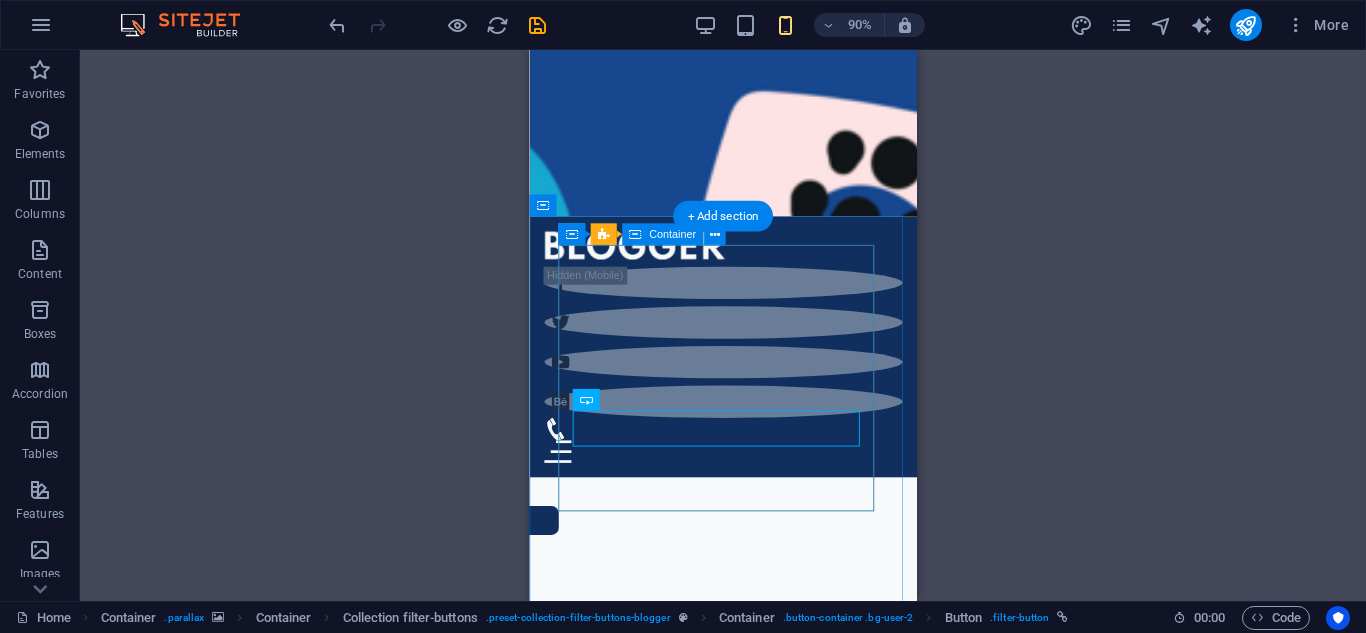 click on "All tahap awal budidaya tehnik budidaya Technology Travel" at bounding box center (744, 3468) 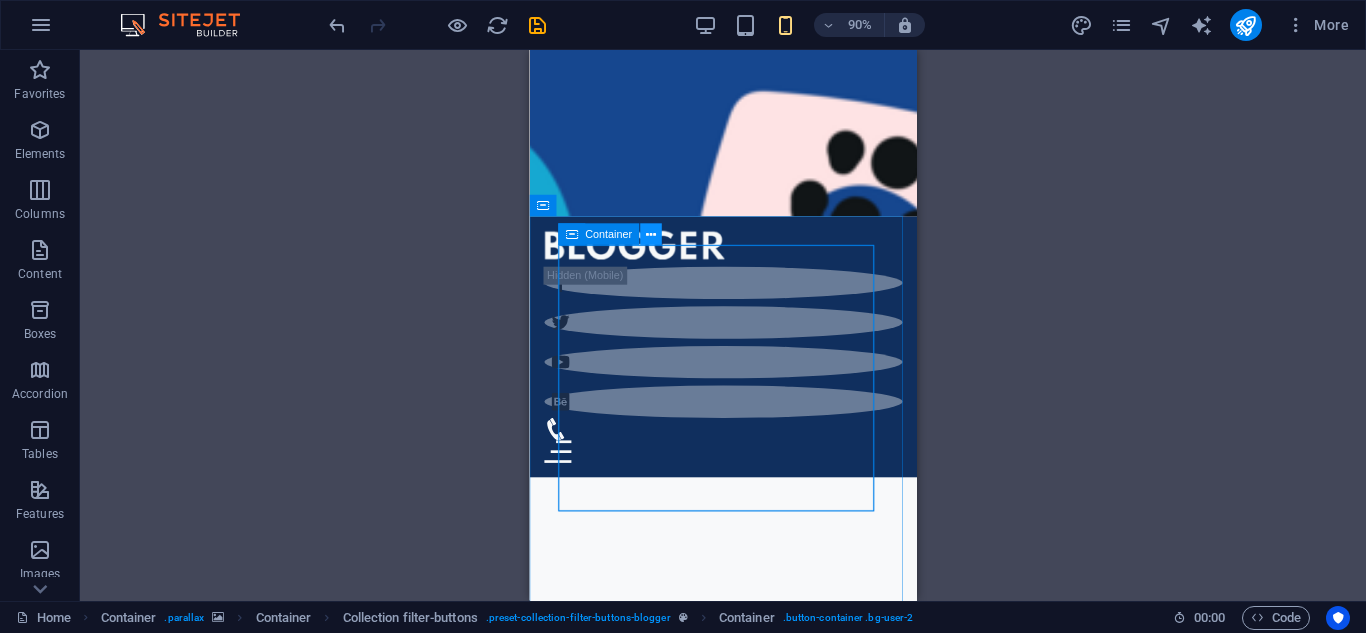click at bounding box center (651, 234) 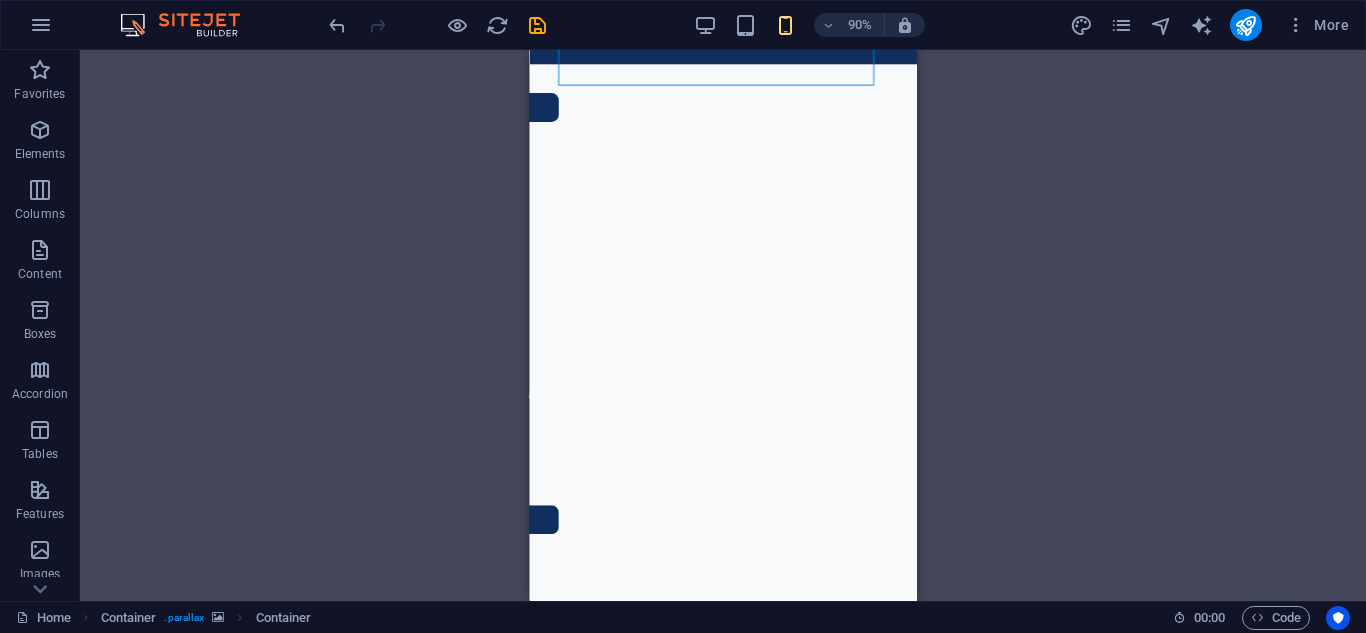 scroll, scrollTop: 969, scrollLeft: 0, axis: vertical 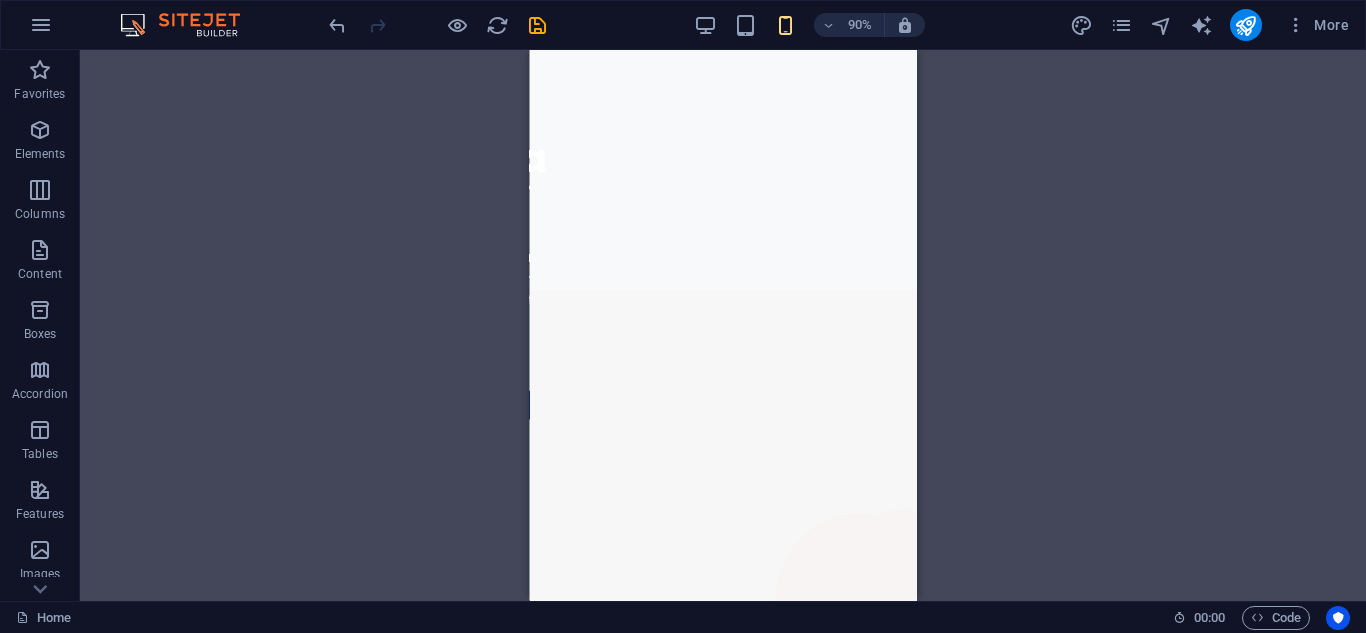 click on "H1   Container   Container   Banner   Banner   Container   Container   Slider   Slider   Slider   Menu Bar   H1   Text   Spacer   Spacer   Text   Container   Container   Container   Container   Image   Spacer   Text   Spacer   Spacer   Slider   Slider   Container   Spacer   Text   H1   Spacer   Menu   Slider   Container   Spacer   Collection filter-buttons   Container   Container   Collection filter-buttons   Container   Button   Spacer   H4   Collection   Collection   Collection item   Container   Slider   Container   Text   Container   Container   Collection filter-buttons   Button   Button   Button   Button   Container   Text   Container   Spacer   H3   Spacer   Text" at bounding box center [723, 325] 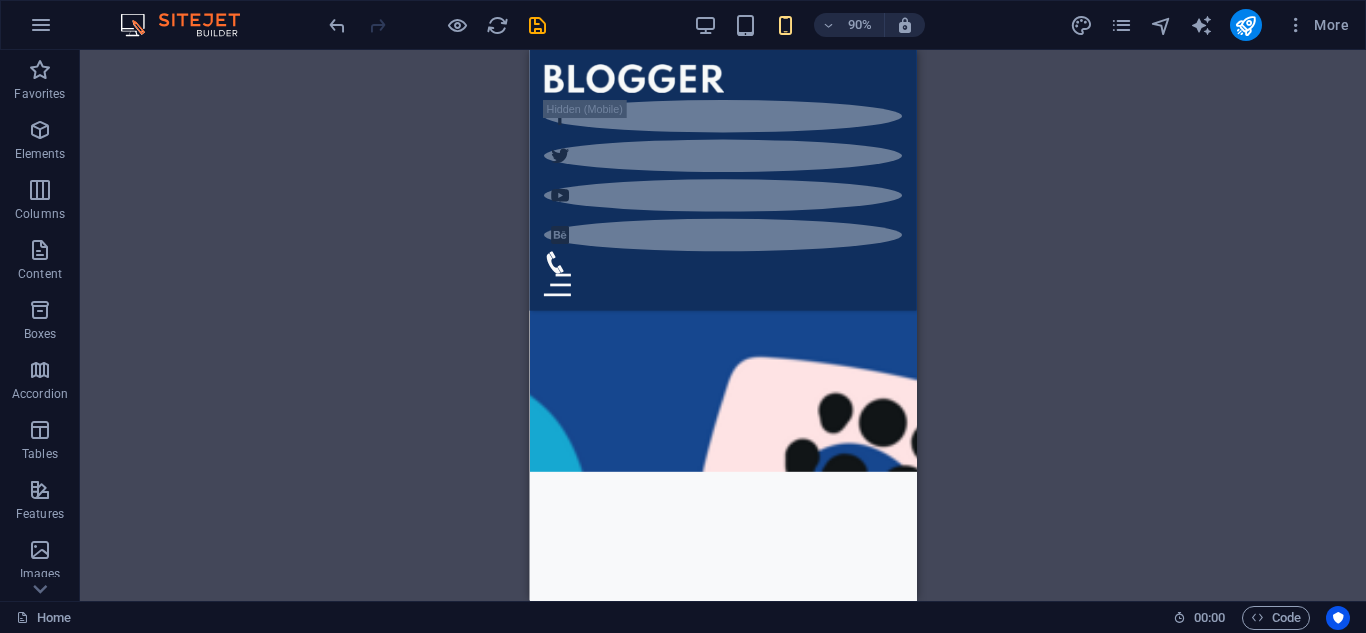 scroll, scrollTop: 0, scrollLeft: 0, axis: both 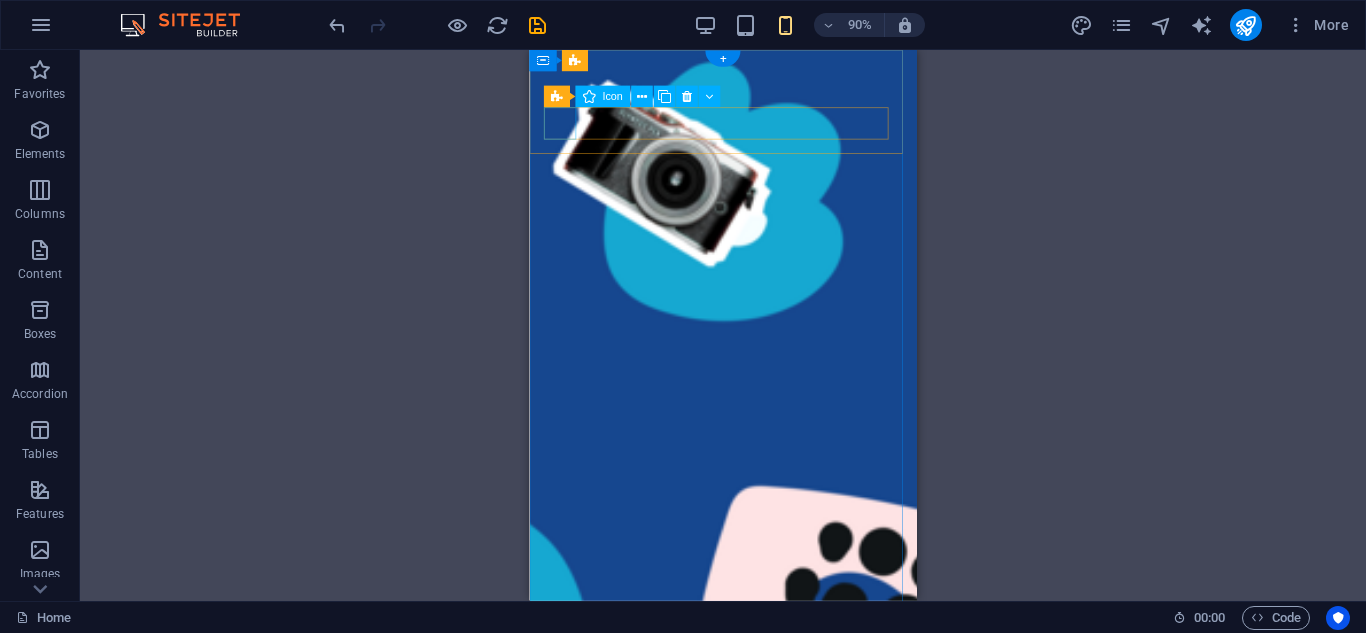 click at bounding box center (744, 736) 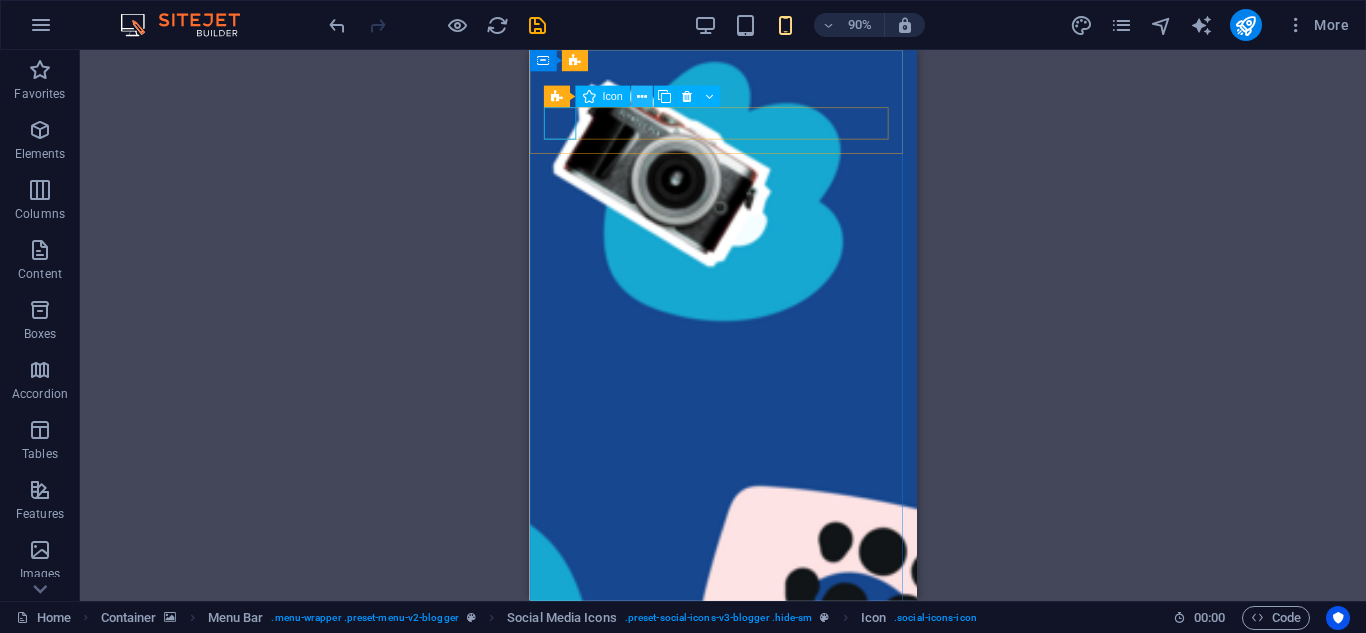 click at bounding box center [642, 97] 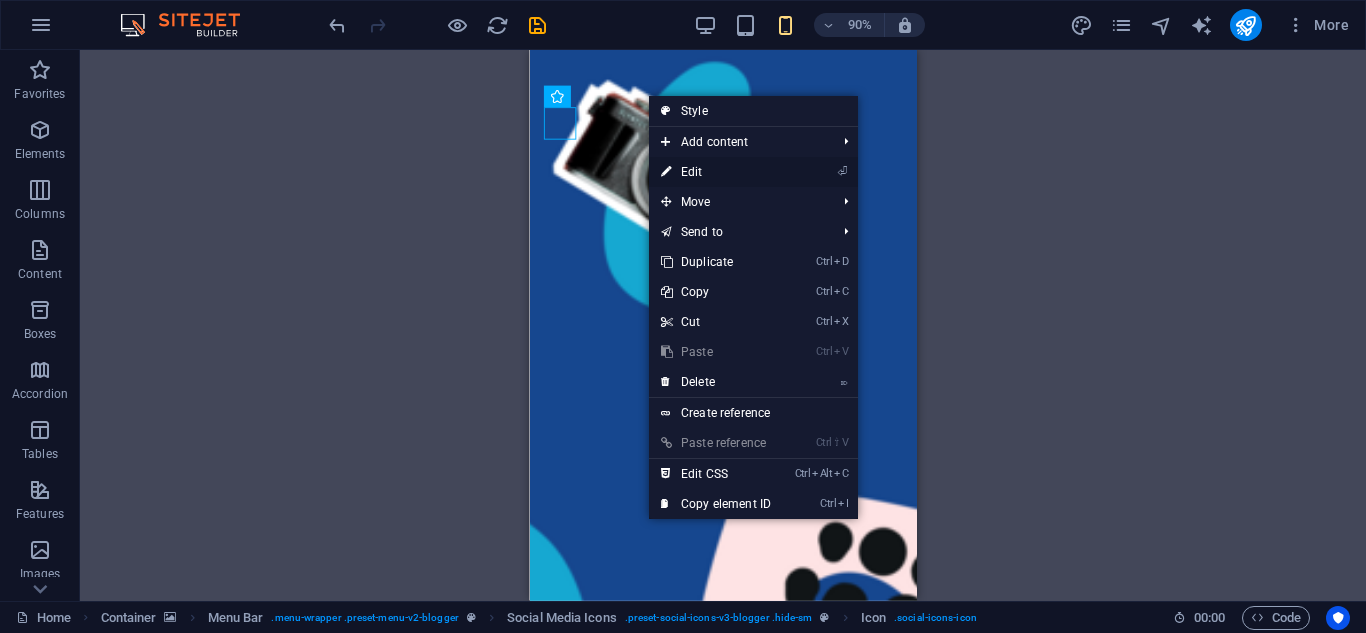 click on "⏎  Edit" at bounding box center (716, 172) 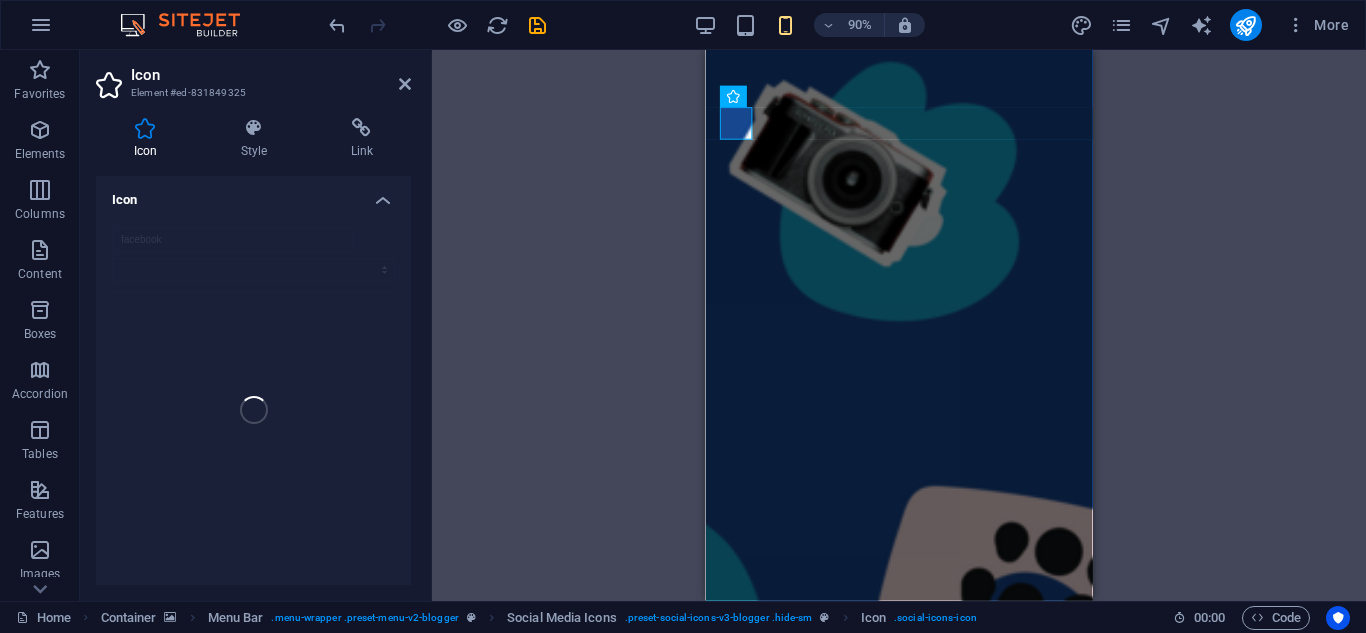 click on "facebook" at bounding box center [253, 410] 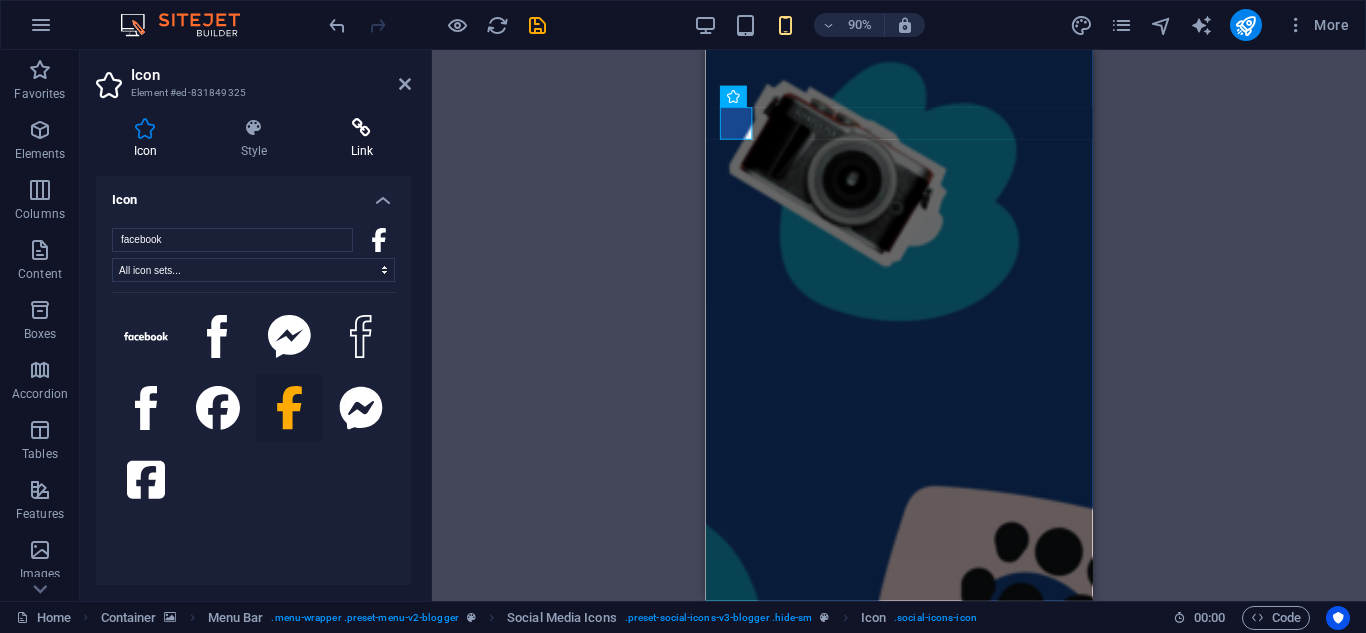 click on "Link" at bounding box center (362, 139) 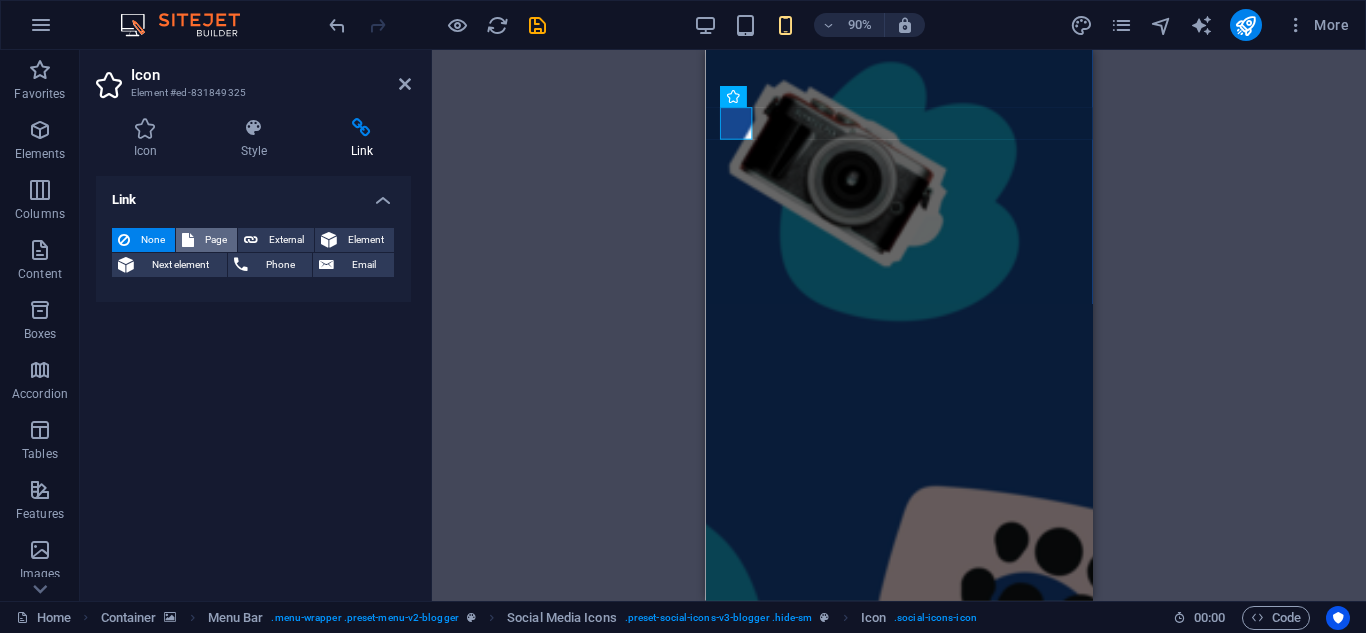 click on "Page" at bounding box center (215, 240) 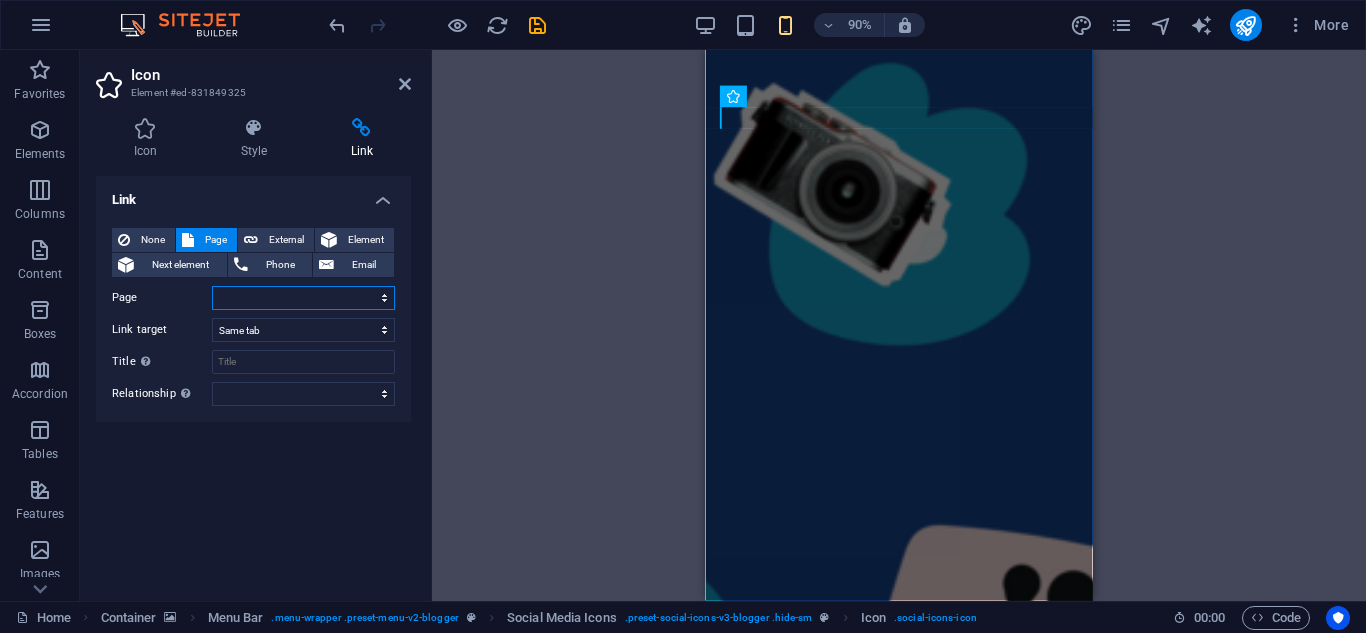 click on "Home About the Author Contact Legal Notice Privacy" at bounding box center [303, 298] 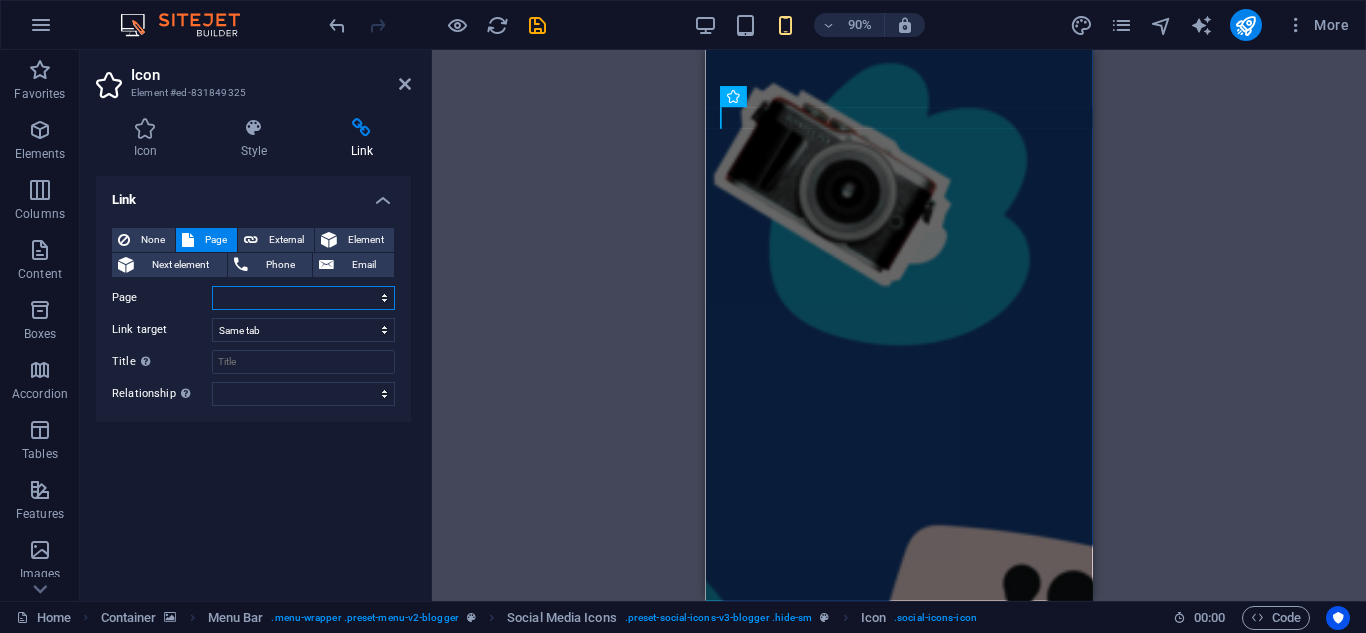 click on "Home About the Author Contact Legal Notice Privacy" at bounding box center (303, 298) 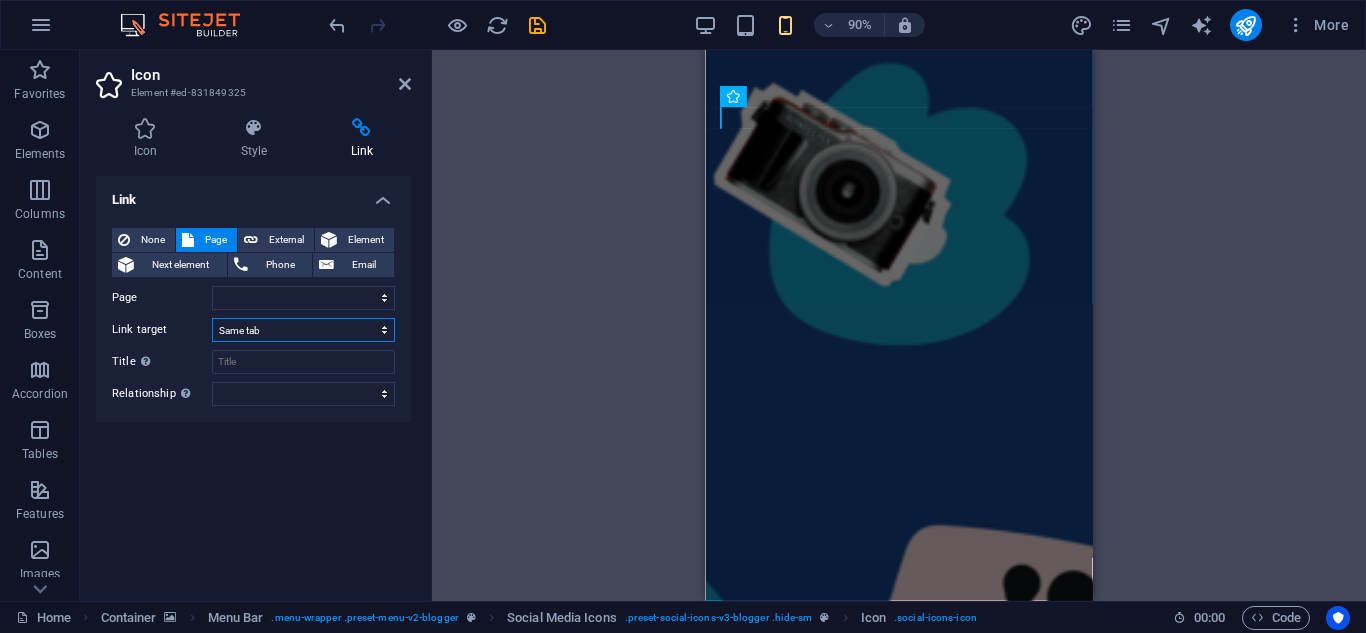 click on "New tab Same tab Overlay" at bounding box center [303, 330] 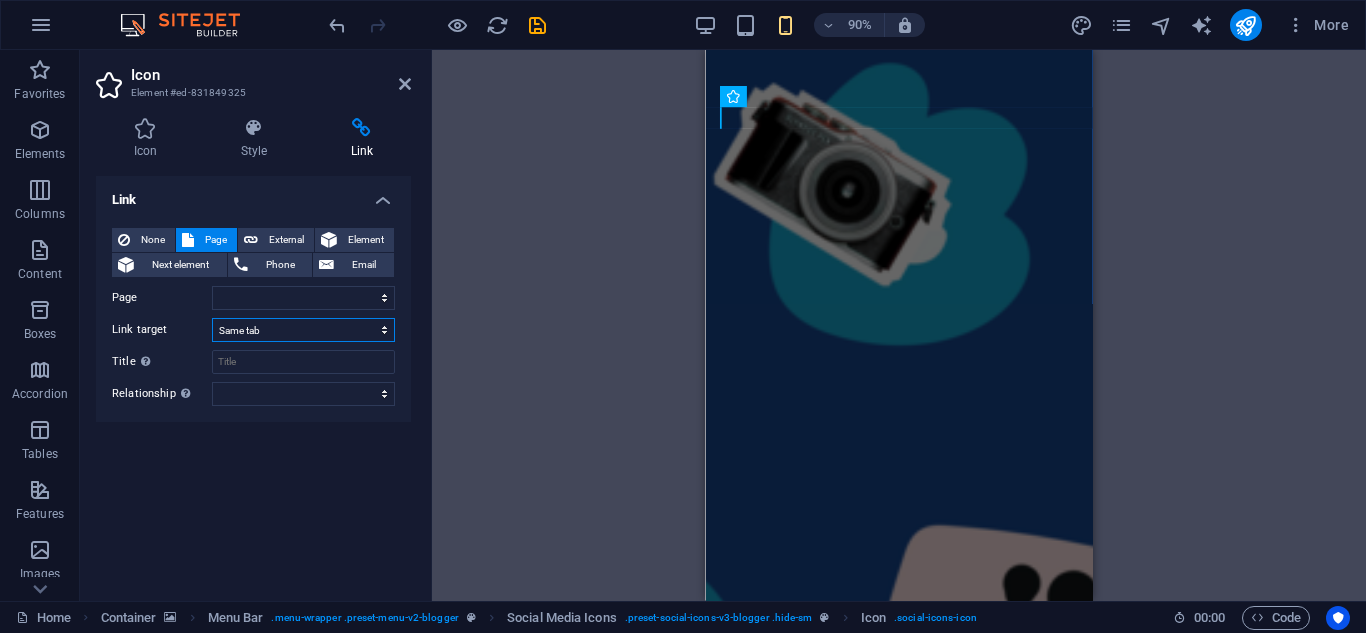 click on "New tab Same tab Overlay" at bounding box center (303, 330) 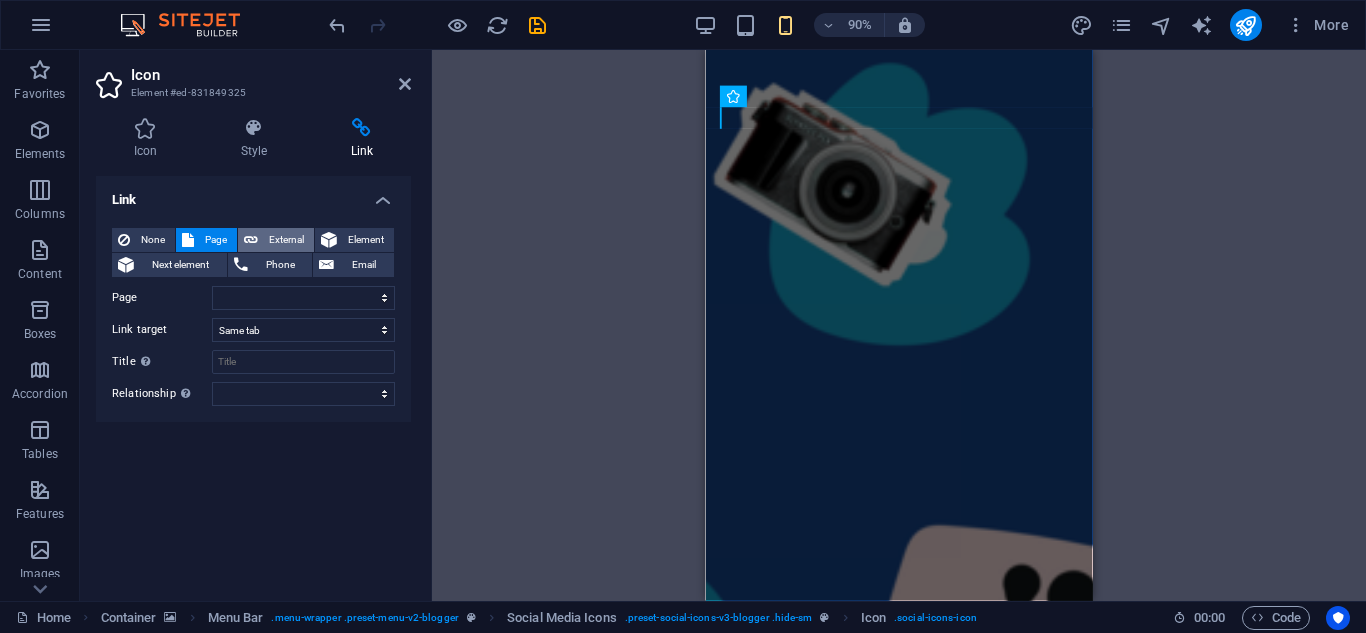 click on "External" at bounding box center [286, 240] 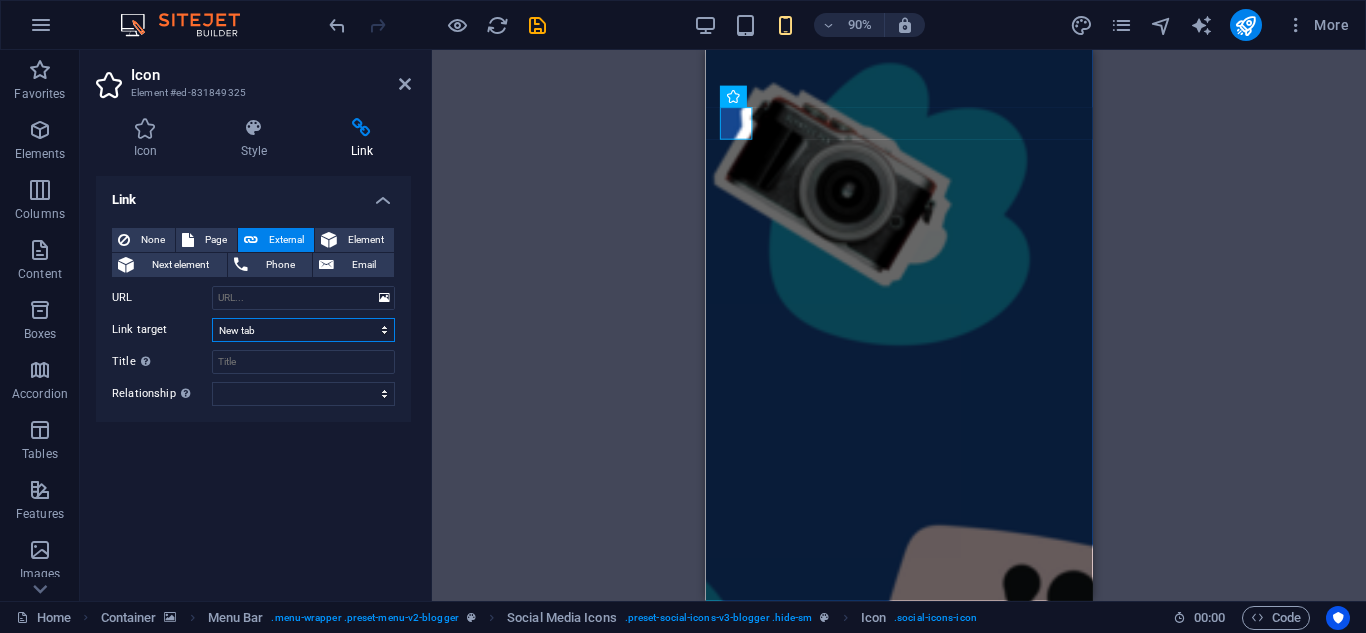 click on "New tab Same tab Overlay" at bounding box center (303, 330) 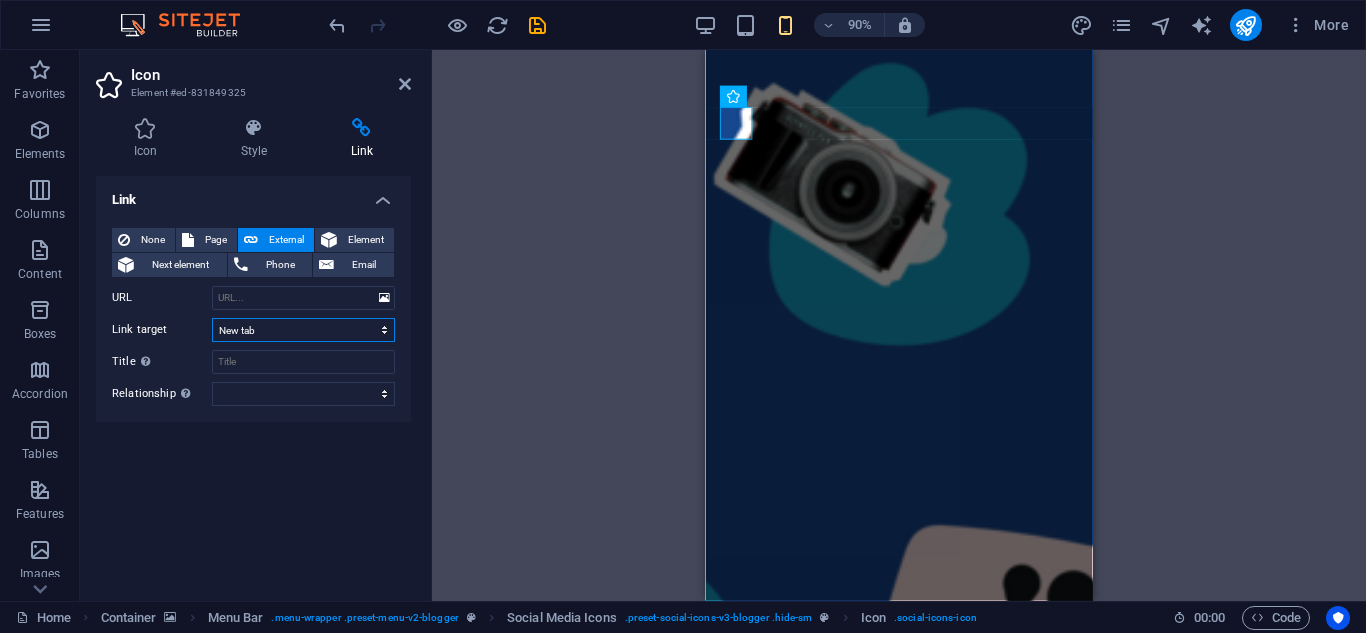 click on "New tab Same tab Overlay" at bounding box center (303, 330) 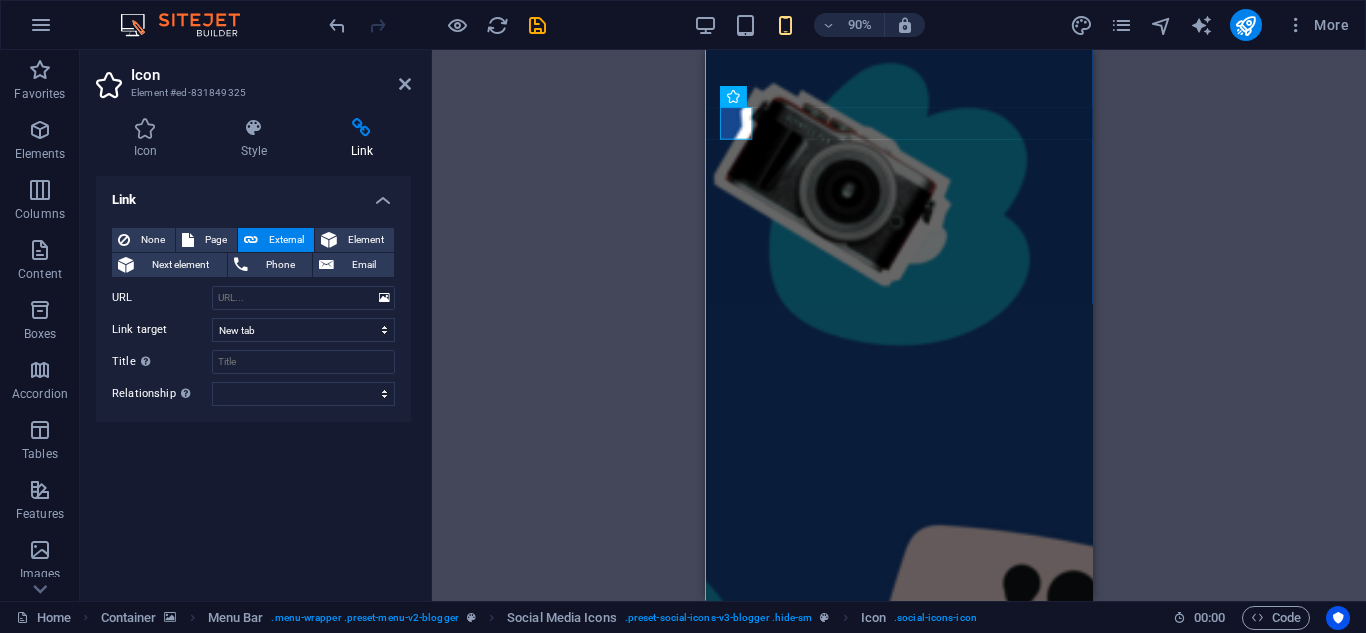 click on "H1   Container   Banner   Banner   Container   Slider   Slider   Slider   Container   Menu Bar   H1   Text   Spacer   Spacer   Text   Slider   Slider   Container   Container   Container   Image   Spacer   Text   Spacer   Spacer   Slider   Slider   Container   Spacer   Text   H1   Spacer   Menu   Slider   Container   Spacer   Collection filter-buttons   Container   Container   Collection filter-buttons   Container   Button   Spacer   H4   Collection   Collection   Collection item   Container   Slider   Container   Text   Container   Container   Collection filter-buttons   Button   Button   Button   Button   Container   Text   Container   Spacer   H3   Spacer   Text   Collection   Collection item   Container   Container   Collection item   Collection   Collection item   Container   Container   Text   Spacer   Button   Social Media Icons   Icon   Icon   Icon   Social Media Icons   Icon" at bounding box center [899, 325] 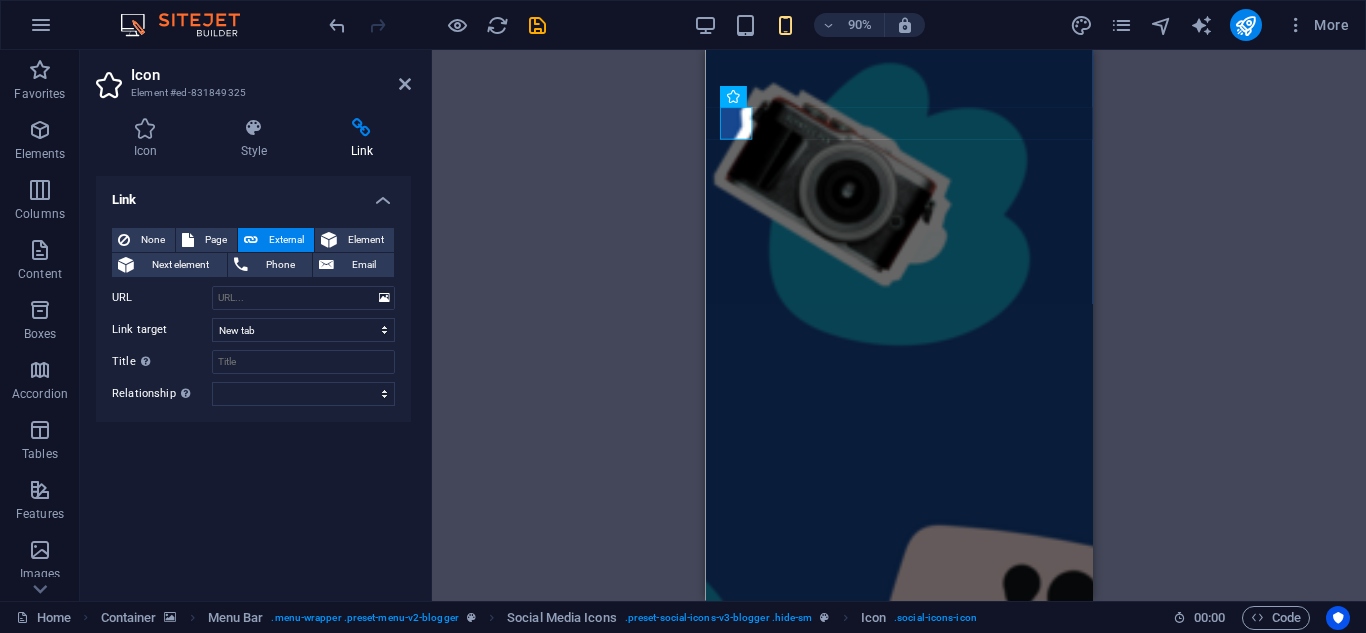 click on "H1   Container   Banner   Banner   Container   Slider   Slider   Slider   Container   Menu Bar   H1   Text   Spacer   Spacer   Text   Slider   Slider   Container   Container   Container   Image   Spacer   Text   Spacer   Spacer   Slider   Slider   Container   Spacer   Text   H1   Spacer   Menu   Slider   Slider   Container   Spacer   Collection filter-buttons   Container   Container   Collection filter-buttons   Container   Button   Spacer   H4   Collection   Collection   Collection item   Container   Slider   Container   Text   Container   Container   Collection filter-buttons   Button   Button   Button   Button   Container   Text   Container   Spacer   H3   Spacer   Text   Collection   Collection item   Container   Container   Collection item   Collection   Collection item   Container   Container   Text   Spacer   Button   Social Media Icons   Icon   Icon   Icon   Social Media Icons   Icon   Spacer" at bounding box center [899, 325] 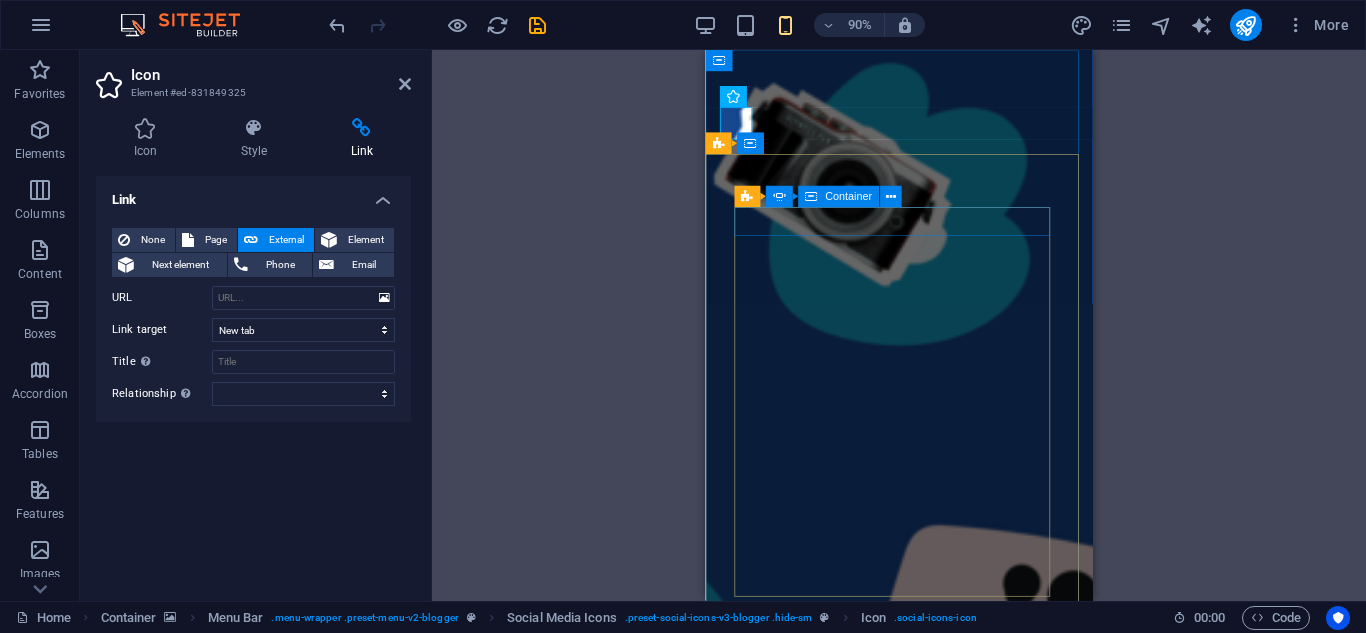 click on "TRAVEL" at bounding box center (210, 1825) 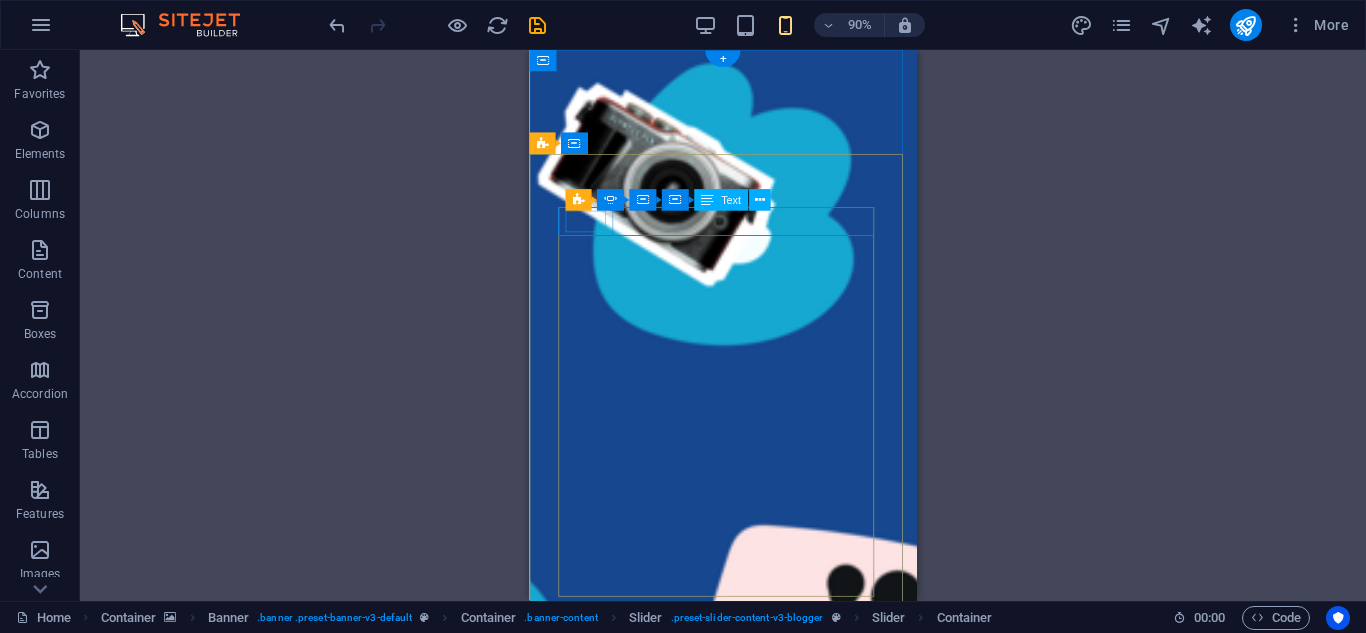 click on "TRAVEL" at bounding box center [34, 1825] 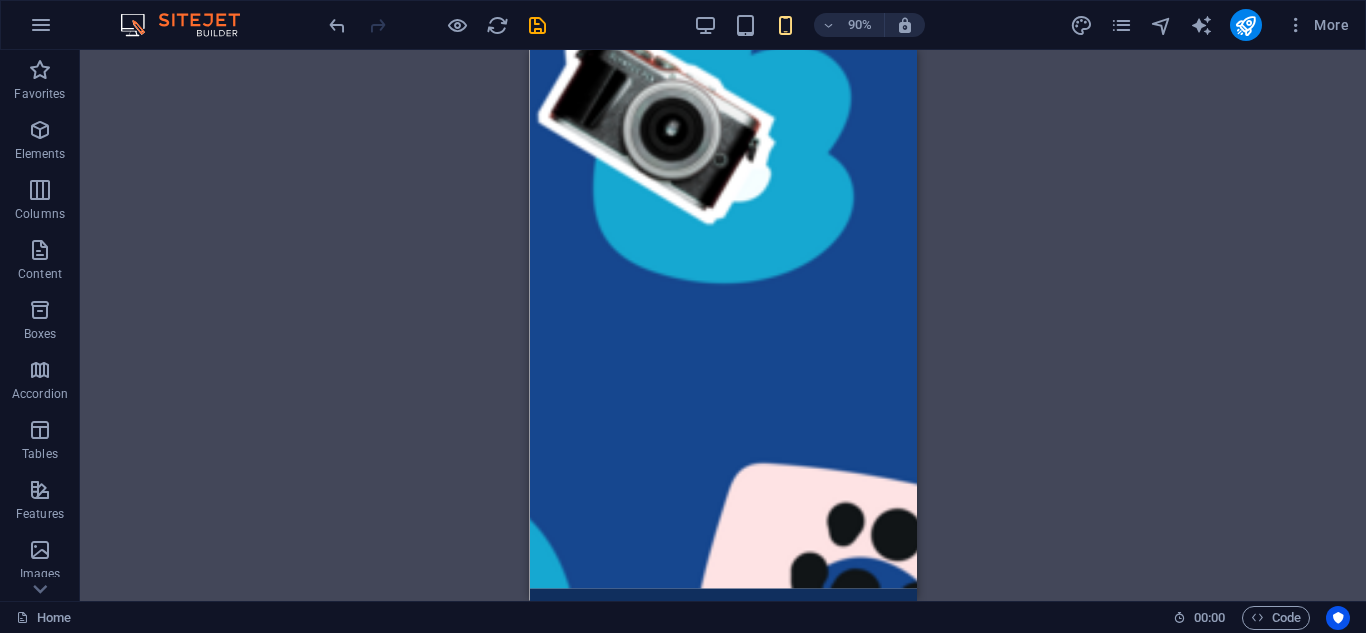 scroll, scrollTop: 0, scrollLeft: 0, axis: both 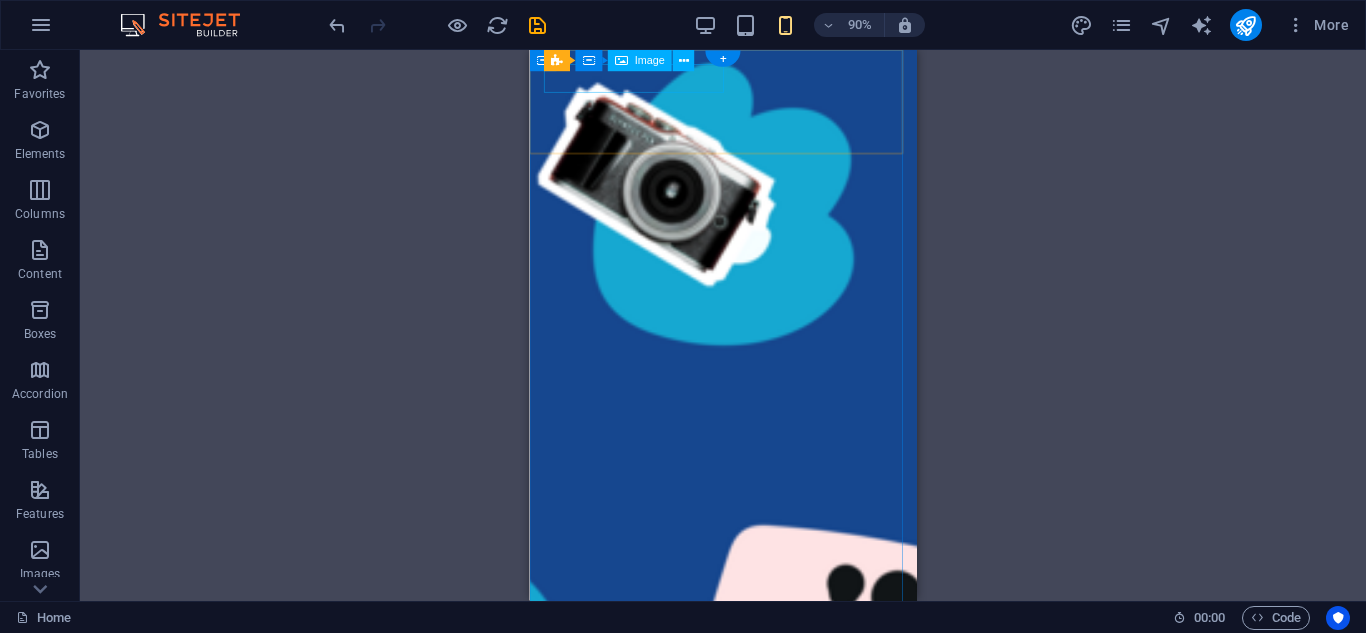 click at bounding box center (728, 749) 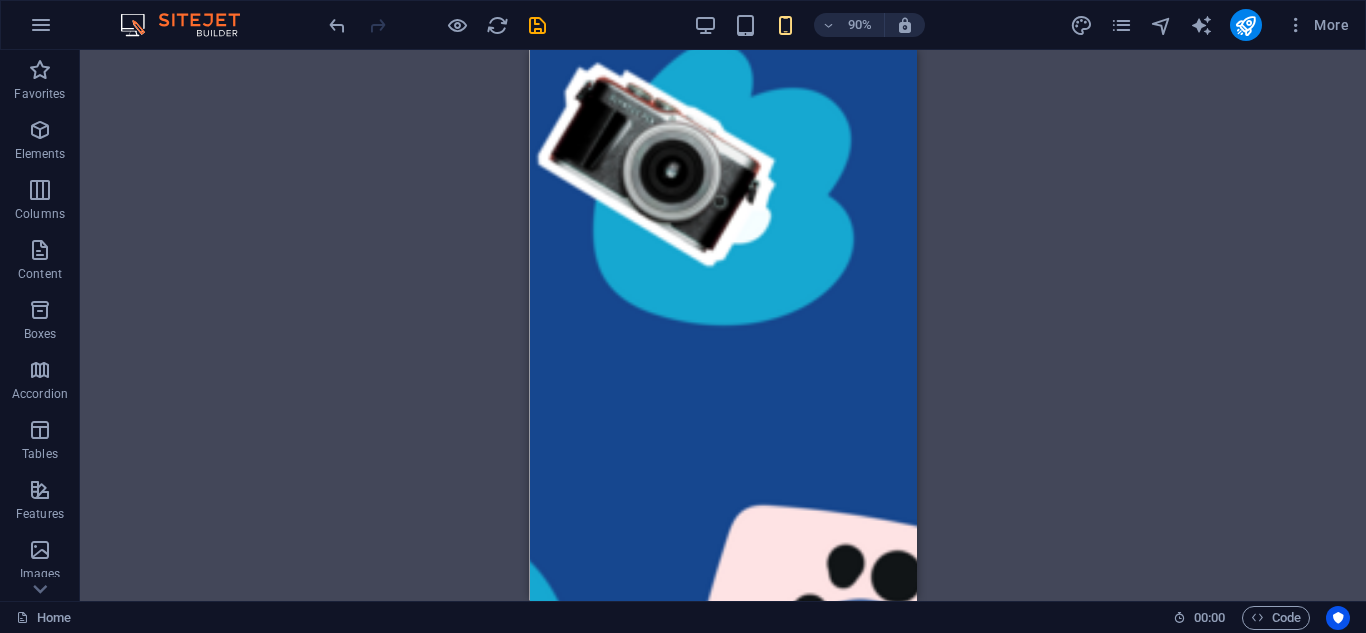 scroll, scrollTop: 0, scrollLeft: 0, axis: both 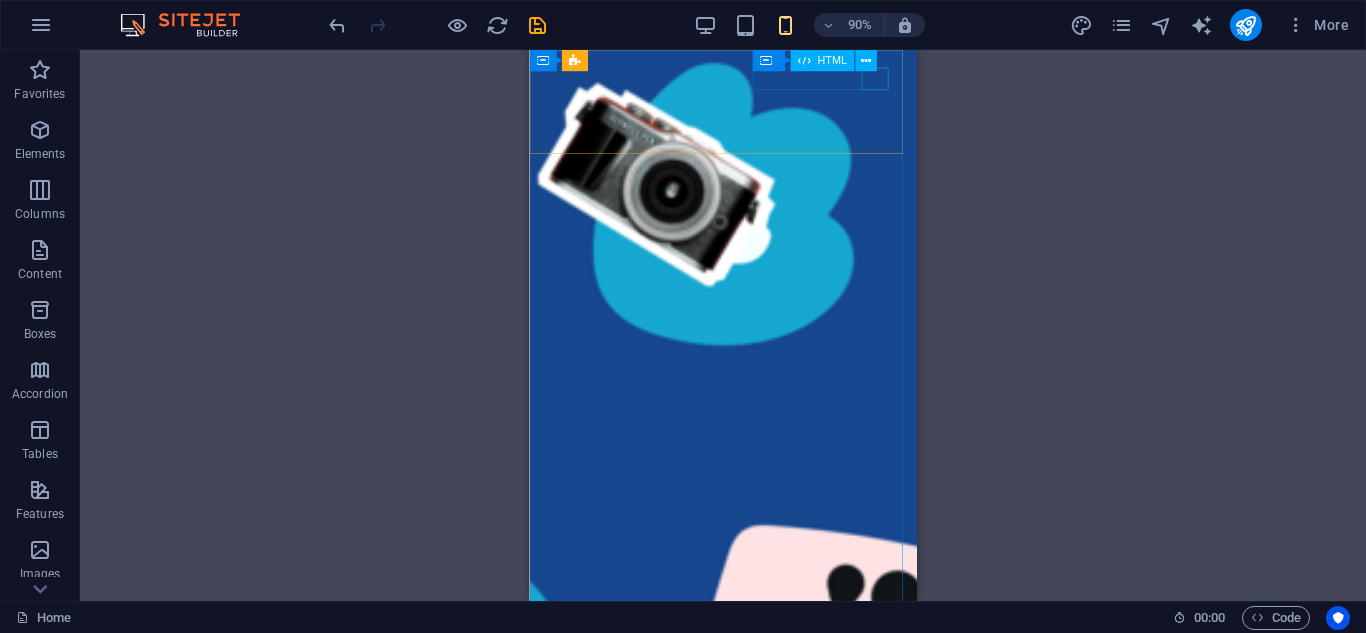 click on "Container   HTML" at bounding box center (823, 61) 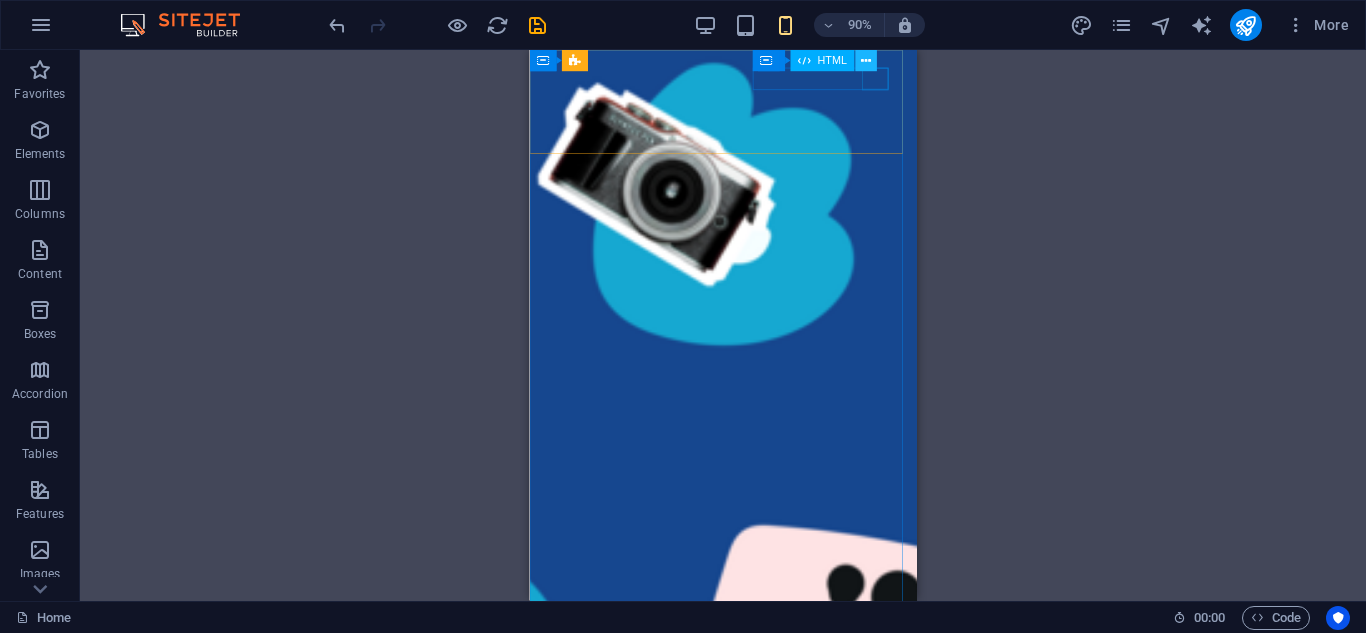 click at bounding box center (866, 60) 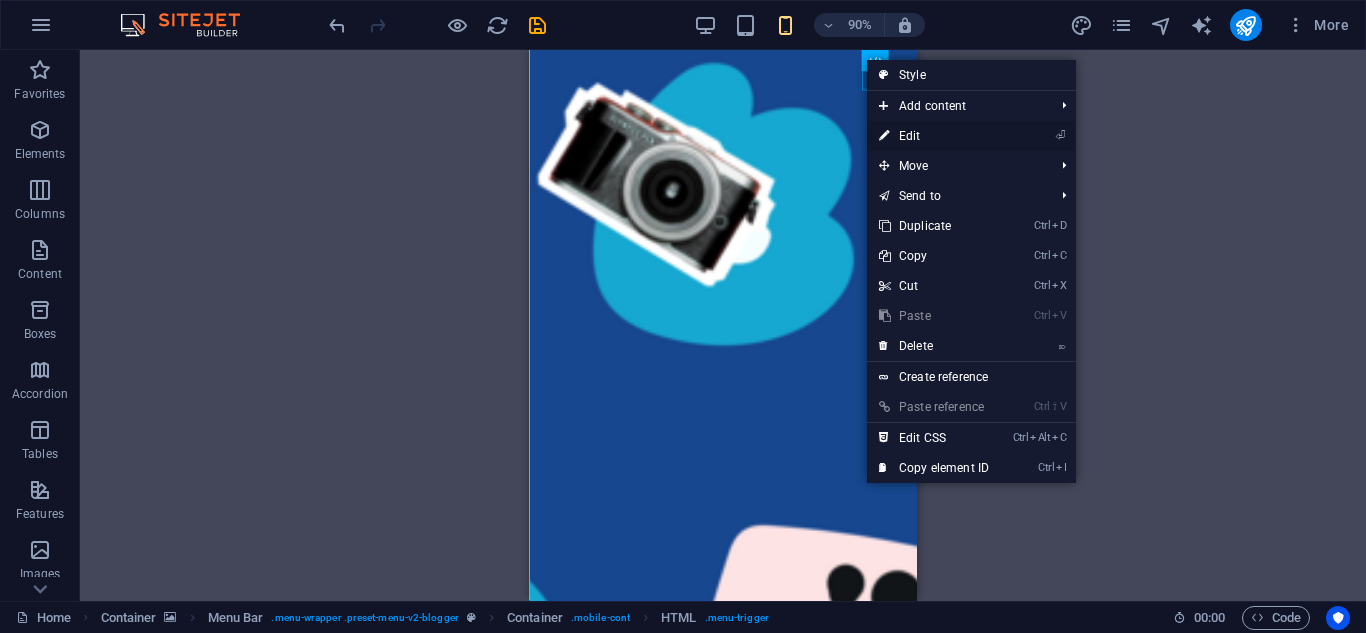 click on "⏎  Edit" at bounding box center (934, 136) 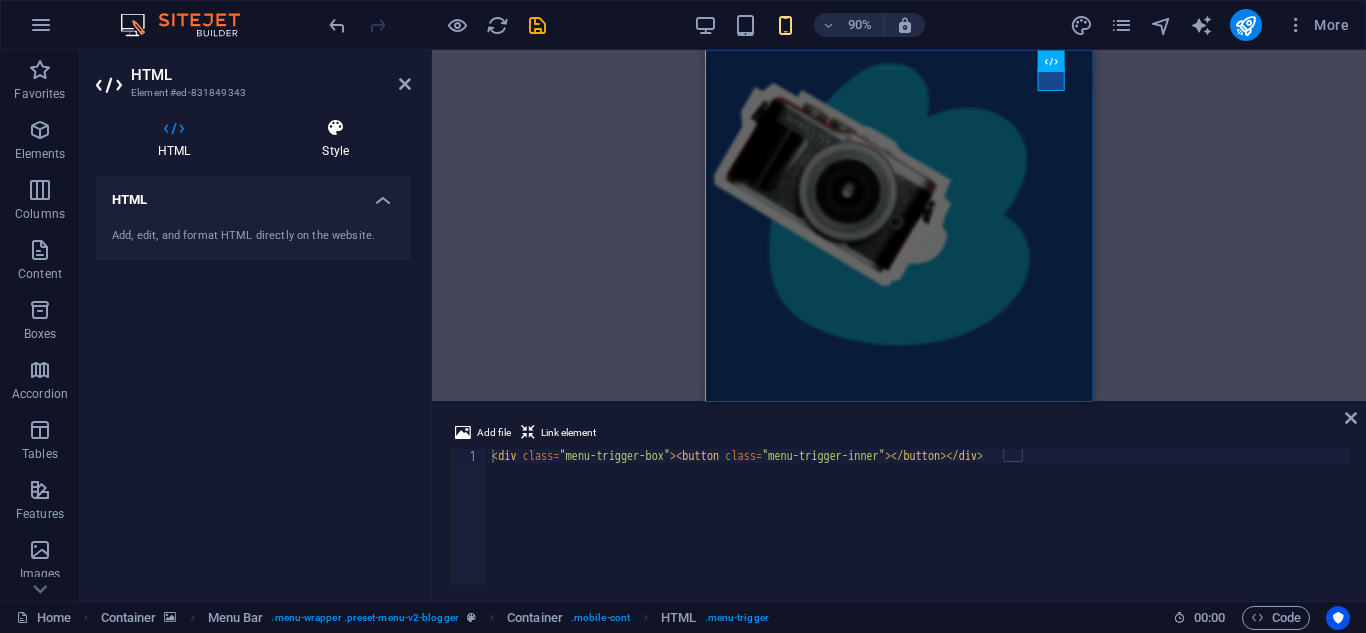 click at bounding box center (335, 128) 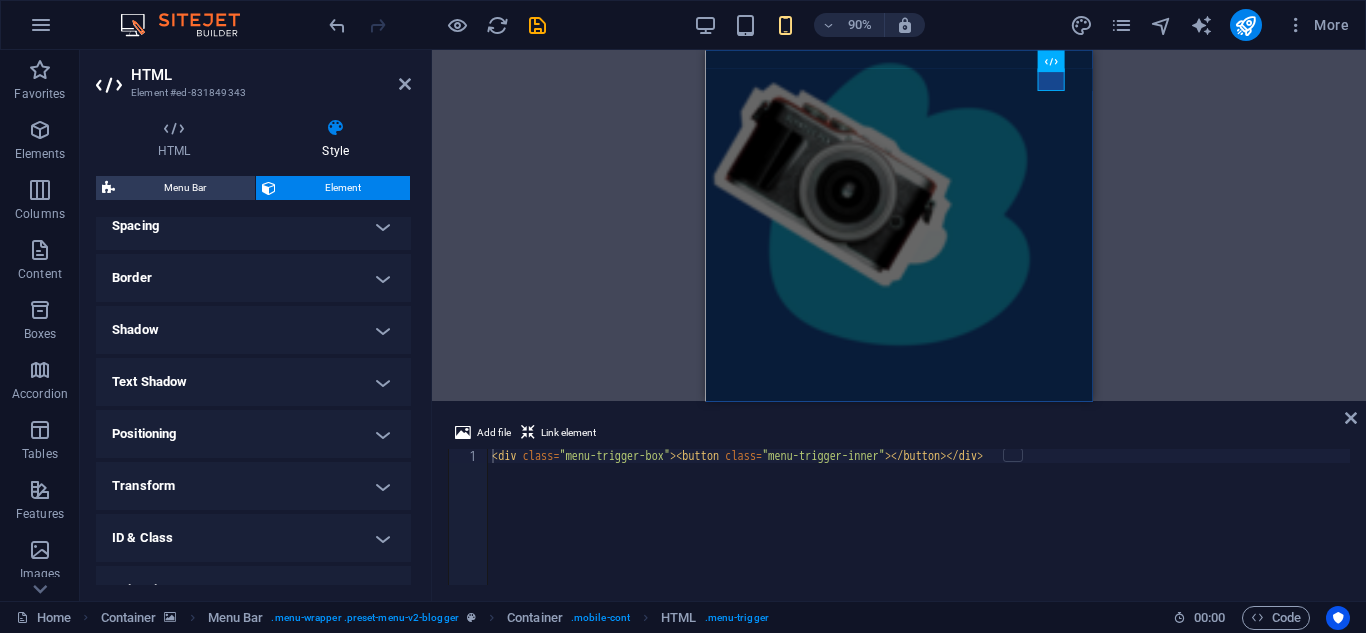 scroll, scrollTop: 400, scrollLeft: 0, axis: vertical 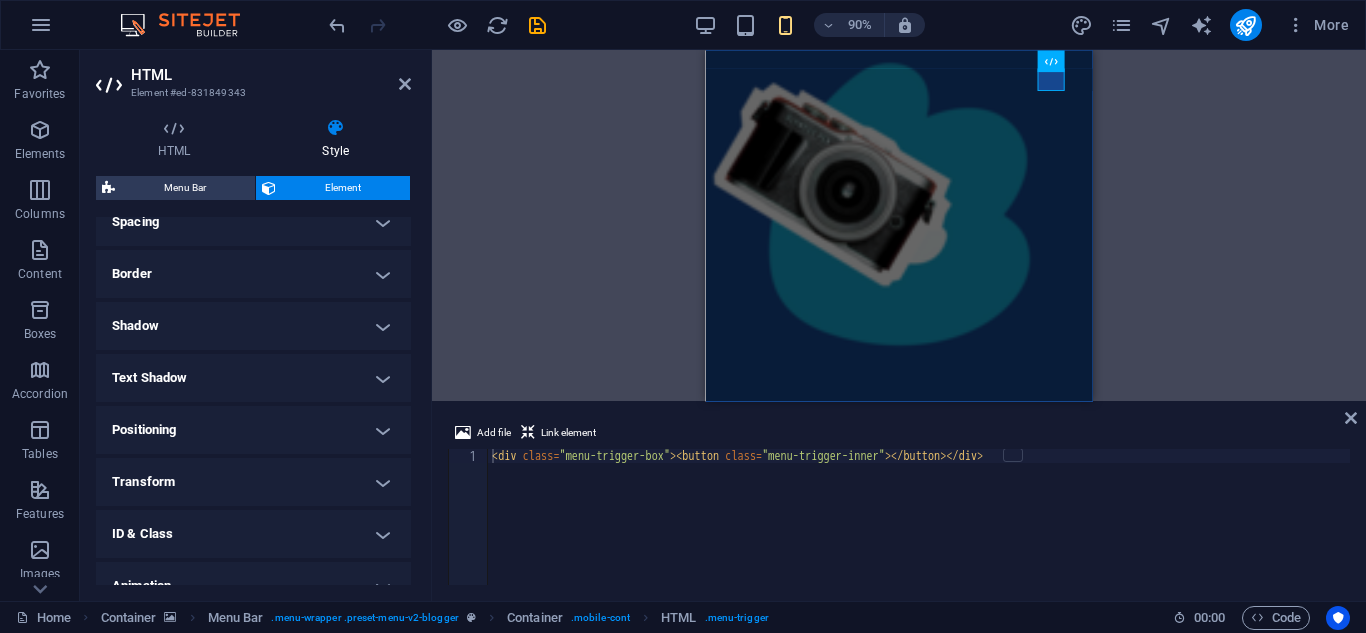 click on "Spacing" at bounding box center [253, 222] 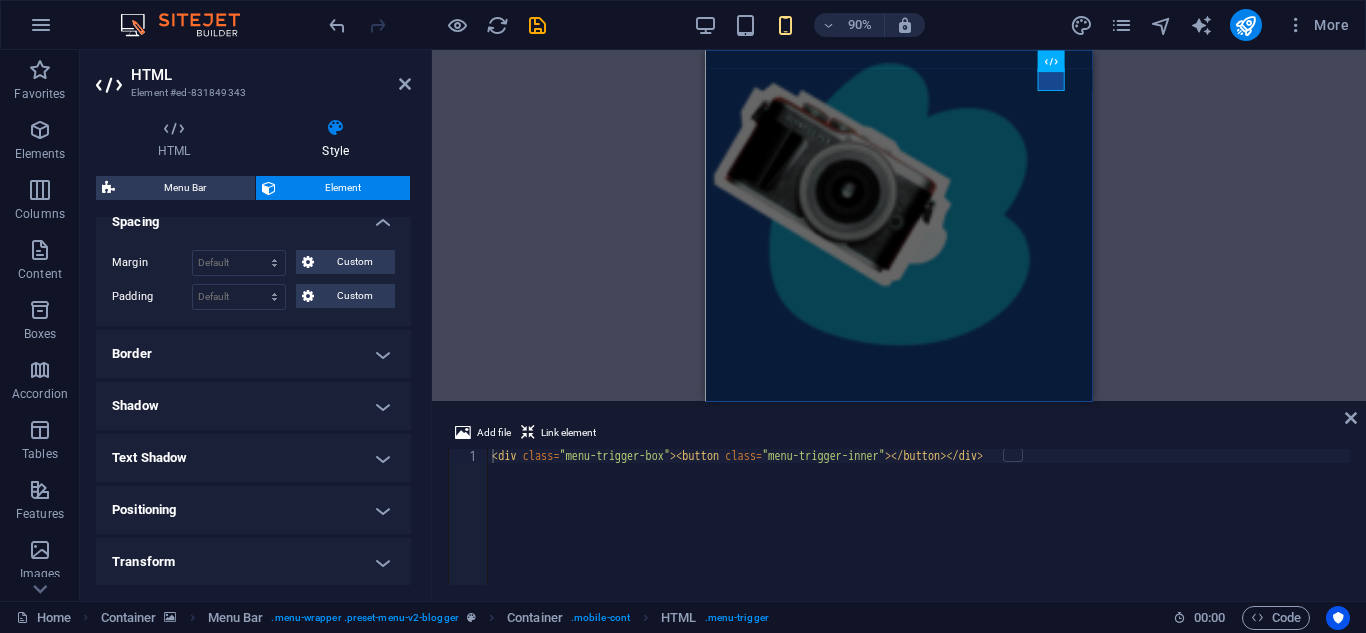 click on "Spacing" at bounding box center [253, 216] 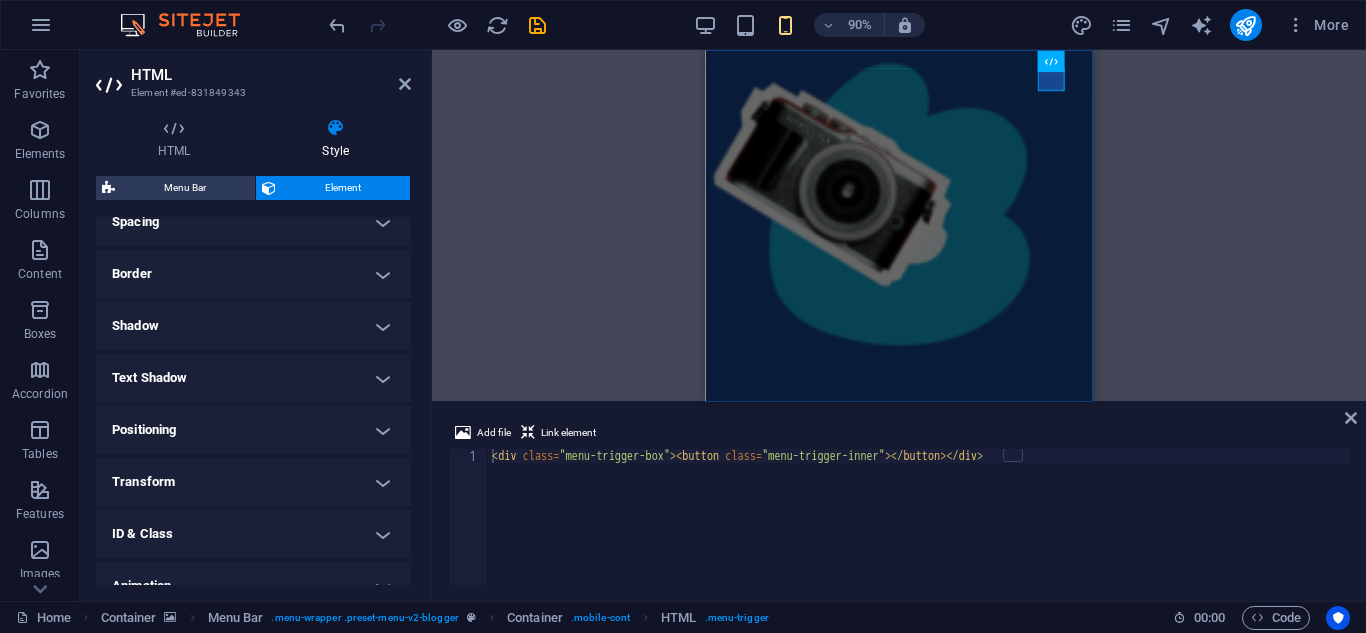 click on "Border" at bounding box center (253, 274) 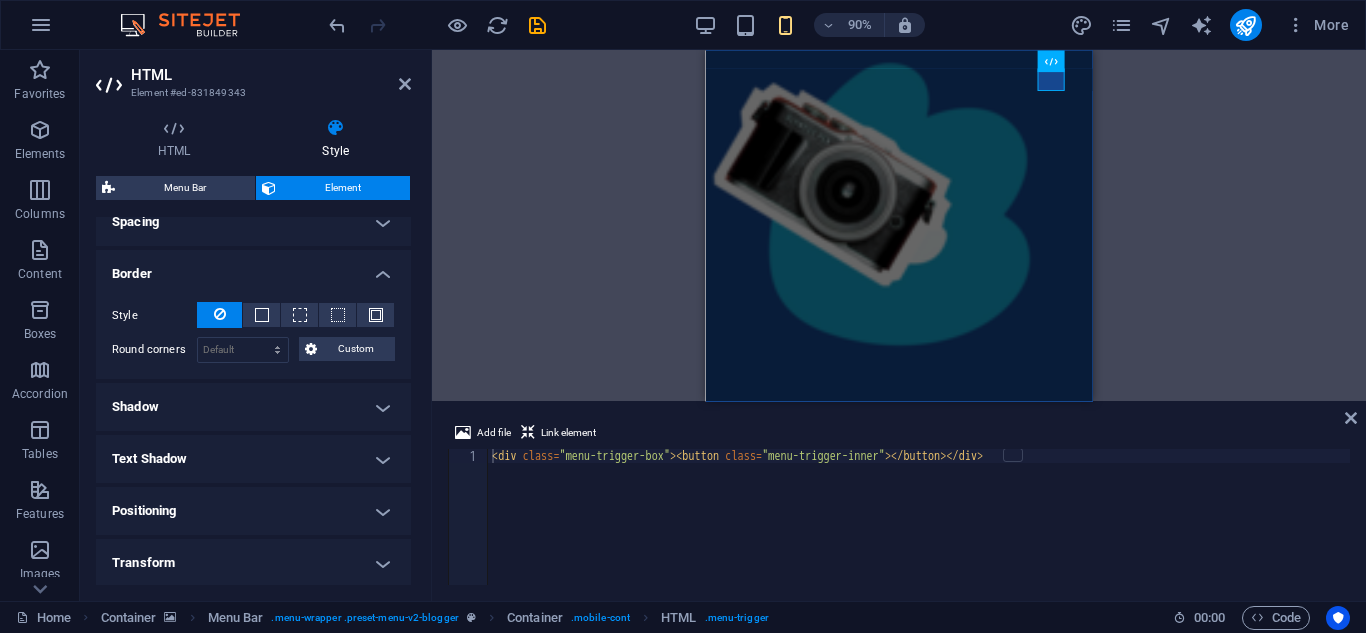 click on "Border" at bounding box center (253, 268) 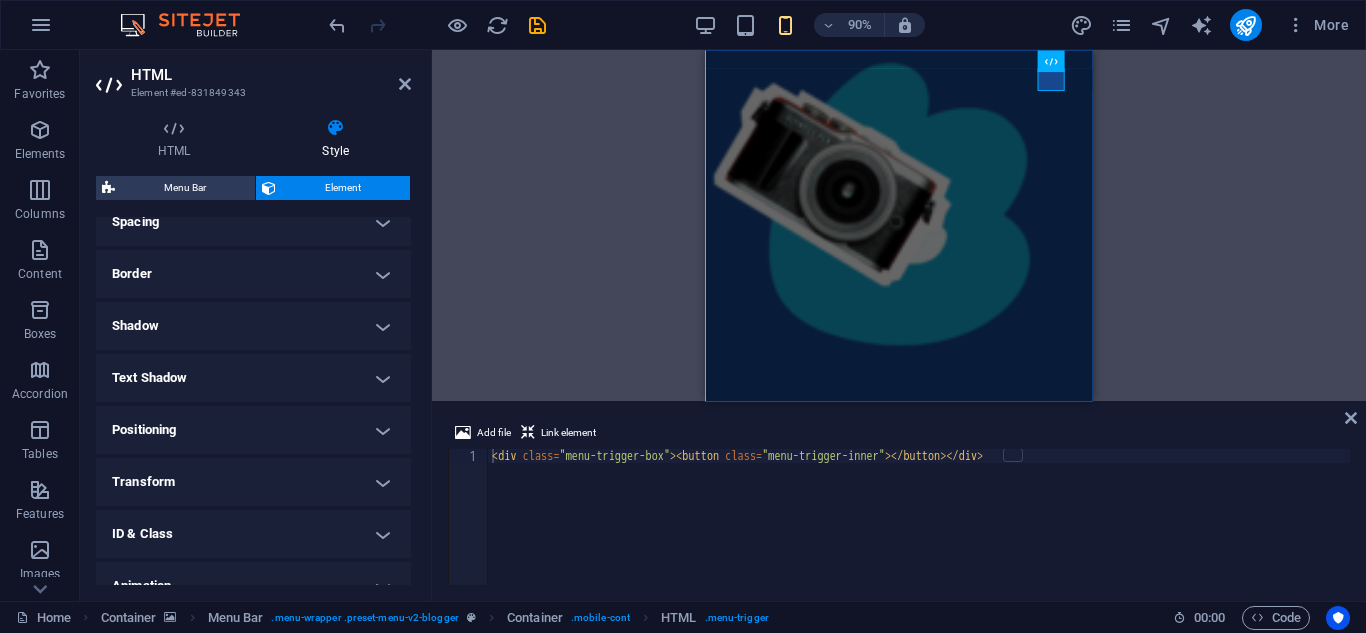 click on "Text Shadow" at bounding box center (253, 378) 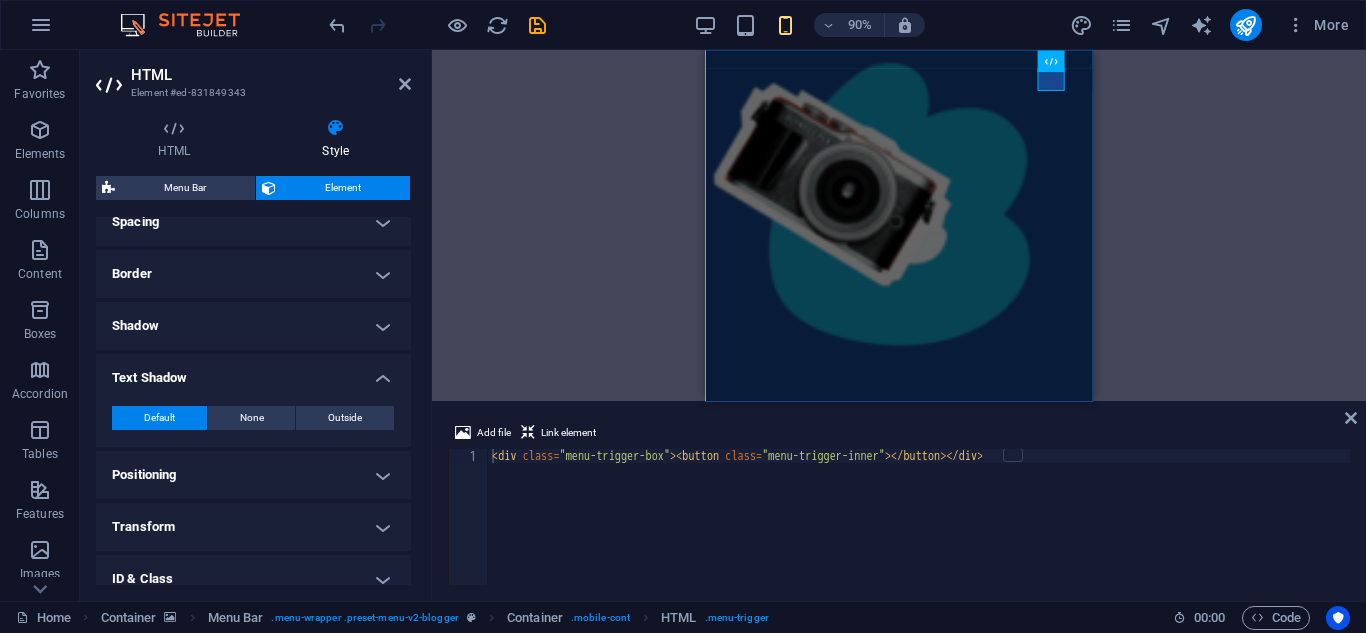 click on "Text Shadow" at bounding box center (253, 372) 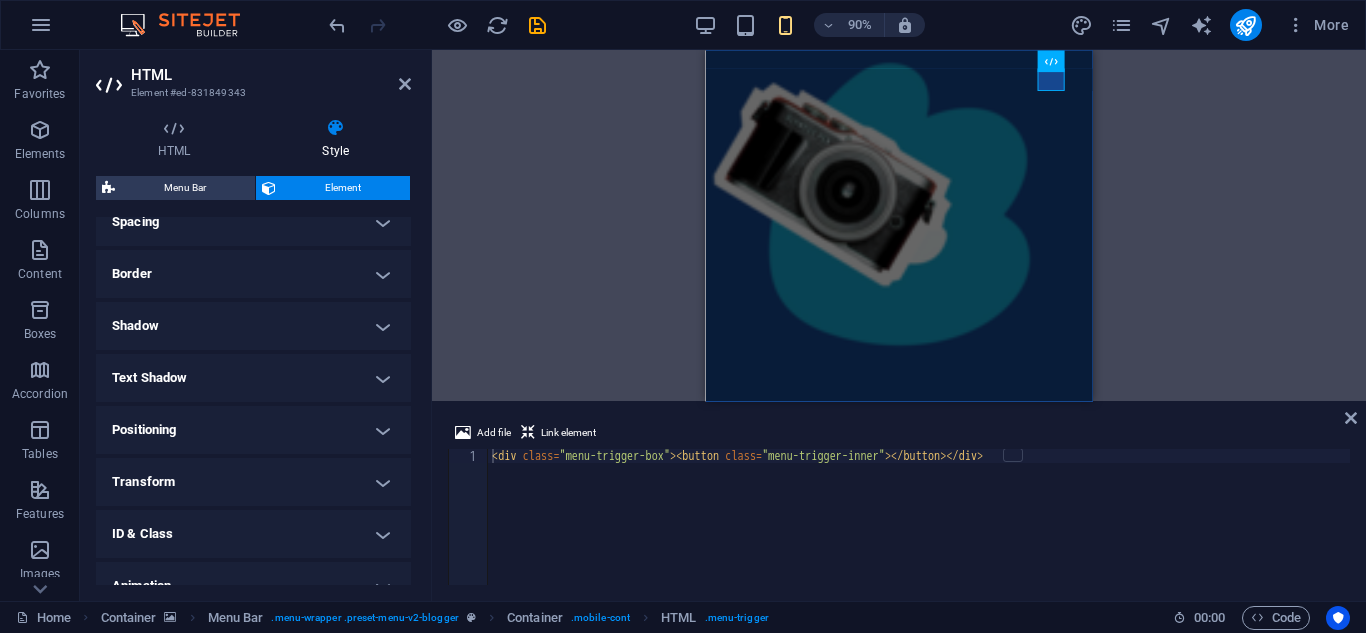 scroll, scrollTop: 477, scrollLeft: 0, axis: vertical 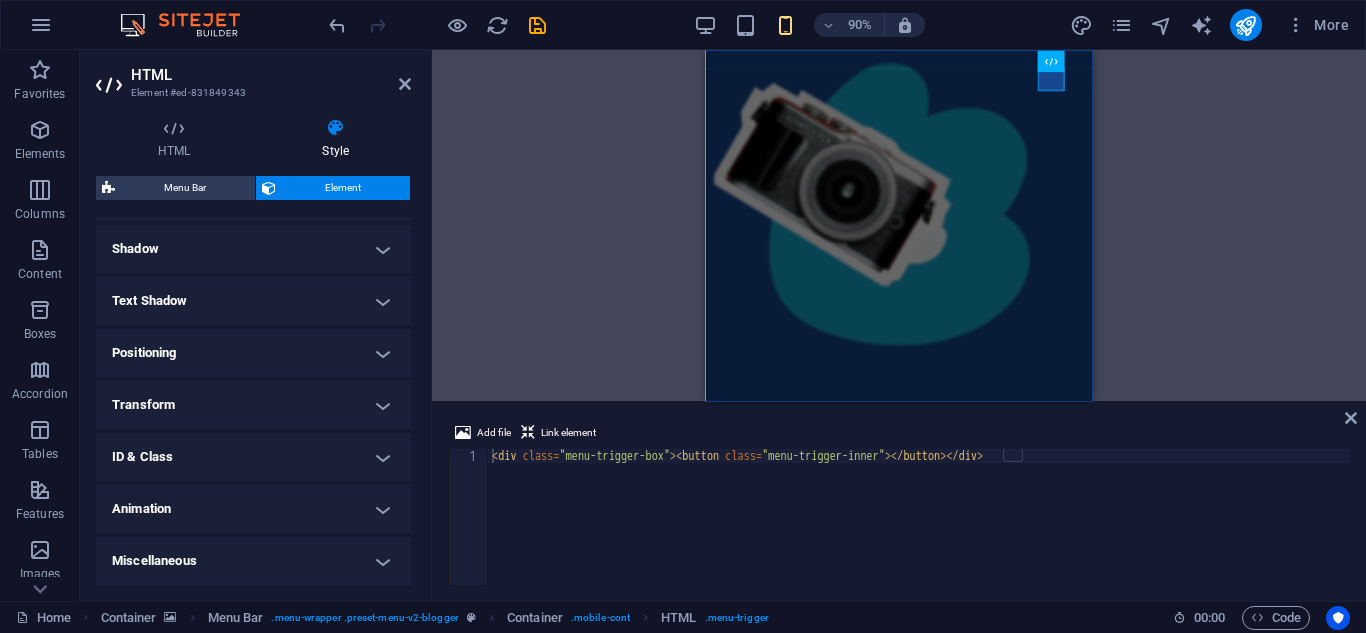 click on "ID & Class" at bounding box center (253, 457) 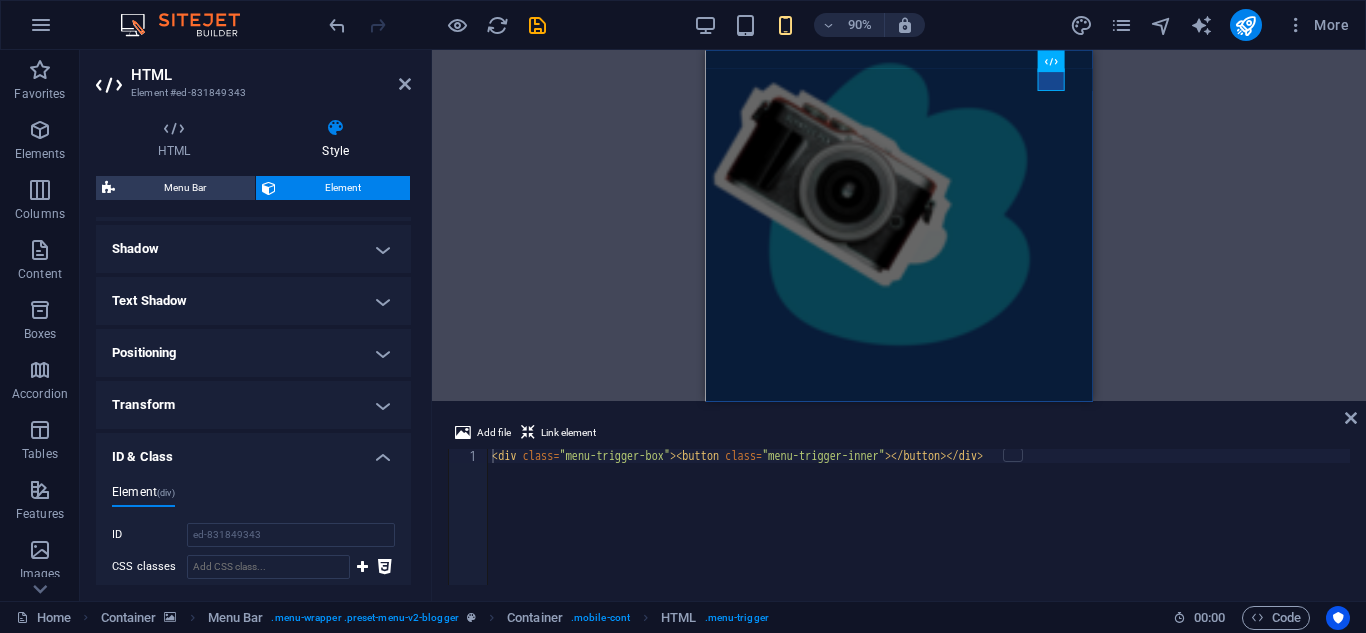 drag, startPoint x: 406, startPoint y: 464, endPoint x: 404, endPoint y: 516, distance: 52.03845 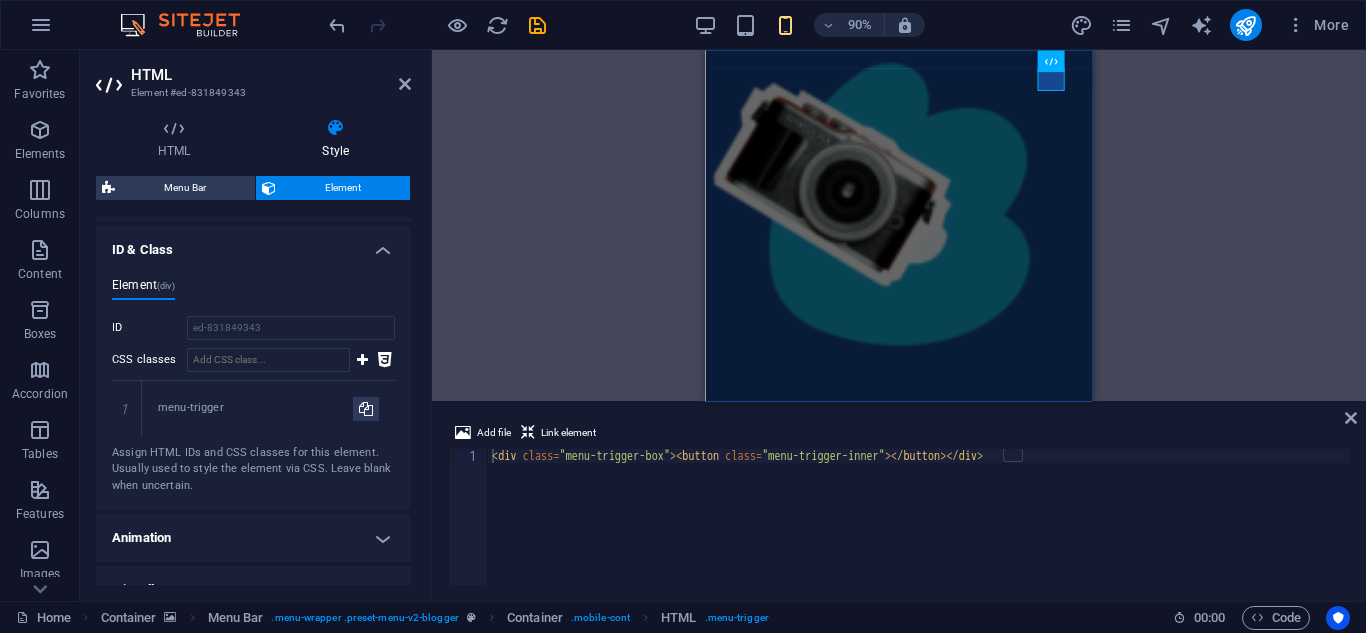 scroll, scrollTop: 713, scrollLeft: 0, axis: vertical 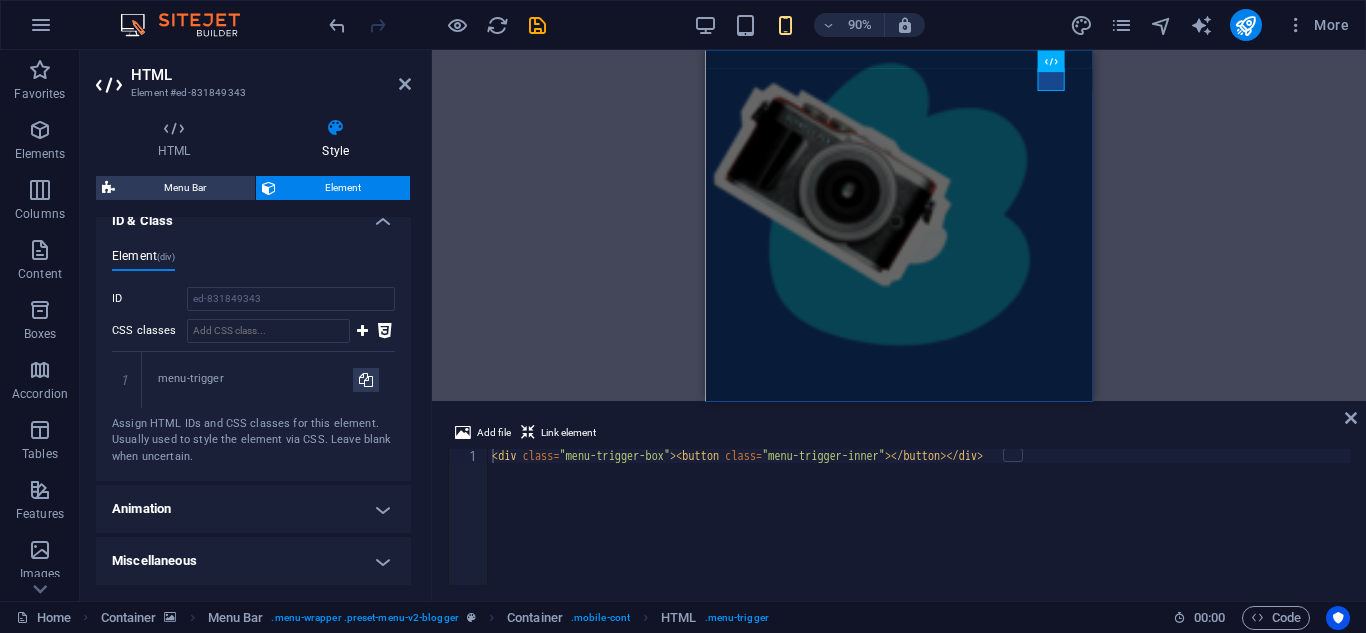 click on "Animation" at bounding box center (253, 509) 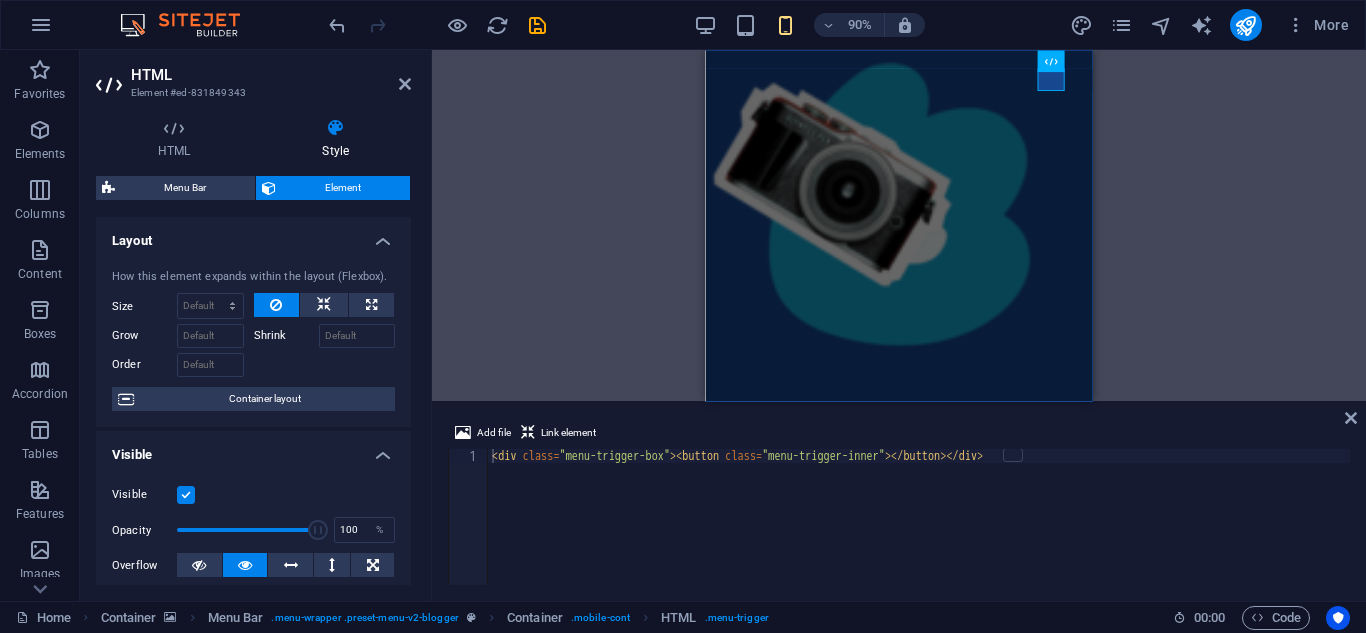 scroll, scrollTop: 713, scrollLeft: 0, axis: vertical 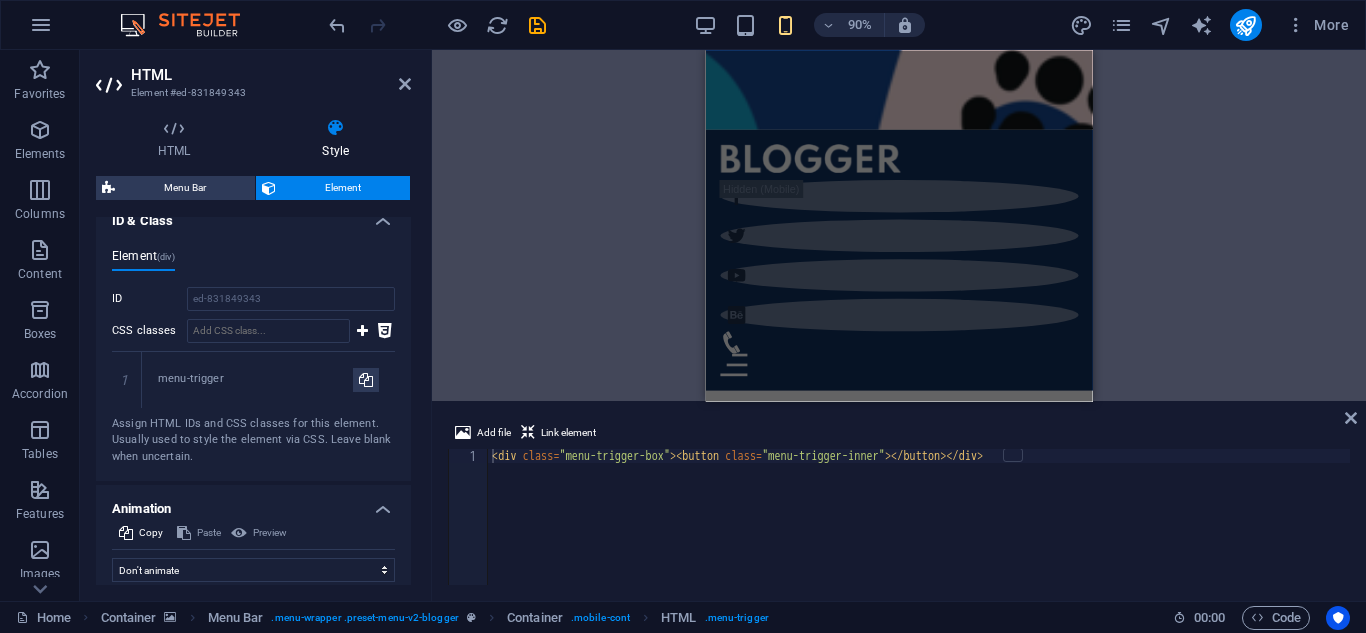 click on "HTML" at bounding box center (271, 75) 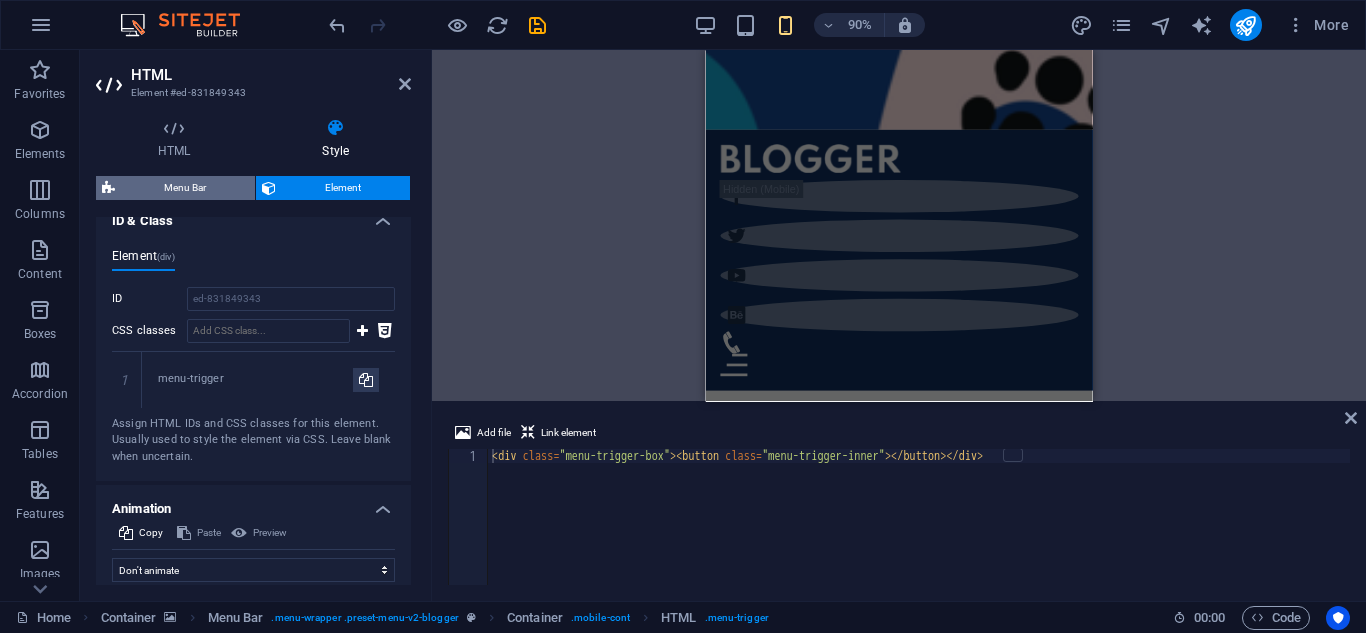 click on "Menu Bar" at bounding box center [185, 188] 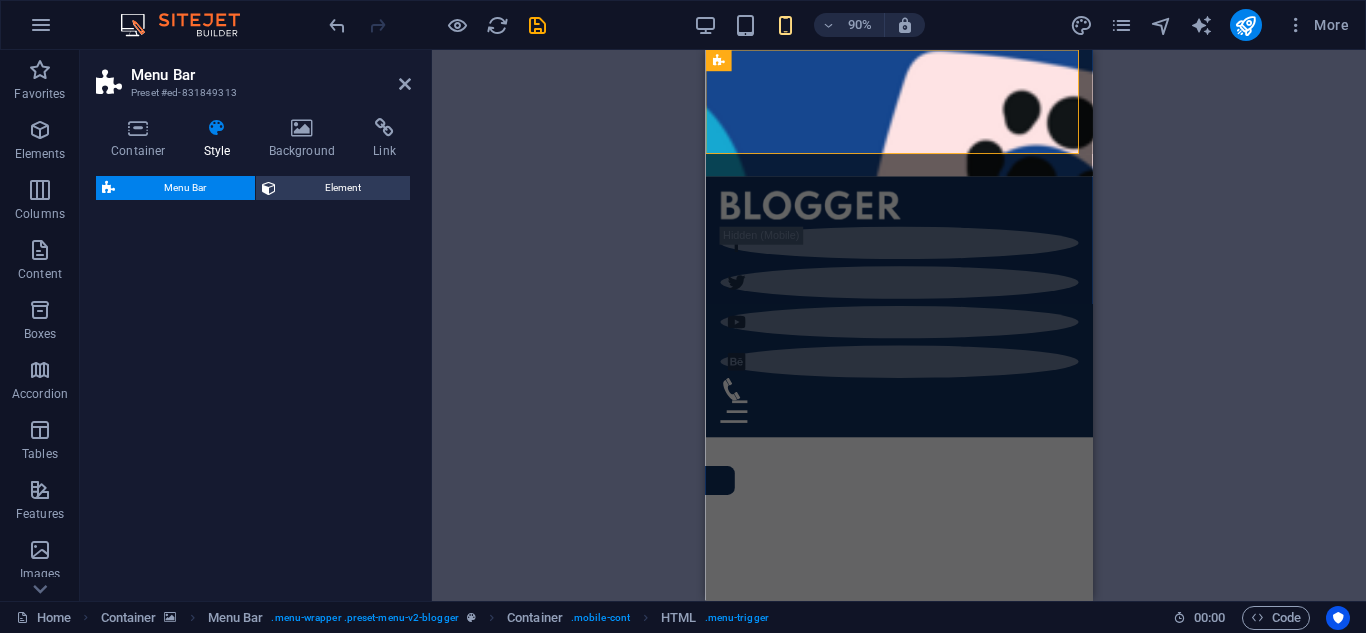select on "rem" 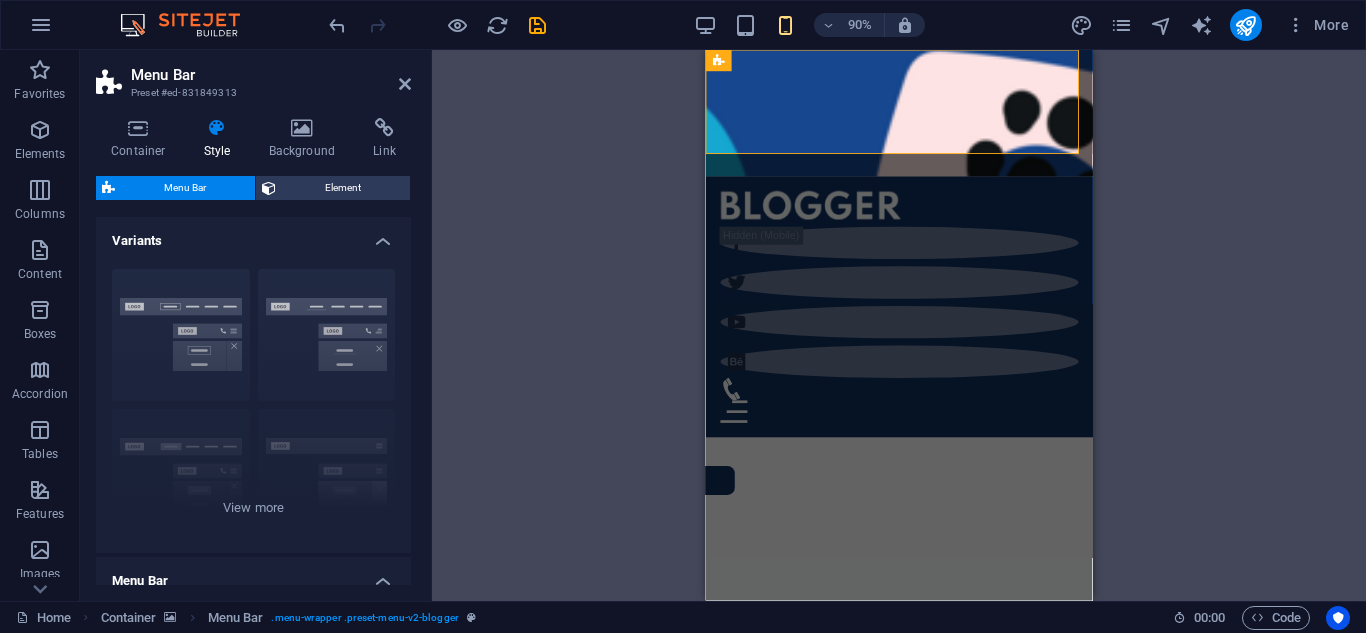 scroll, scrollTop: 0, scrollLeft: 0, axis: both 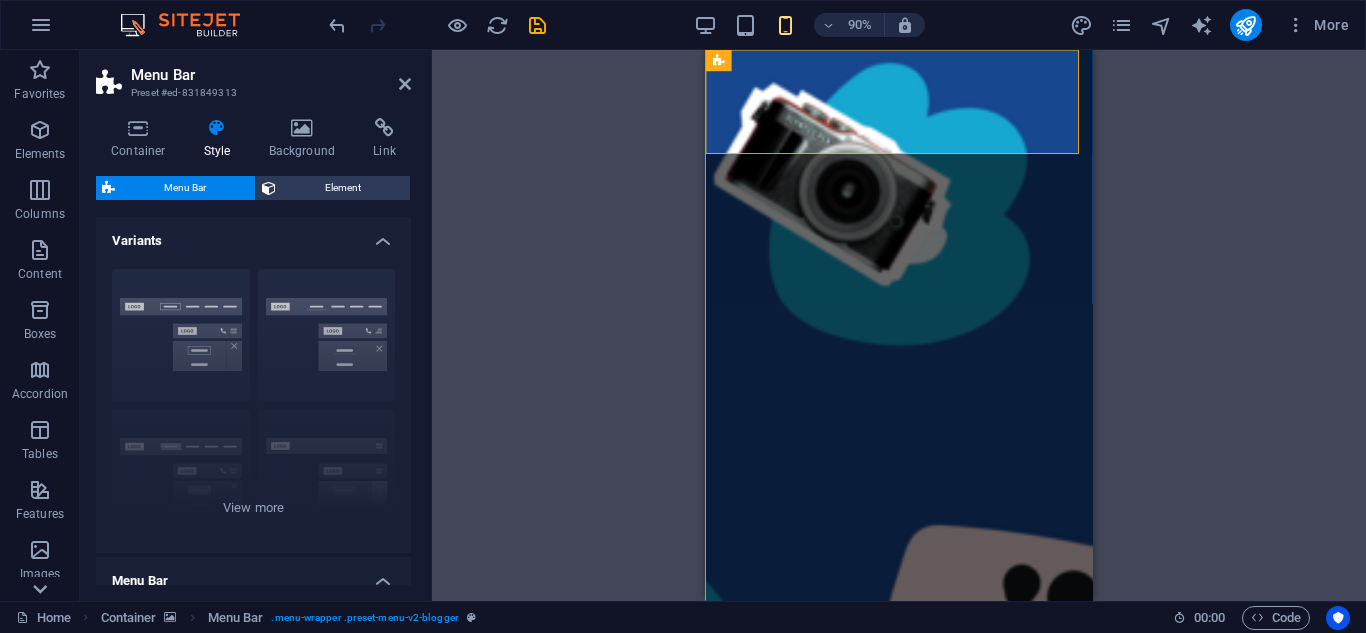 click 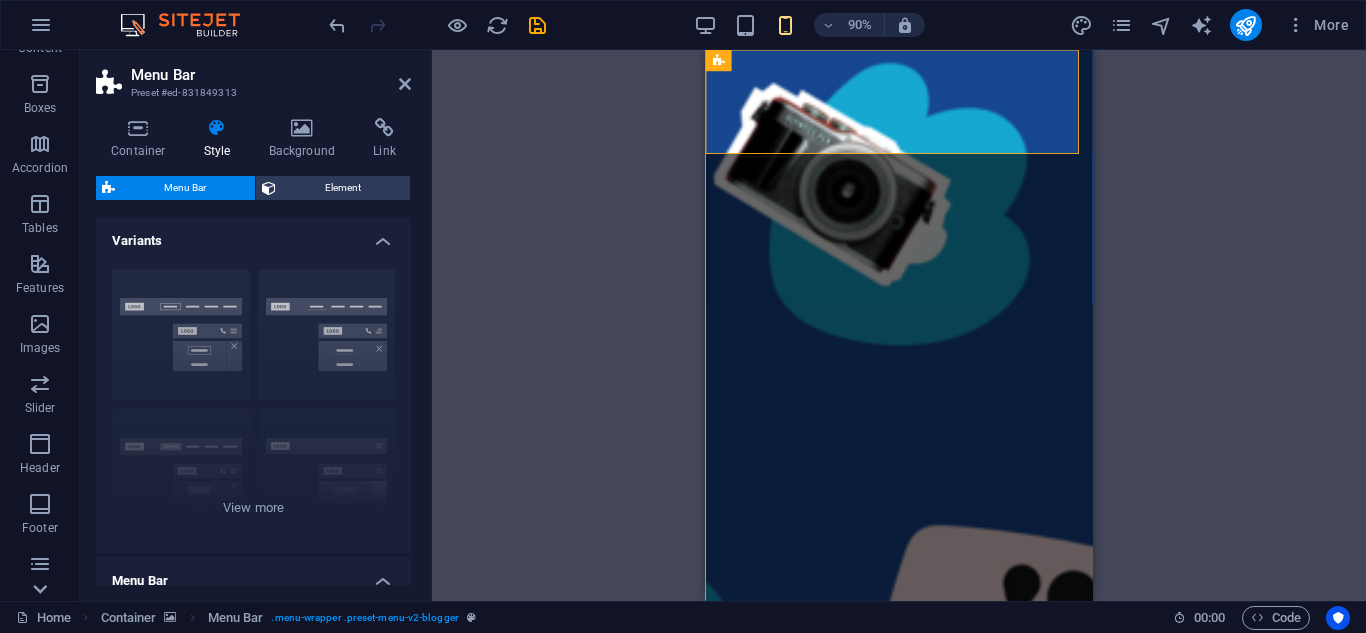 scroll, scrollTop: 349, scrollLeft: 0, axis: vertical 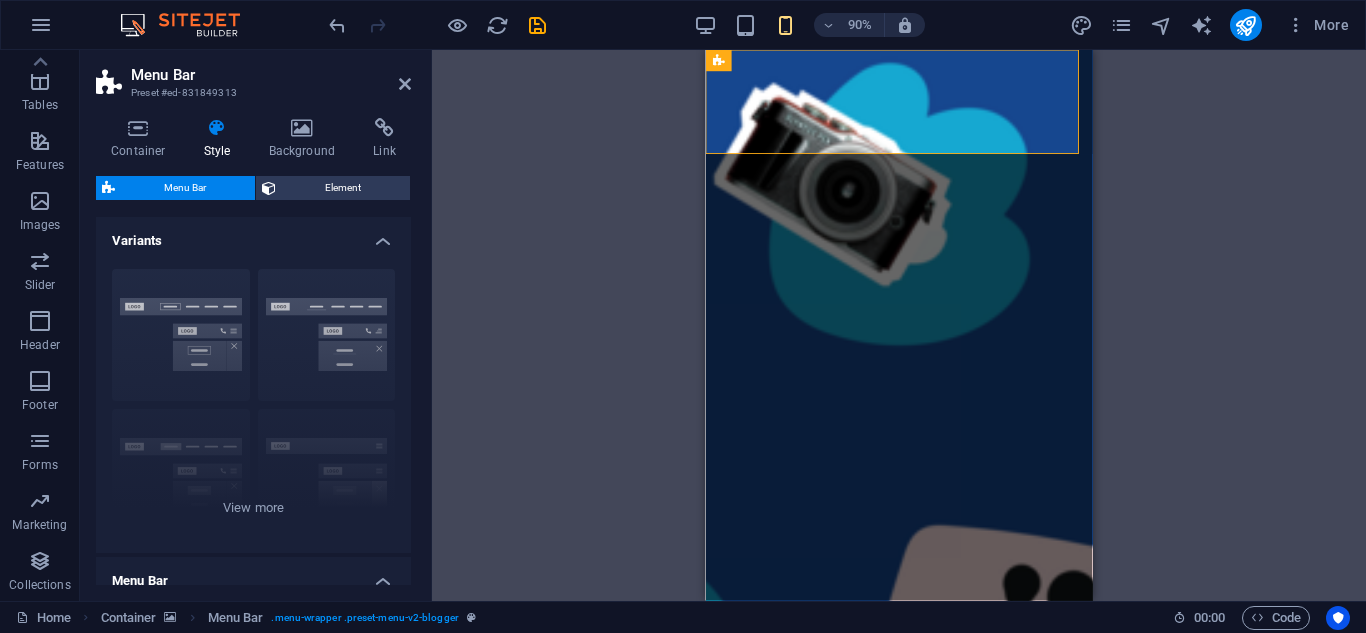 click on "Menu Bar Preset #ed-831849313" at bounding box center (253, 76) 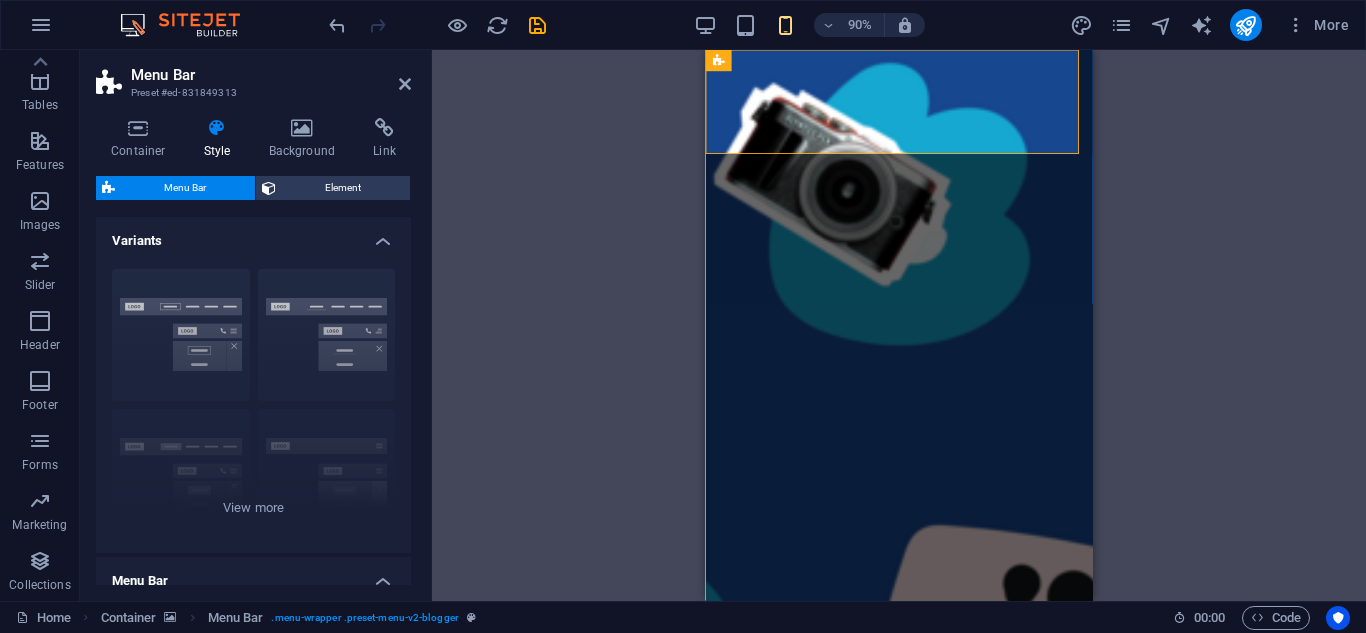 click on "Drag here to replace the existing content. Press “Ctrl” if you want to create a new element.
H1   Container   Banner   Banner   Container   Slider   Slider   Slider   Container   Menu Bar   H1   Text   Spacer   Spacer   Text   Slider   Slider   Container   Container   Container   Image   Spacer   Text   Spacer   Spacer   Slider   Slider   Container   Spacer   Text   H1   Spacer   Menu   Slider   Slider   Container   Spacer   Collection filter-buttons   Container   Container   Collection filter-buttons   Container   Button   Spacer   H4   Collection   Collection   Collection item   Container   Slider   Container   Text   Container   Container   Collection filter-buttons   Button   Button   Button   Button   Container   Text   Container   Spacer   H3   Spacer   Text   Collection   Collection item   Container   Container   Collection item   Collection   Collection item   Container   Container   Text   Spacer   Button   Social Media Icons   Icon   Icon   Icon   Icon   Spacer   Text" at bounding box center (899, 325) 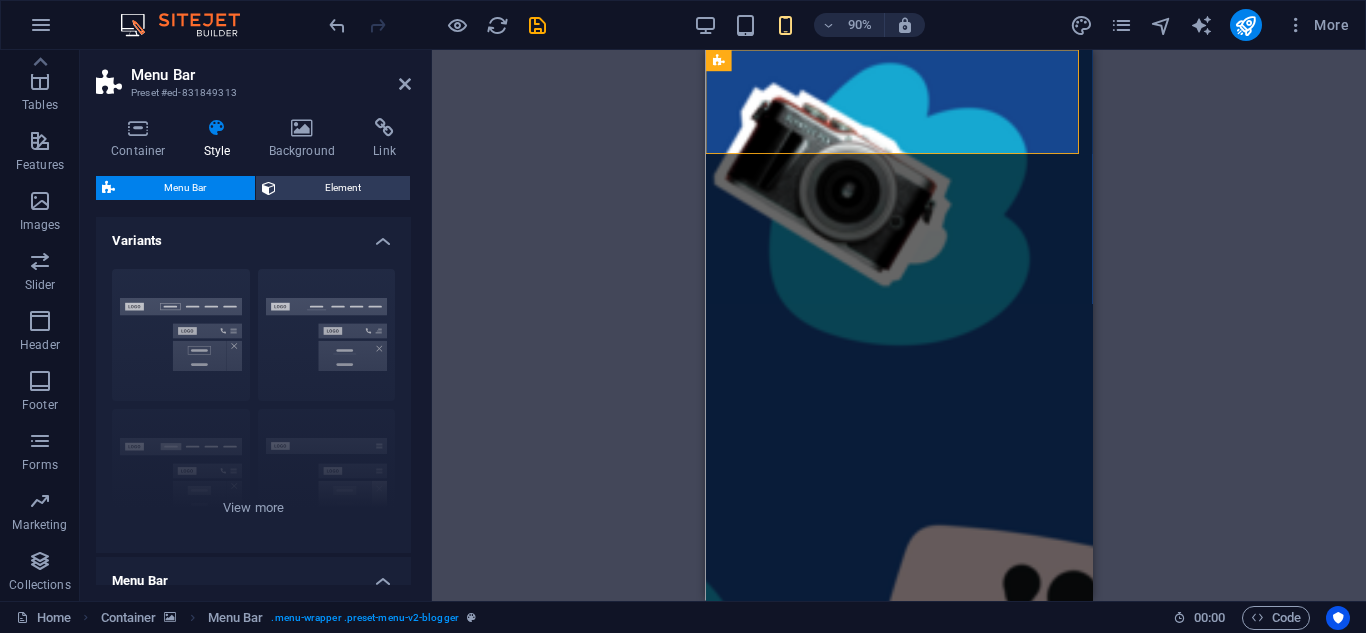 click on "Drag here to replace the existing content. Press “Ctrl” if you want to create a new element.
H1   Container   Banner   Banner   Container   Slider   Slider   Slider   Container   Menu Bar   H1   Text   Spacer   Spacer   Text   Slider   Slider   Container   Container   Container   Image   Spacer   Text   Spacer   Spacer   Slider   Slider   Container   Spacer   Text   H1   Spacer   Menu   Slider   Slider   Container   Spacer   Collection filter-buttons   Container   Container   Collection filter-buttons   Container   Button   Spacer   H4   Collection   Collection   Collection item   Container   Slider   Container   Text   Container   Container   Collection filter-buttons   Button   Button   Button   Button   Container   Text   Container   Spacer   H3   Spacer   Text   Collection   Collection item   Container   Container   Collection item   Collection   Collection item   Container   Container   Text   Spacer   Button   Social Media Icons   Icon   Icon   Icon   Icon   Spacer   Text" at bounding box center (899, 325) 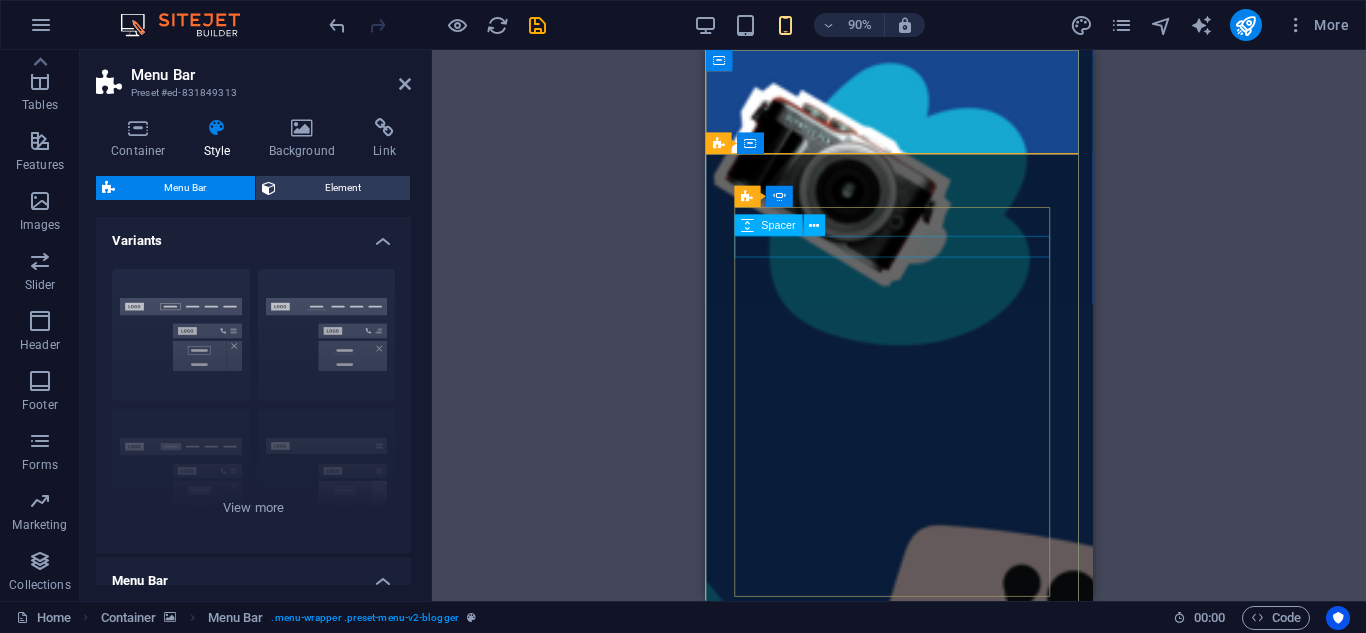 click at bounding box center [210, 1853] 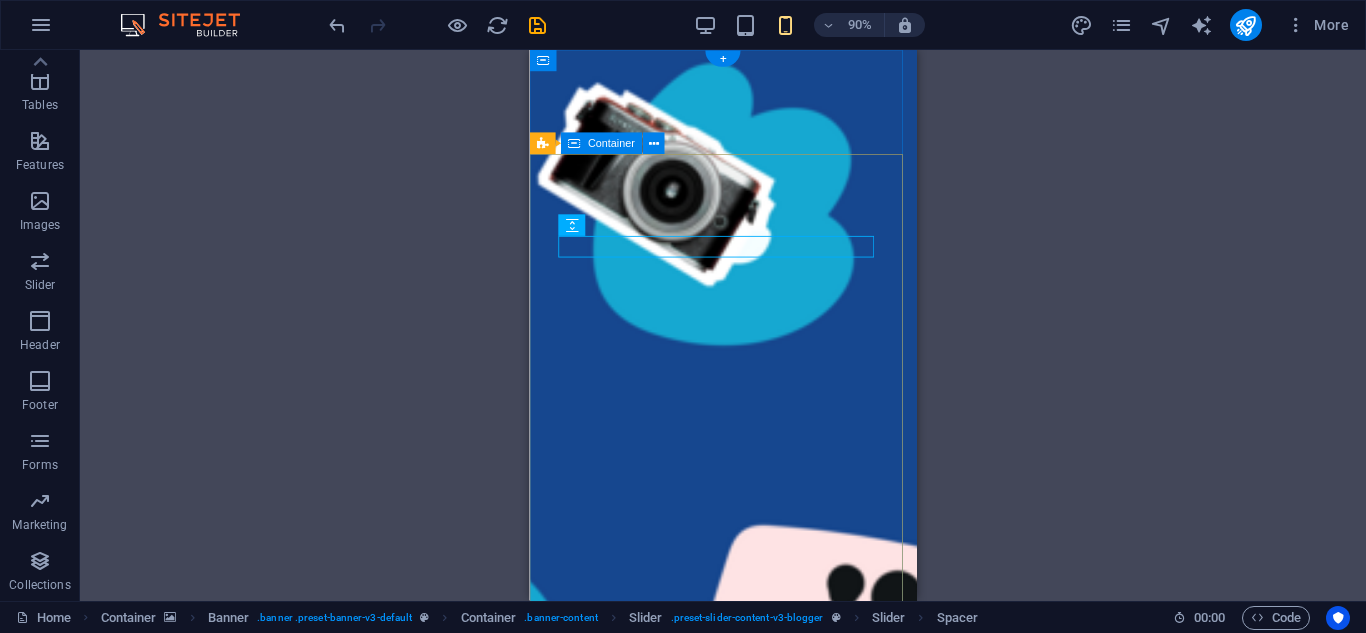 click on "TECHNOLOGY jangan lupa bagikan informasi ini untuk kerabat anda. How today's technology can improve your quality of life and when to be careful of technology usage ADVENTURE wellcome to prabulele Proven methods to find breaks and quiet moments to recharge your batteries  in today's stressful life. TRAVEL kembangkan pengetahuan budidaya anda bersama kami A comprehensive - yet uncomplete - guide about the different types of ice cream that the world has to offer and where to find the best ice cream TECHNOLOGY jangan lupa bagikan informasi ini untuk kerabat anda. How today's technology can improve your quality of life and when to be careful of technology usage ADVENTURE wellcome to prabulele Proven methods to find breaks and quiet moments to recharge your batteries  in today's stressful life. 1 2 3" at bounding box center (744, 1255) 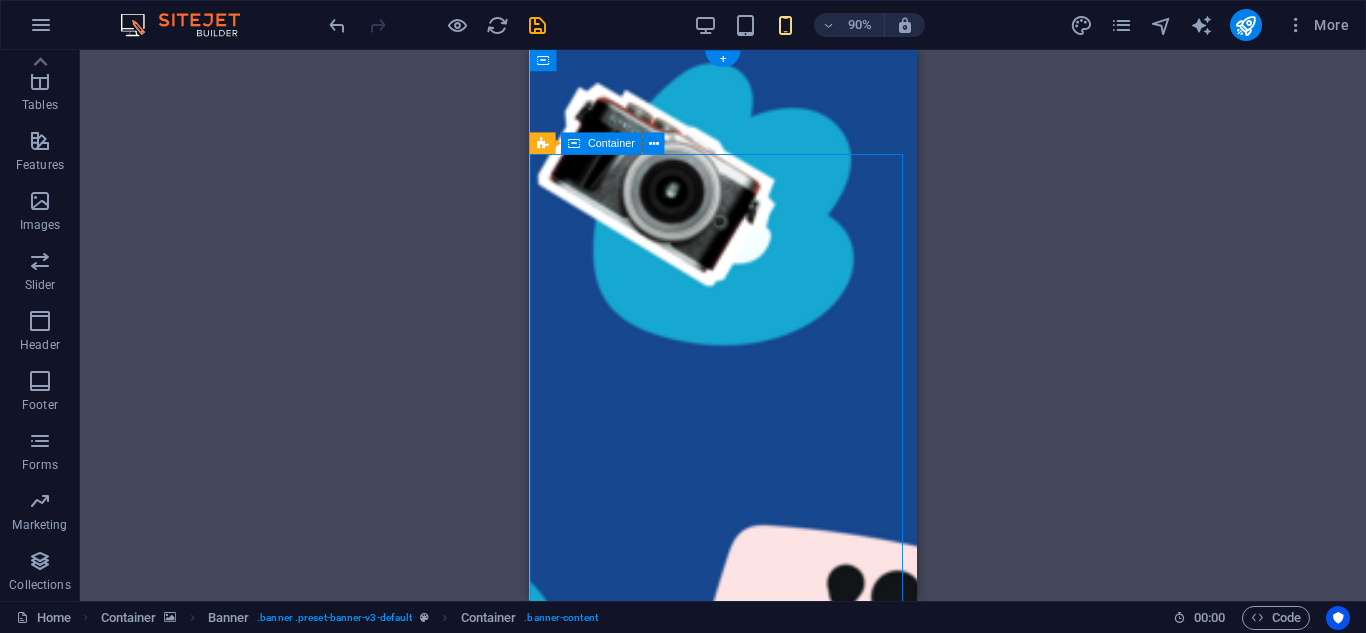 click on "TECHNOLOGY jangan lupa bagikan informasi ini untuk kerabat anda. How today's technology can improve your quality of life and when to be careful of technology usage ADVENTURE wellcome to prabulele Proven methods to find breaks and quiet moments to recharge your batteries  in today's stressful life. TRAVEL kembangkan pengetahuan budidaya anda bersama kami A comprehensive - yet uncomplete - guide about the different types of ice cream that the world has to offer and where to find the best ice cream TECHNOLOGY jangan lupa bagikan informasi ini untuk kerabat anda. How today's technology can improve your quality of life and when to be careful of technology usage ADVENTURE wellcome to prabulele Proven methods to find breaks and quiet moments to recharge your batteries  in today's stressful life. 1 2 3" at bounding box center (744, 1255) 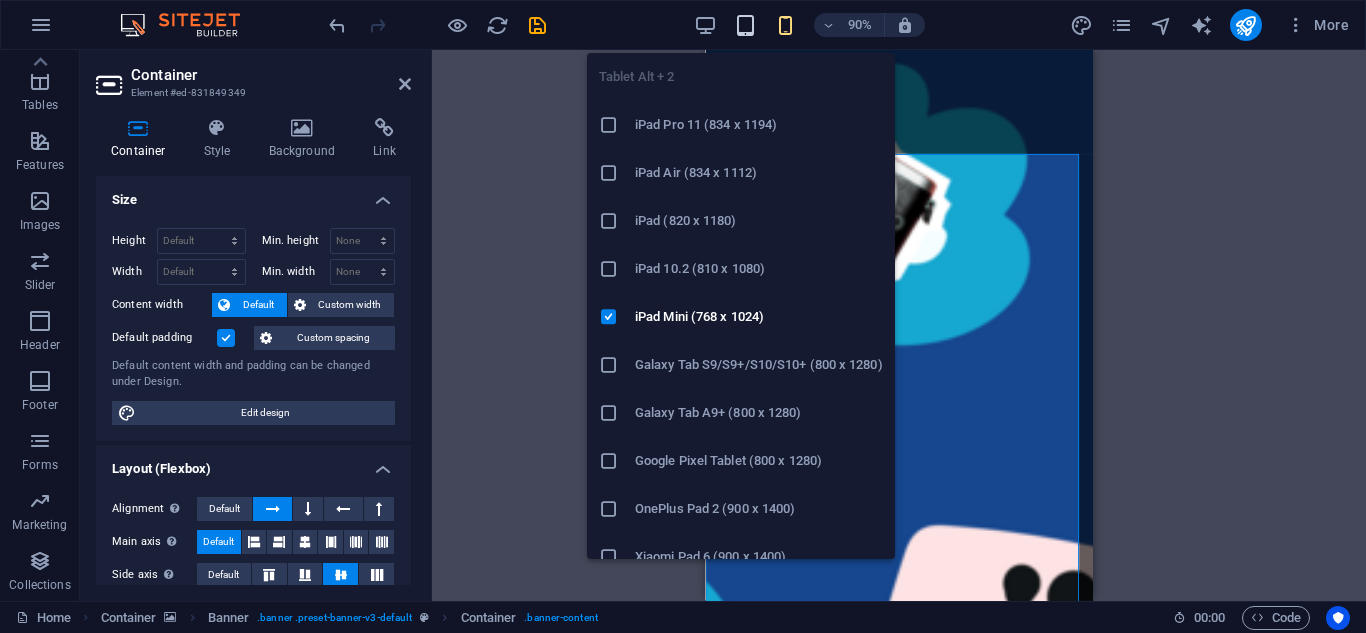 click at bounding box center (745, 25) 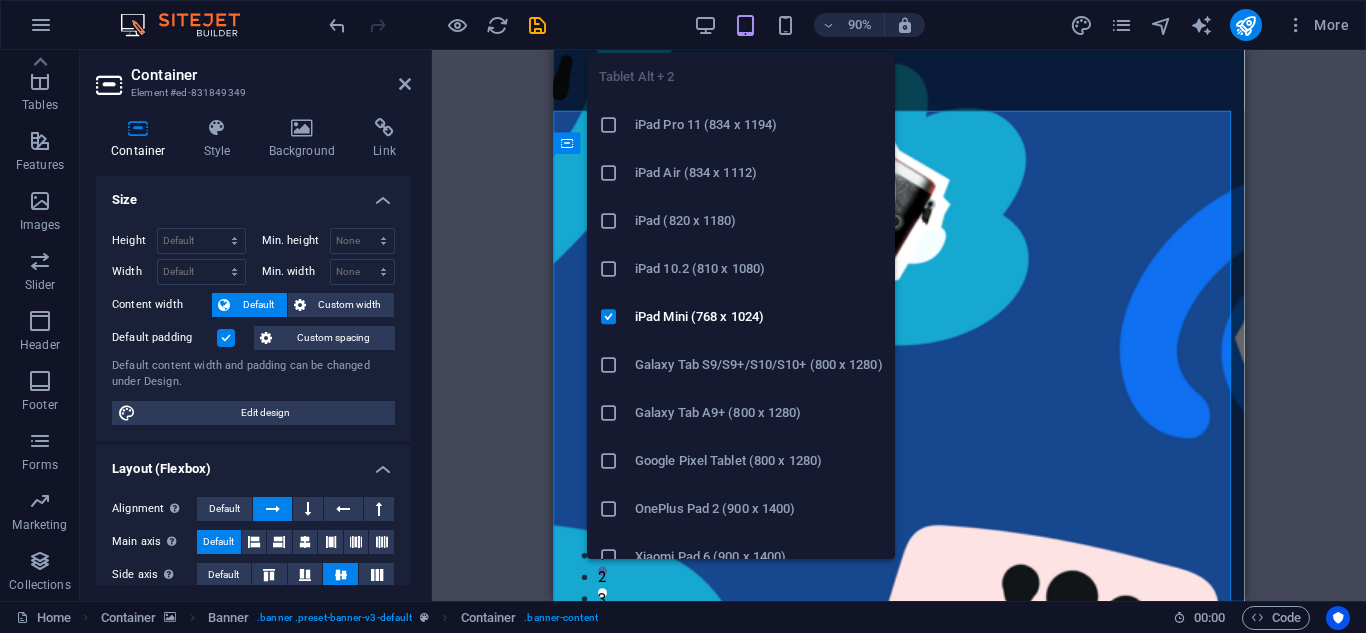 click at bounding box center [745, 25] 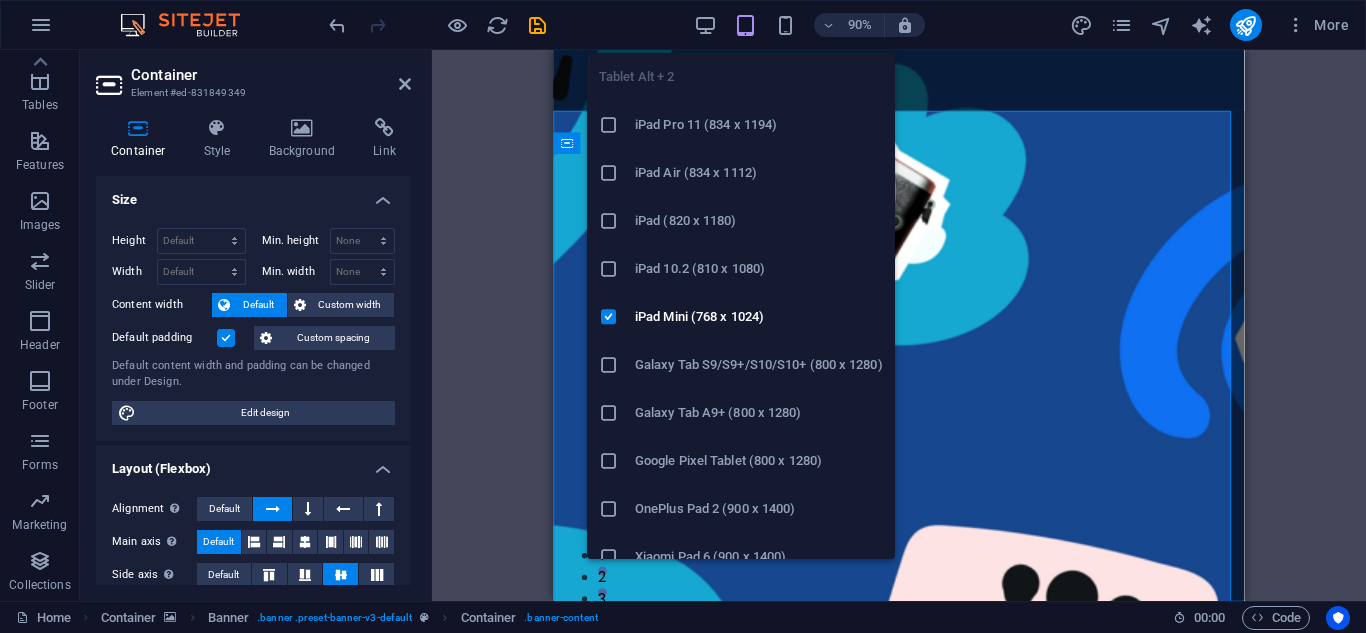 click on "iPad Pro 11 (834 x 1194)" at bounding box center [759, 125] 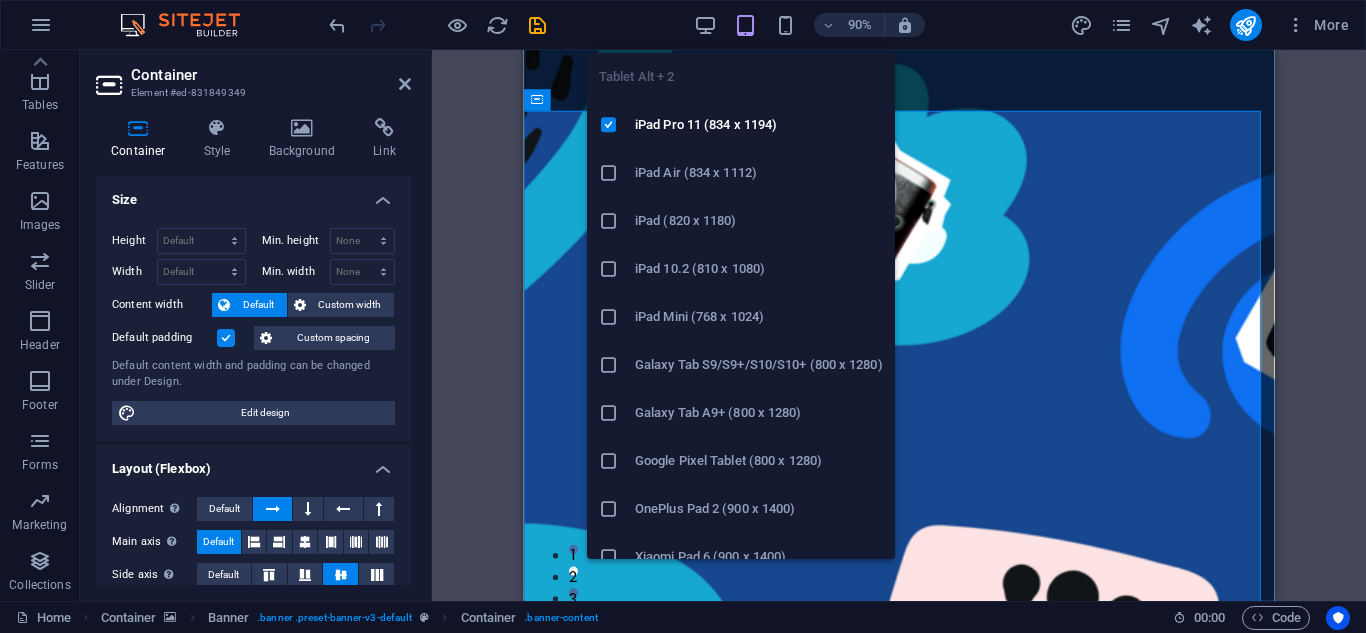 click on "iPad Mini (768 x 1024)" at bounding box center [759, 317] 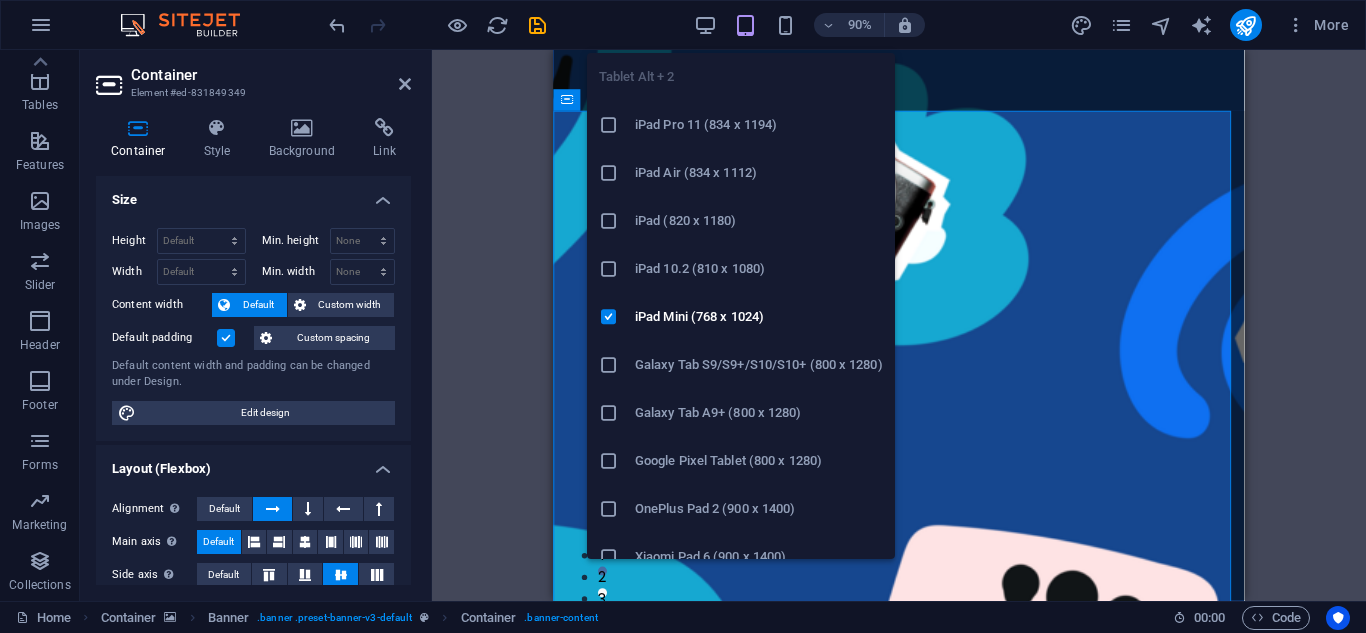 click at bounding box center (745, 25) 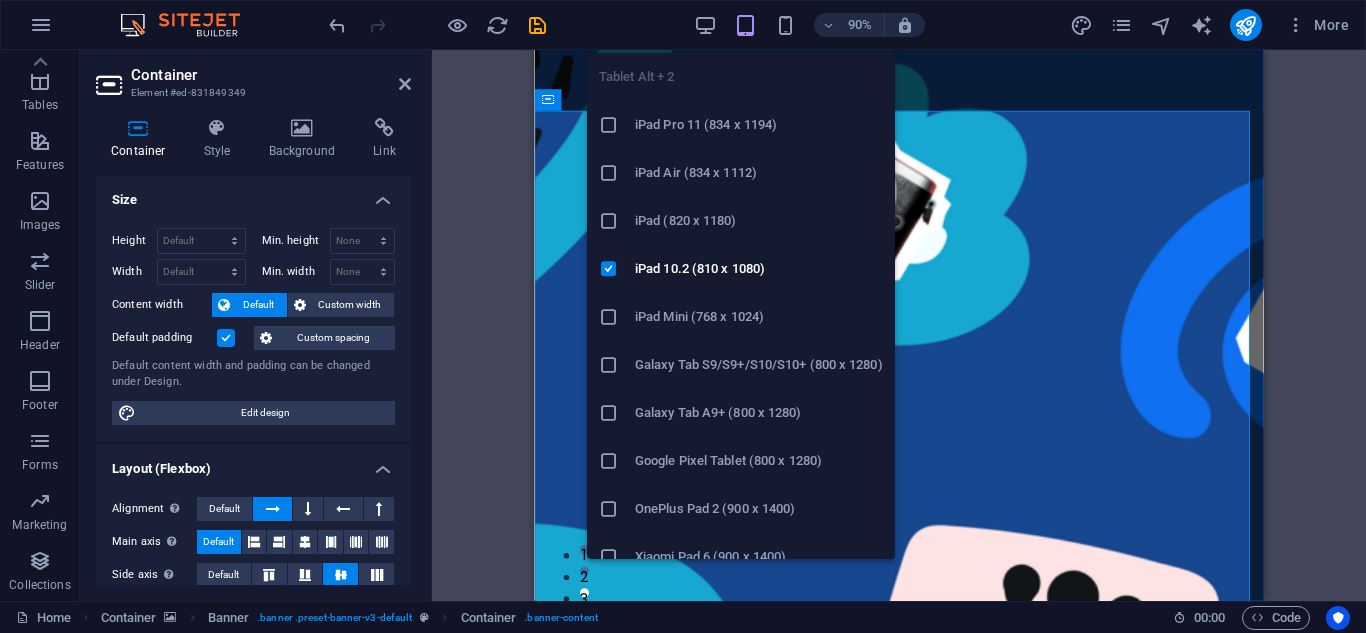 click at bounding box center (745, 25) 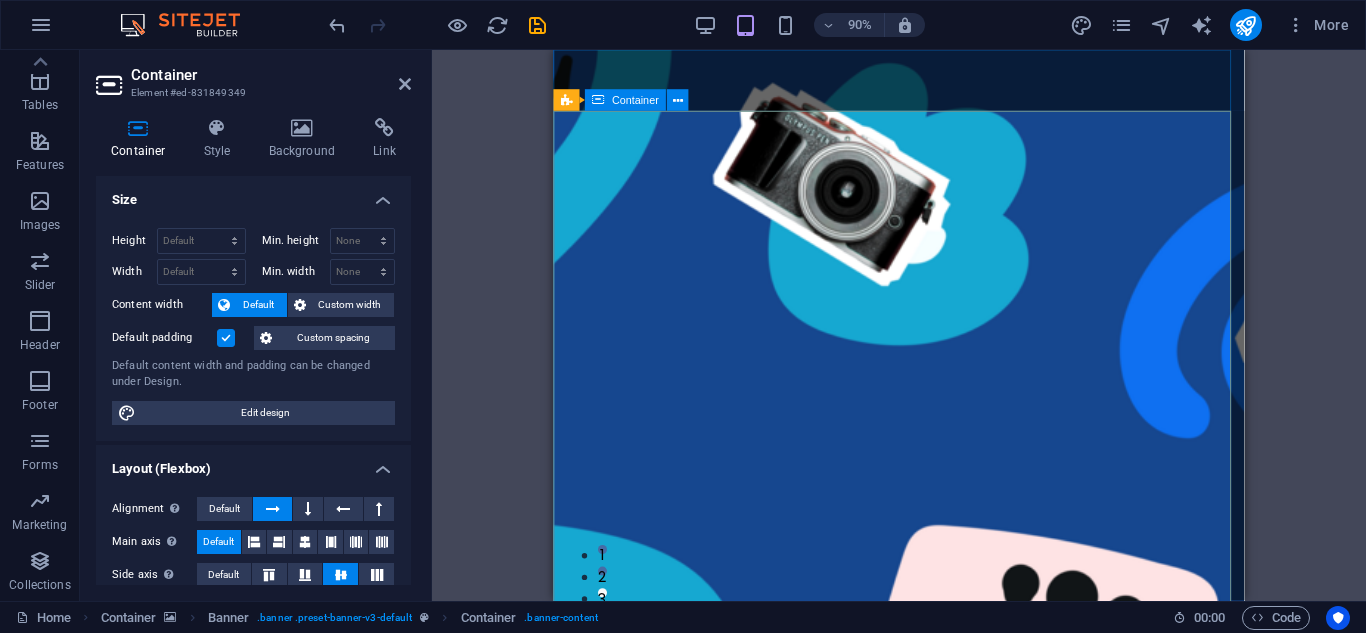 click on "TECHNOLOGY jangan lupa bagikan informasi ini untuk kerabat anda. How today's technology can improve your quality of life and when to be careful of technology usage ADVENTURE wellcome to prabulele Proven methods to find breaks and quiet moments to recharge your batteries  in today's stressful life. TRAVEL kembangkan pengetahuan budidaya anda bersama kami A comprehensive - yet uncomplete - guide about the different types of ice cream that the world has to offer and where to find the best ice cream TECHNOLOGY jangan lupa bagikan informasi ini untuk kerabat anda. How today's technology can improve your quality of life and when to be careful of technology usage ADVENTURE wellcome to prabulele Proven methods to find breaks and quiet moments to recharge your batteries  in today's stressful life. 1 2 3" at bounding box center (937, 1350) 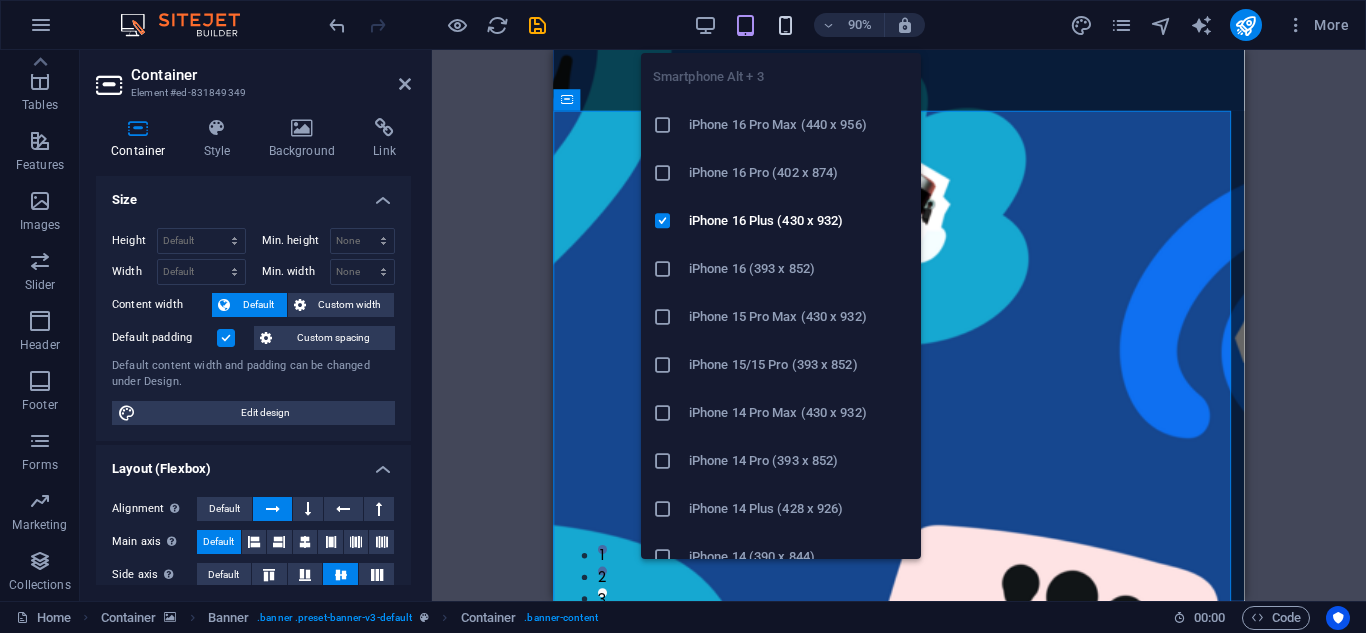 click at bounding box center (785, 25) 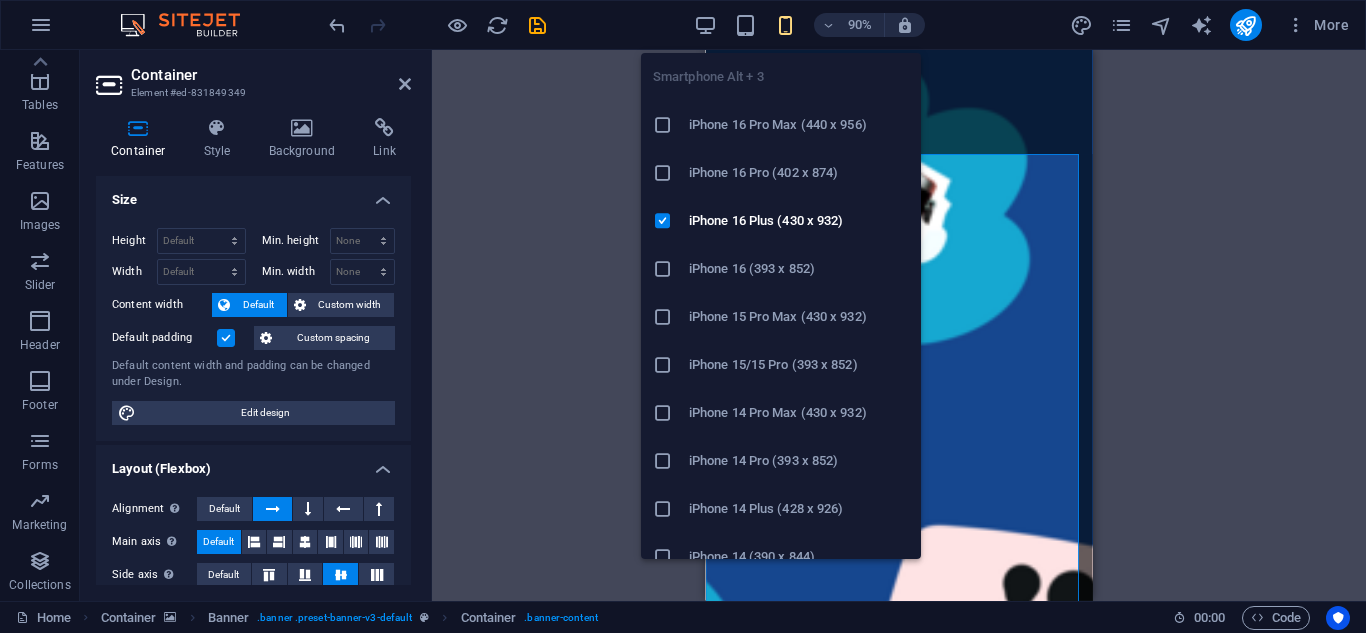 click on "iPhone 16 Pro (402 x 874)" at bounding box center (781, 173) 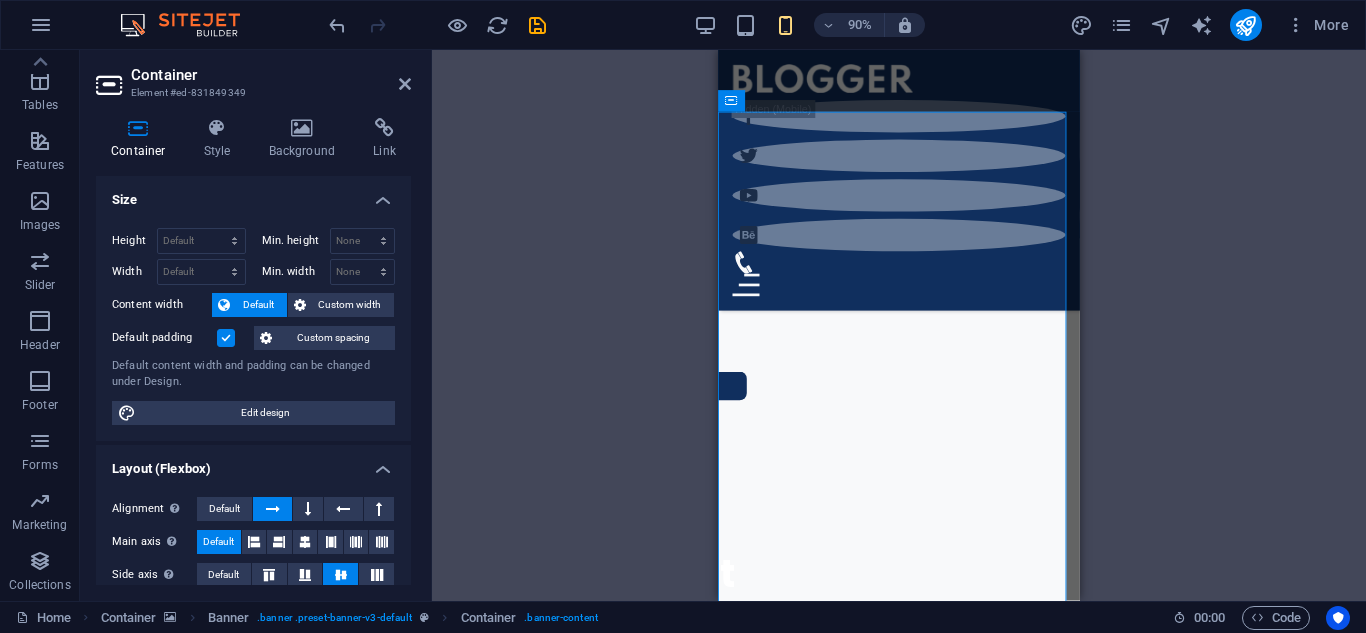 scroll, scrollTop: 0, scrollLeft: 0, axis: both 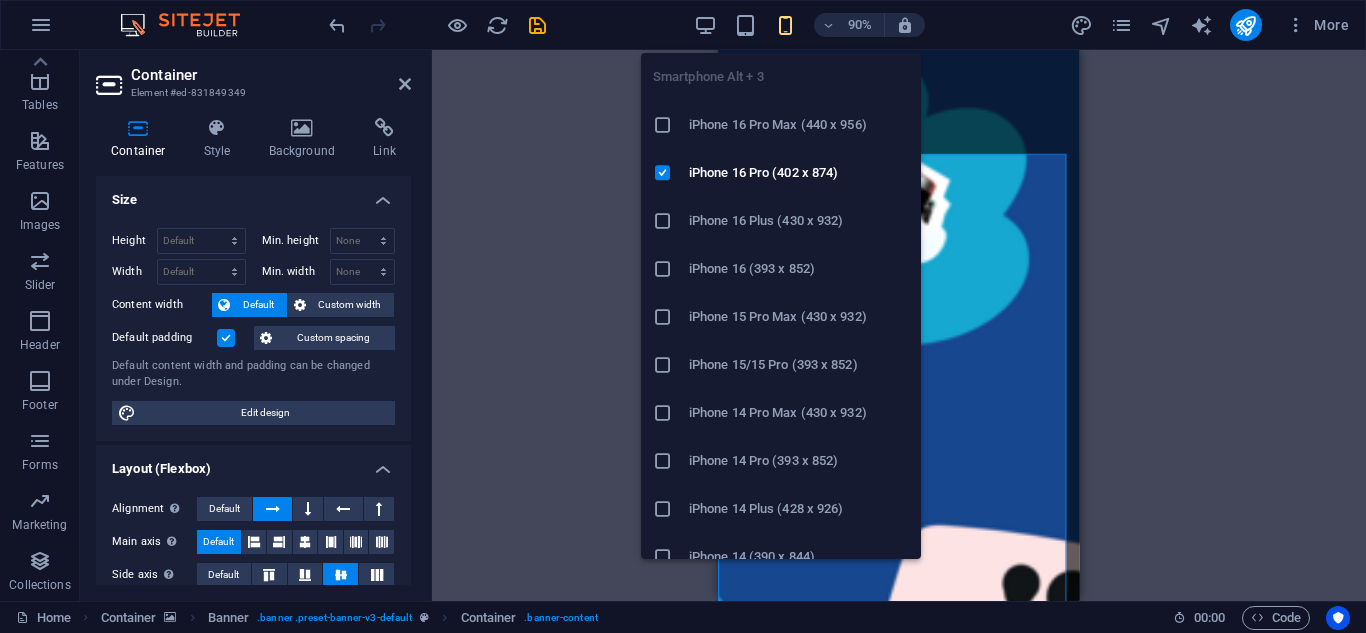click on "iPhone 16 Plus (430 x 932)" at bounding box center (799, 221) 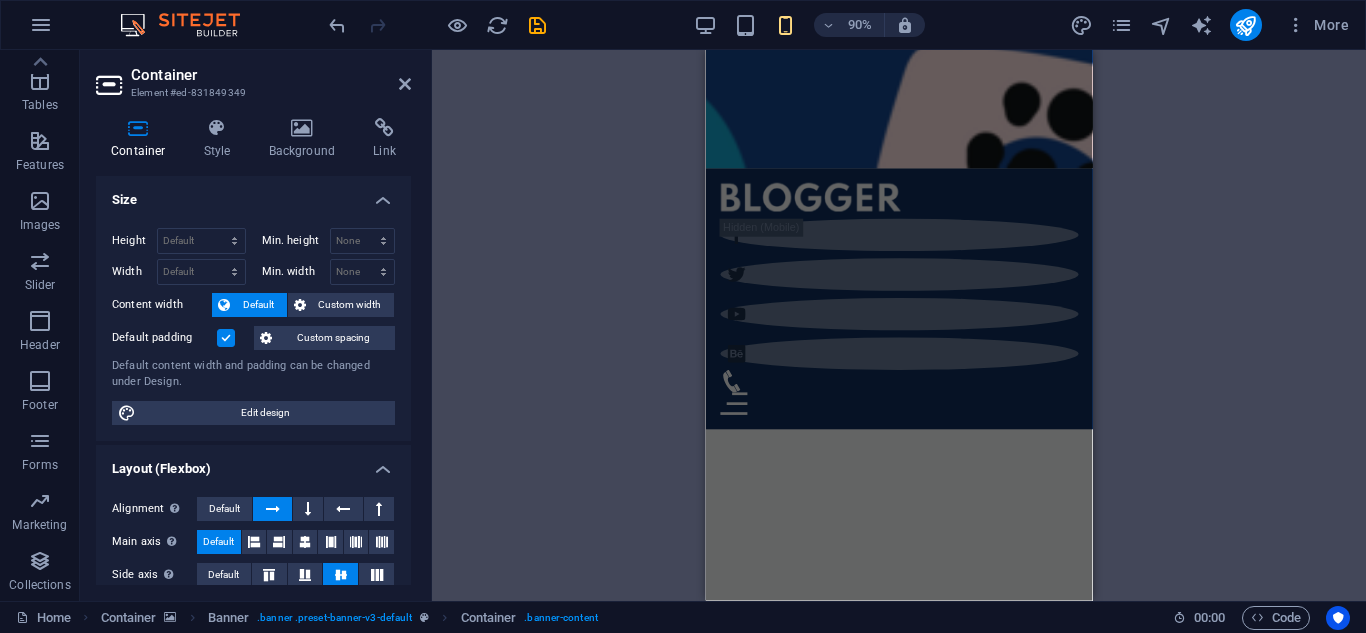 scroll, scrollTop: 1466, scrollLeft: 0, axis: vertical 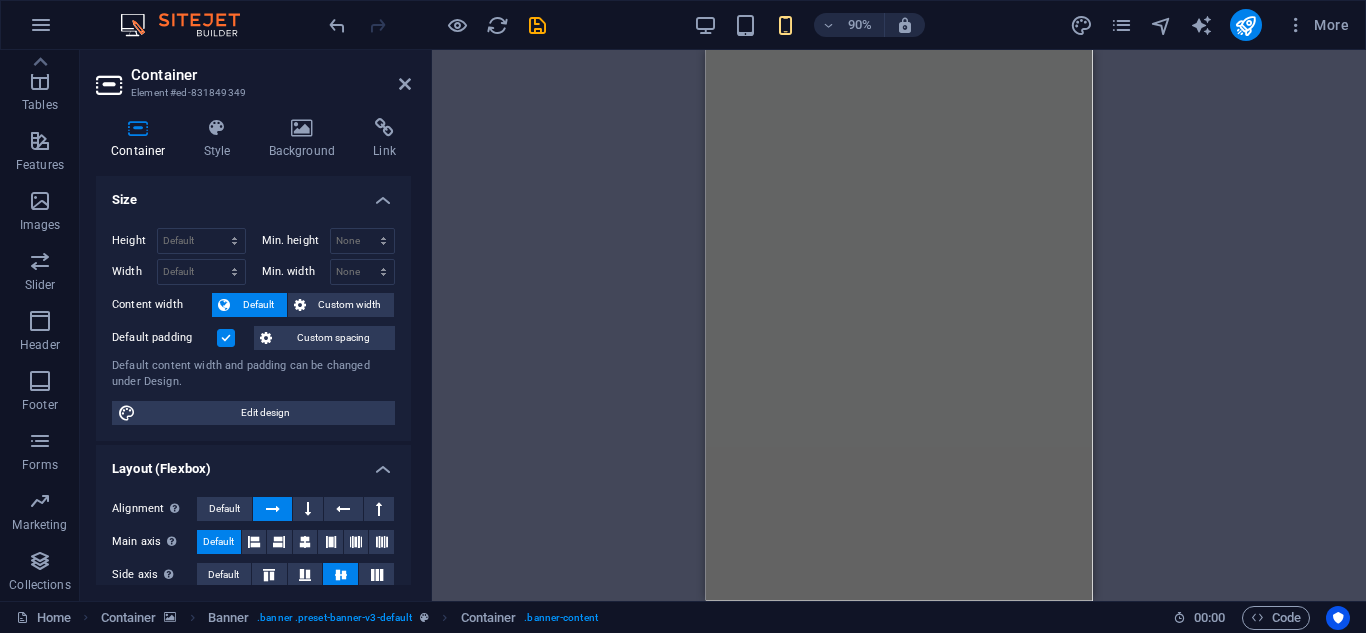 drag, startPoint x: 1093, startPoint y: 202, endPoint x: 1106, endPoint y: 276, distance: 75.13322 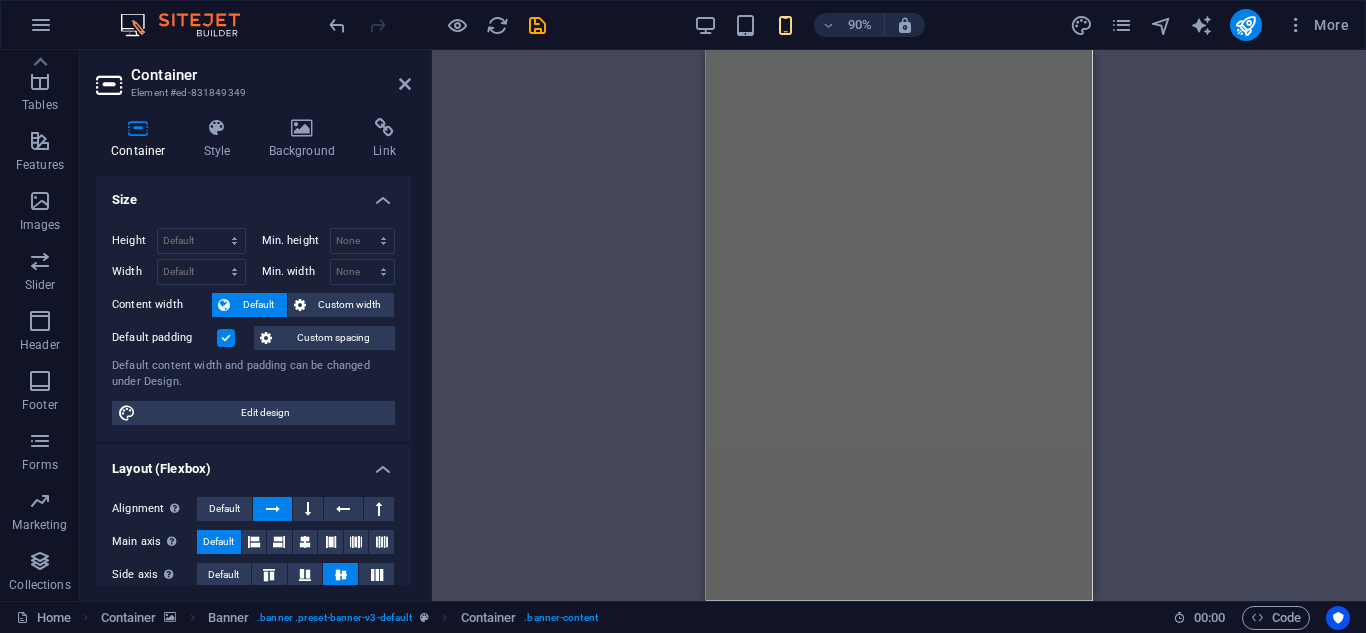 click on "Drag here to replace the existing content. Press “Ctrl” if you want to create a new element.
H1   Container   Banner   Banner   Container   Slider   Slider   Slider   Container   Menu Bar   H1   Text   Spacer   Spacer   Text   Slider   Container   Container   Container   Image   Spacer   Text   Spacer   Spacer   Slider   Slider   Container   Spacer   Text   H1   Spacer   Menu   Slider   Slider   Container   Spacer   Collection filter-buttons   Container   Container   Collection filter-buttons   Container   Button   Spacer   H4   Collection   Collection   Collection item   Container   Slider   Container   Text   Container   Container   Collection filter-buttons   Button   Button   Button   Button   Container   Text   Container   Spacer   H3   Spacer   Text   Collection   Collection item   Container   Container   Collection item   Collection   Collection item   Container   Container   Text   Spacer   Button   Social Media Icons   Icon   Icon   Icon   Icon   Spacer   Slider   Slider" at bounding box center (899, 325) 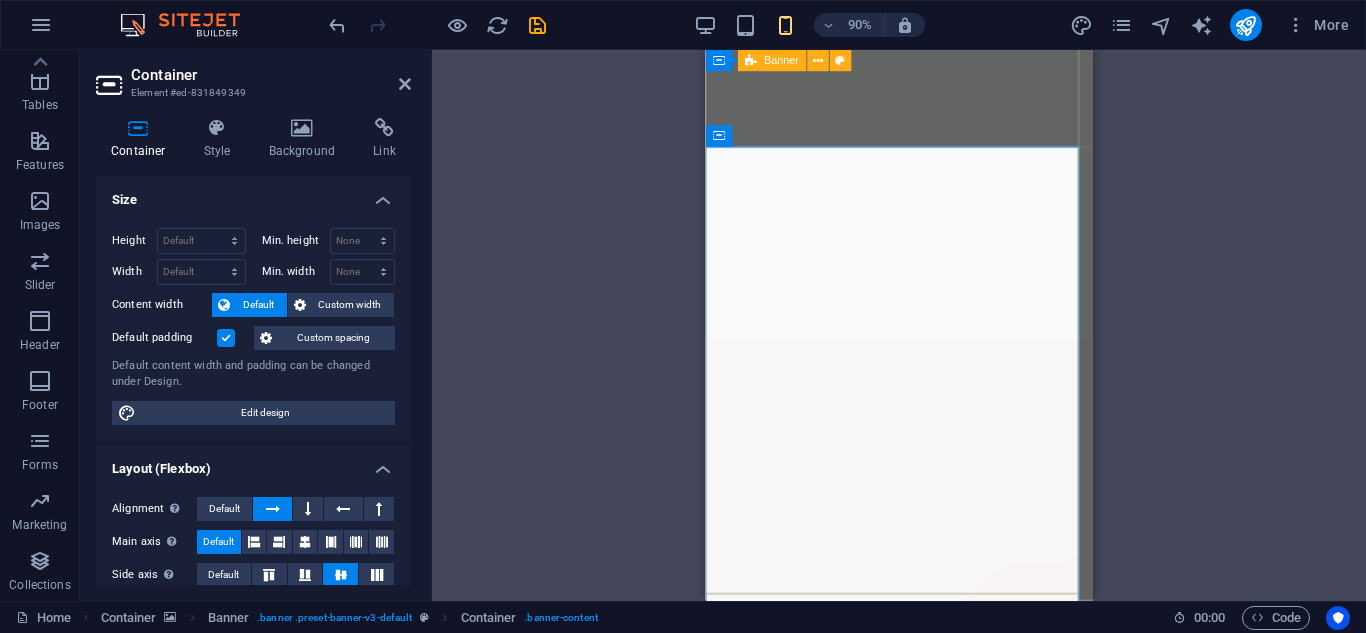 scroll, scrollTop: 8, scrollLeft: 0, axis: vertical 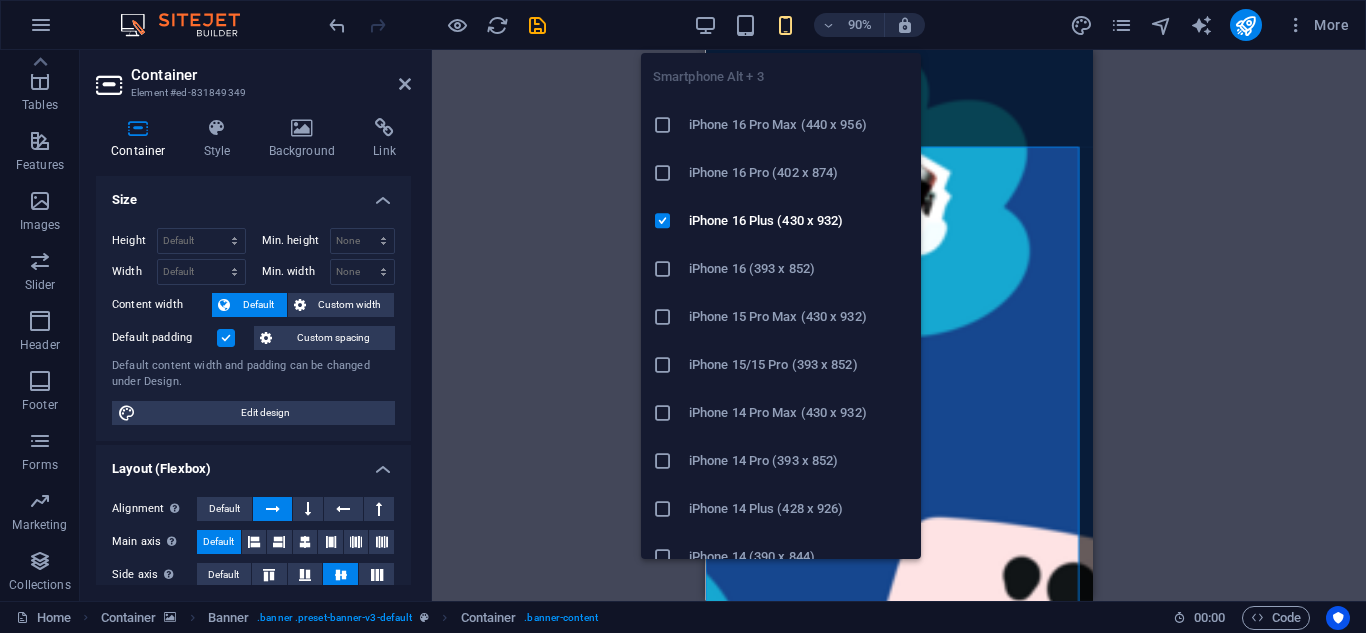 click on "iPhone 16 (393 x 852)" at bounding box center (799, 269) 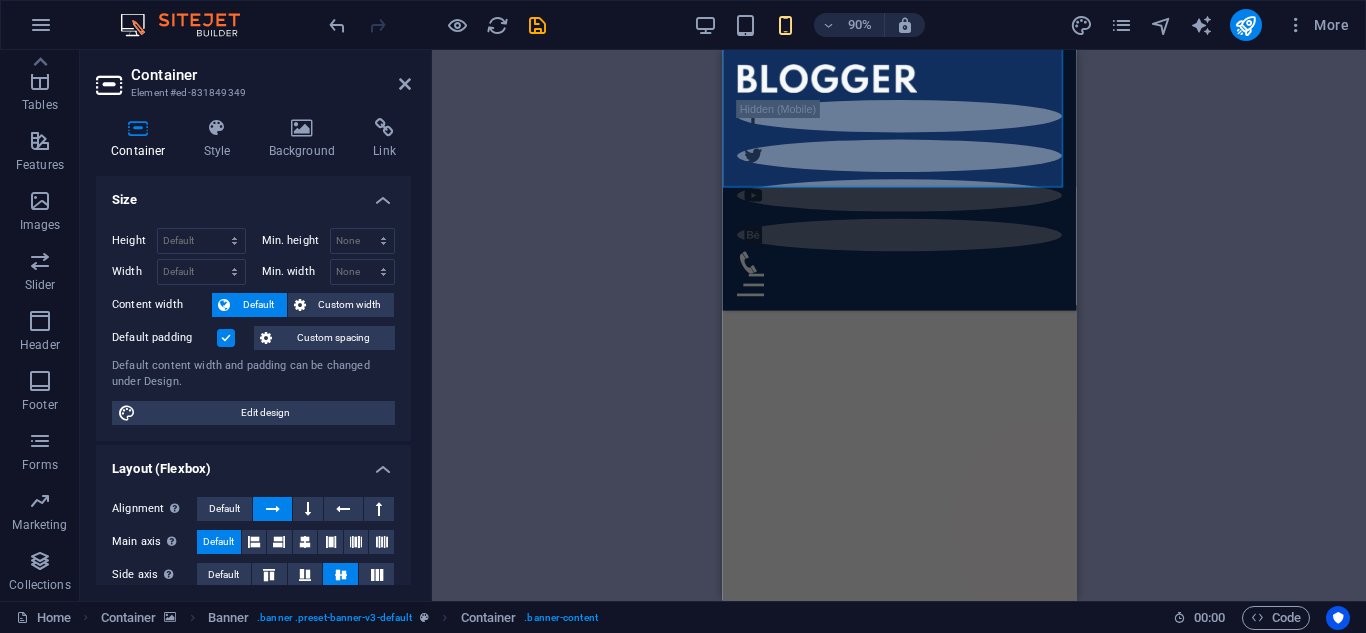 scroll, scrollTop: 514, scrollLeft: 0, axis: vertical 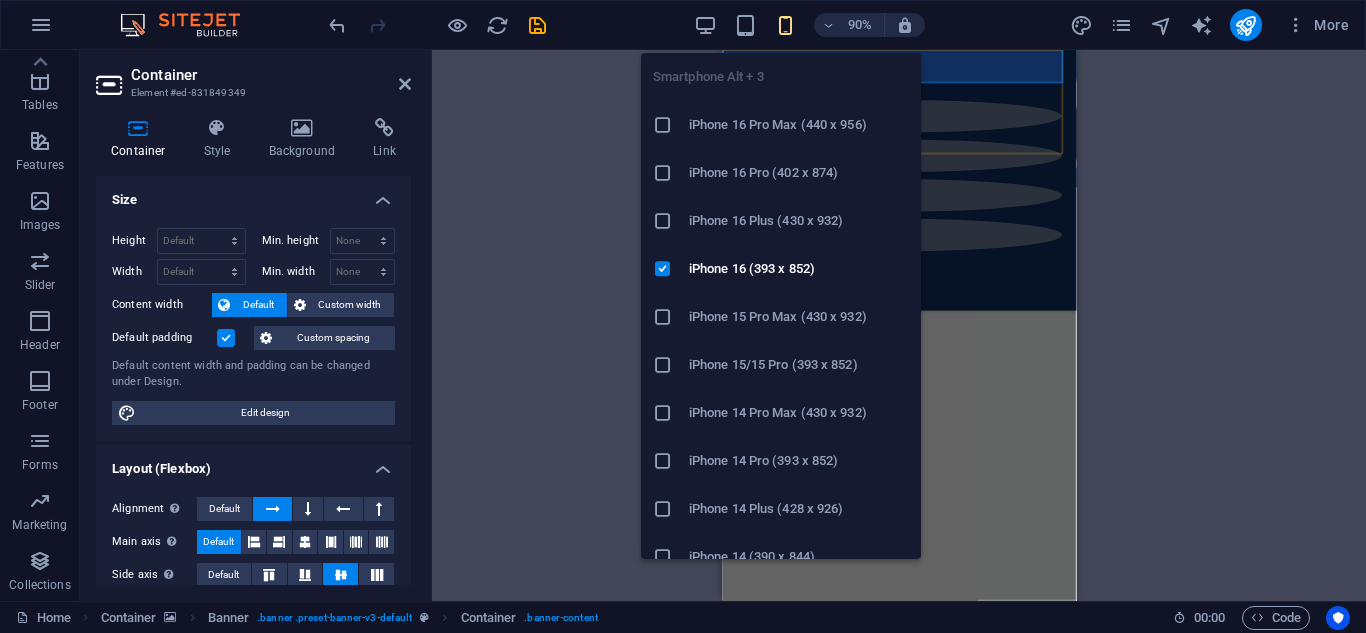 click at bounding box center [663, 317] 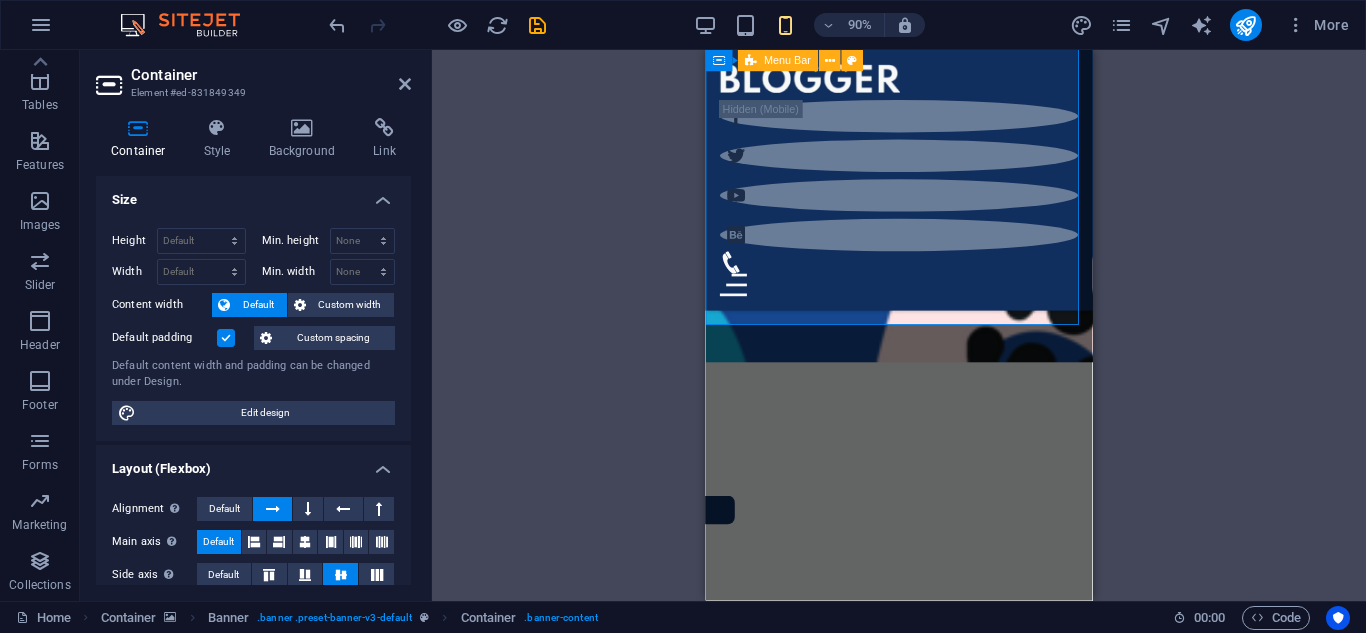 scroll, scrollTop: 0, scrollLeft: 0, axis: both 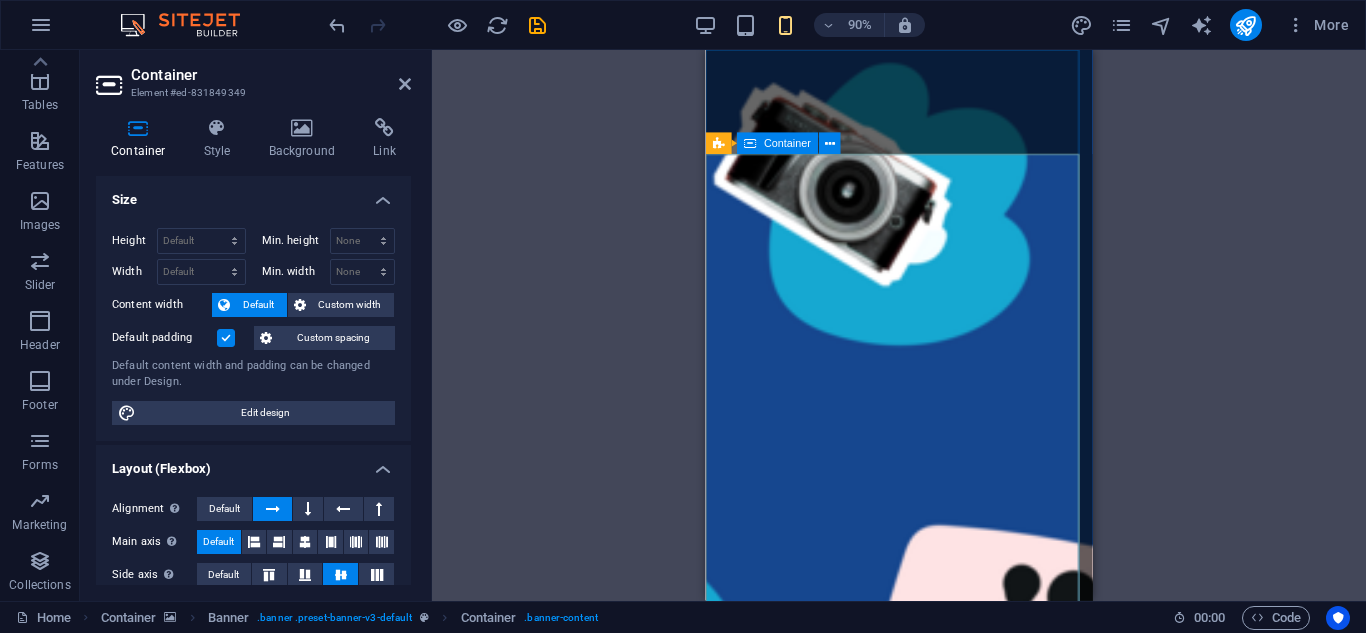 click on "TECHNOLOGY jangan lupa bagikan informasi ini untuk kerabat anda. How today's technology can improve your quality of life and when to be careful of technology usage ADVENTURE wellcome to prabulele Proven methods to find breaks and quiet moments to recharge your batteries  in today's stressful life. TRAVEL kembangkan pengetahuan budidaya anda bersama kami A comprehensive - yet uncomplete - guide about the different types of ice cream that the world has to offer and where to find the best ice cream TECHNOLOGY jangan lupa bagikan informasi ini untuk kerabat anda. How today's technology can improve your quality of life and when to be careful of technology usage ADVENTURE wellcome to prabulele Proven methods to find breaks and quiet moments to recharge your batteries  in today's stressful life. 1 2 3" at bounding box center (920, 1255) 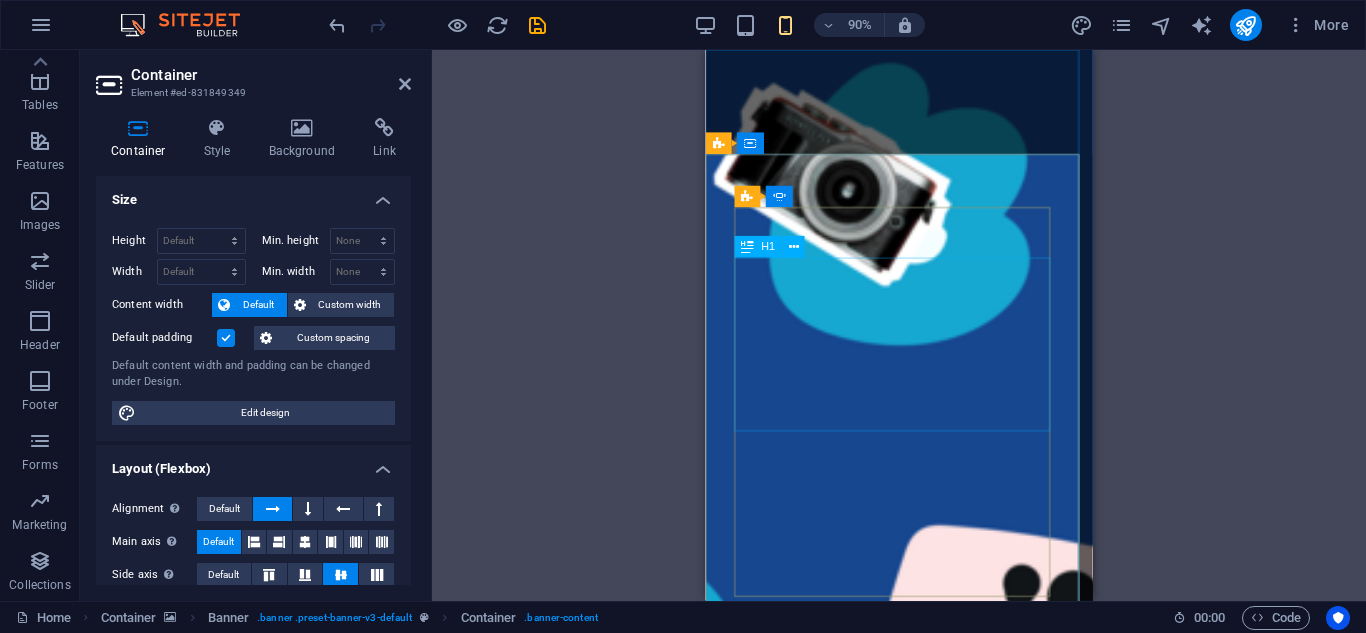 click on "kembangkan pengetahuan budidaya anda bersama kami" at bounding box center [210, 1961] 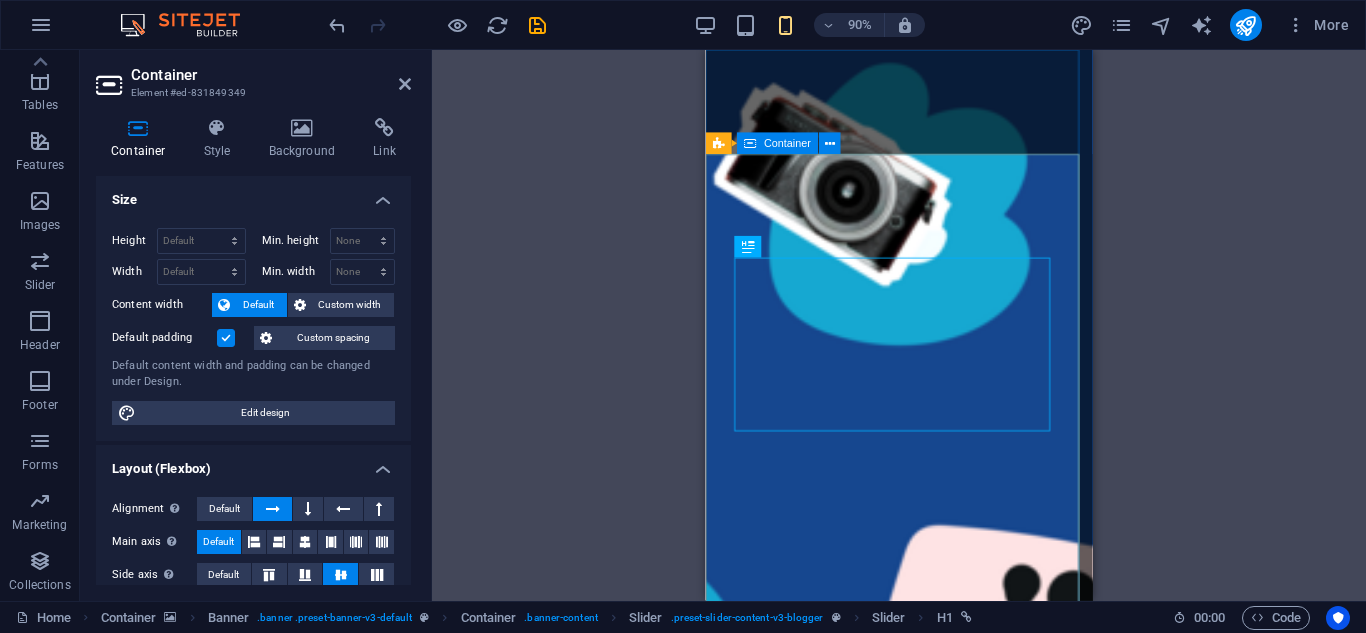 click on "TECHNOLOGY jangan lupa bagikan informasi ini untuk kerabat anda. How today's technology can improve your quality of life and when to be careful of technology usage ADVENTURE wellcome to prabulele Proven methods to find breaks and quiet moments to recharge your batteries  in today's stressful life. TRAVEL kembangkan pengetahuan budidaya anda bersama kami A comprehensive - yet uncomplete - guide about the different types of ice cream that the world has to offer and where to find the best ice cream TECHNOLOGY jangan lupa bagikan informasi ini untuk kerabat anda. How today's technology can improve your quality of life and when to be careful of technology usage ADVENTURE wellcome to prabulele Proven methods to find breaks and quiet moments to recharge your batteries  in today's stressful life. 1 2 3" at bounding box center [920, 1255] 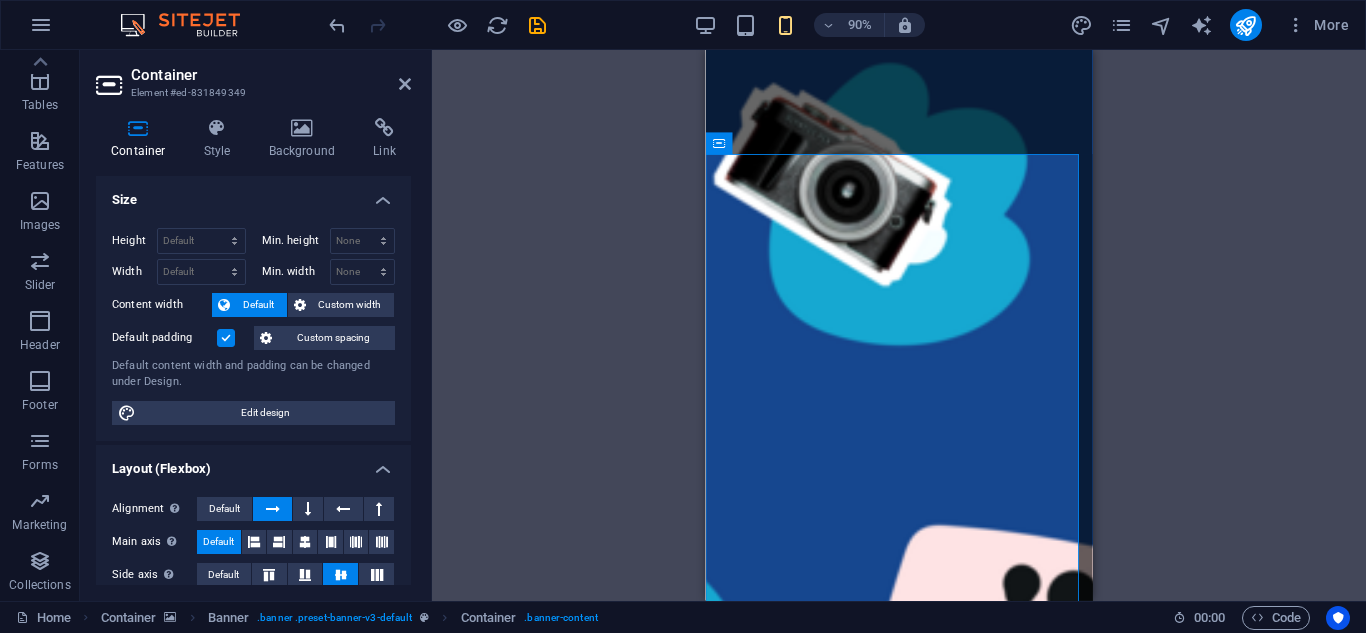 scroll, scrollTop: 536, scrollLeft: 0, axis: vertical 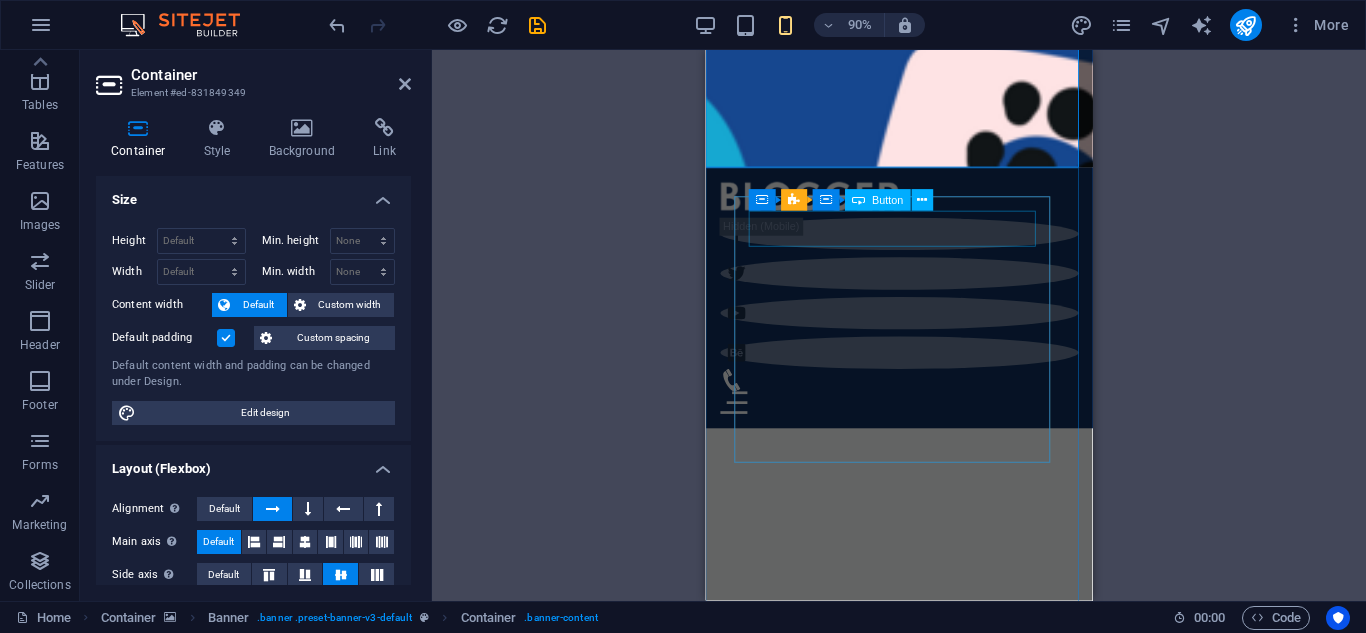 click on "All" at bounding box center [920, 3318] 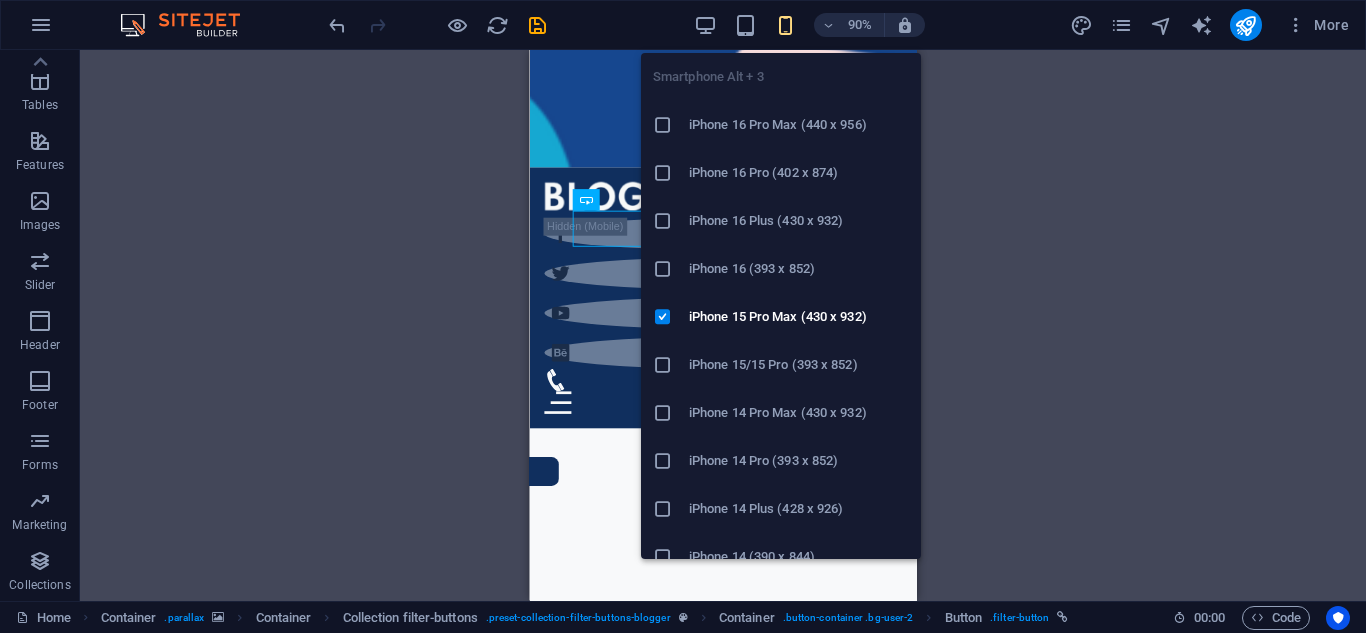 click at bounding box center [785, 25] 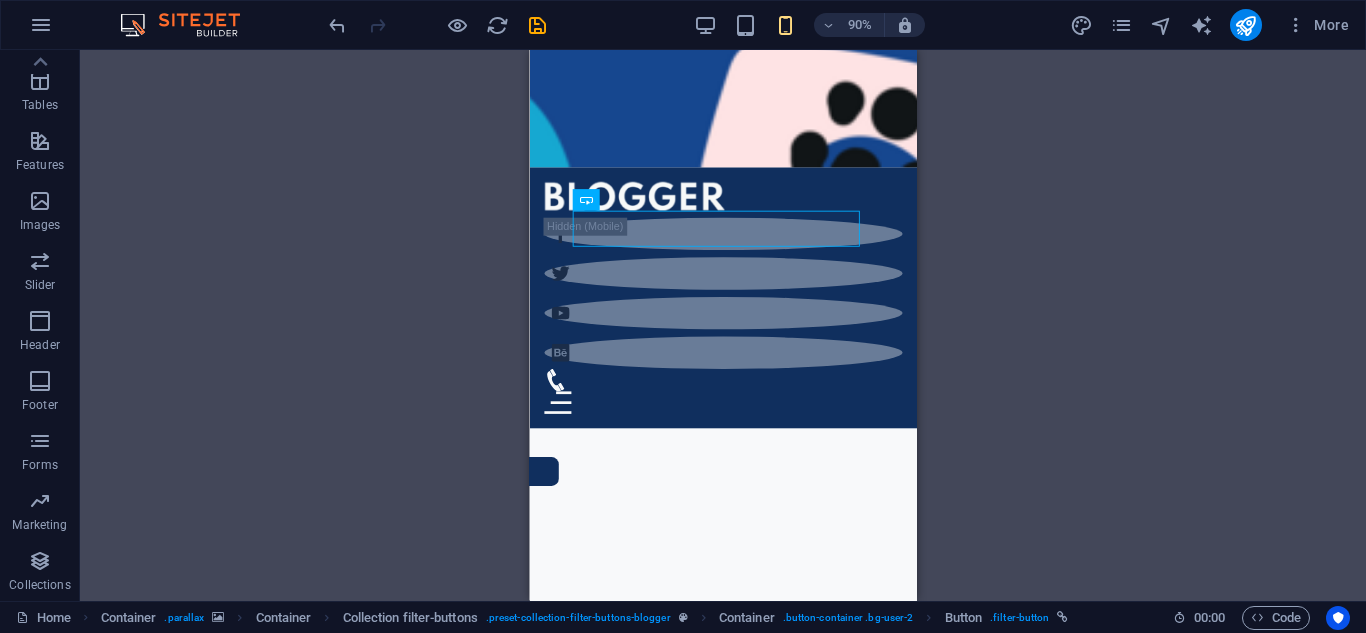 click on "Drag here to replace the existing content. Press “Ctrl” if you want to create a new element.
H1   Container   Banner   Banner   Container   Container   Slider   Slider   Slider   Container   Menu Bar   H1   Text   Spacer   Spacer   Text   Slider   Container   Container   Image   Spacer   Text   Banner   Slider   Slider   Container   Spacer   Spacer   Slider   Slider   Container   Spacer   Text   H1   Spacer   Menu   Slider   Slider   Container   Spacer   Container   Collection filter-buttons   Container   Container   Container   Collection filter-buttons   Container   Button   Spacer   H4   Collection   Collection   Collection item   Container   Slider   Container   Text   Container   Container   Collection filter-buttons   Container   Button   Button   Button   Button   Container   Text   Container   Spacer   H3   Spacer   Text   Collection   Collection item   Container   Container   Collection item   Collection   Collection item   Container   Container   Text   Spacer   Button" at bounding box center (723, 325) 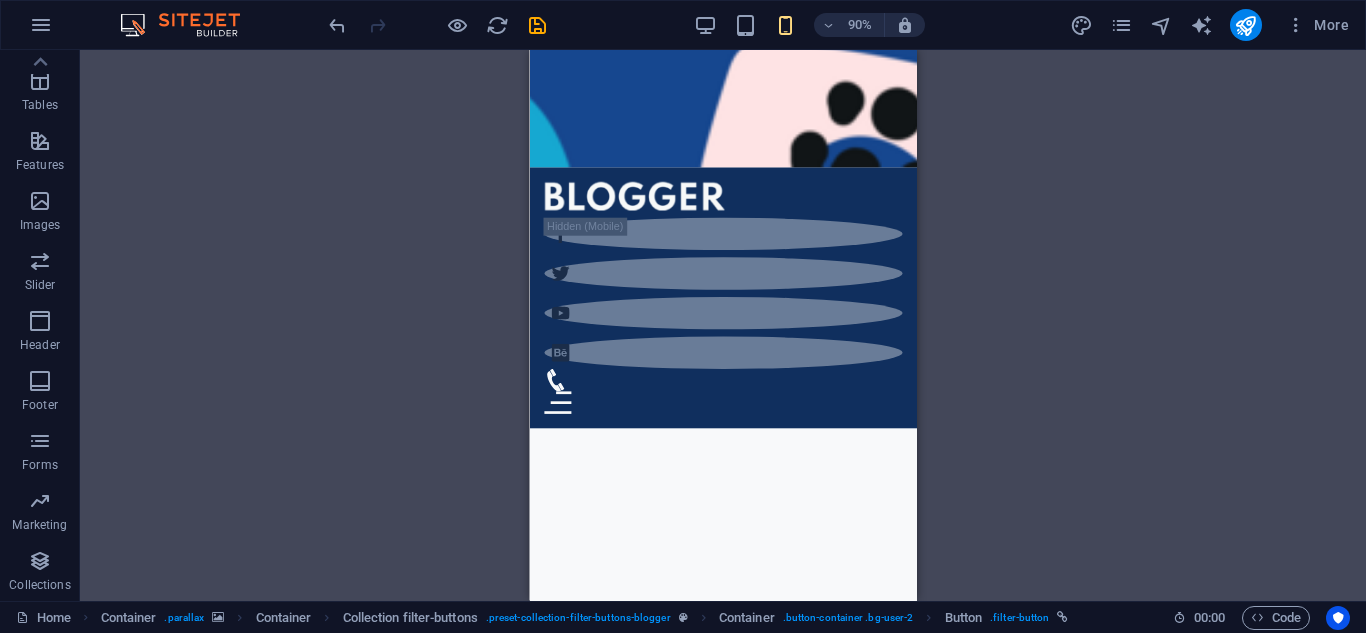 scroll, scrollTop: 1, scrollLeft: 0, axis: vertical 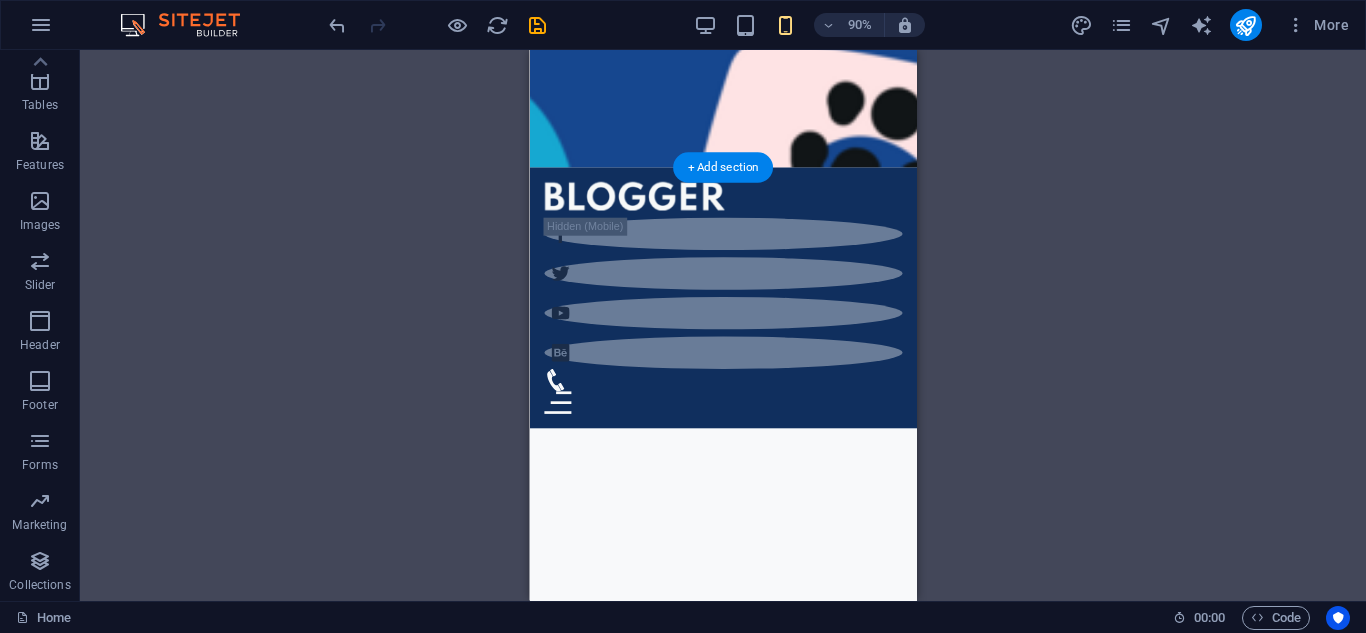 click at bounding box center (744, 2071) 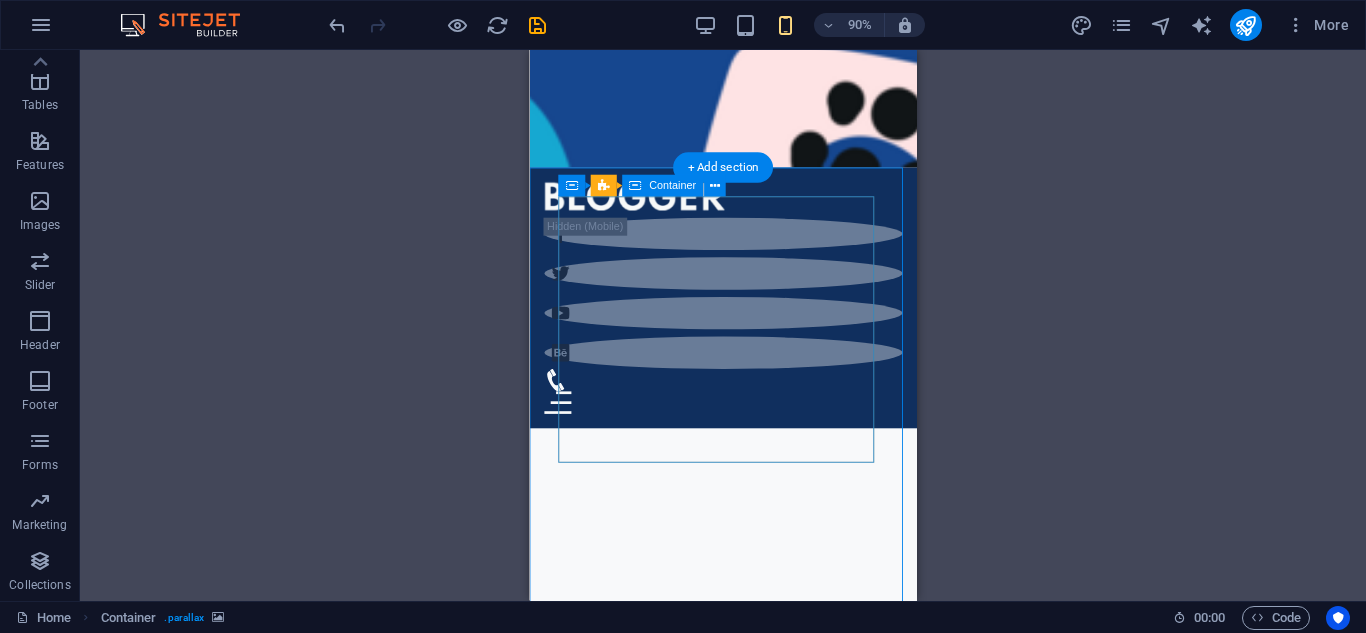 click on "All tahap awal budidaya tehnik budidaya Technology Travel" at bounding box center (744, 3414) 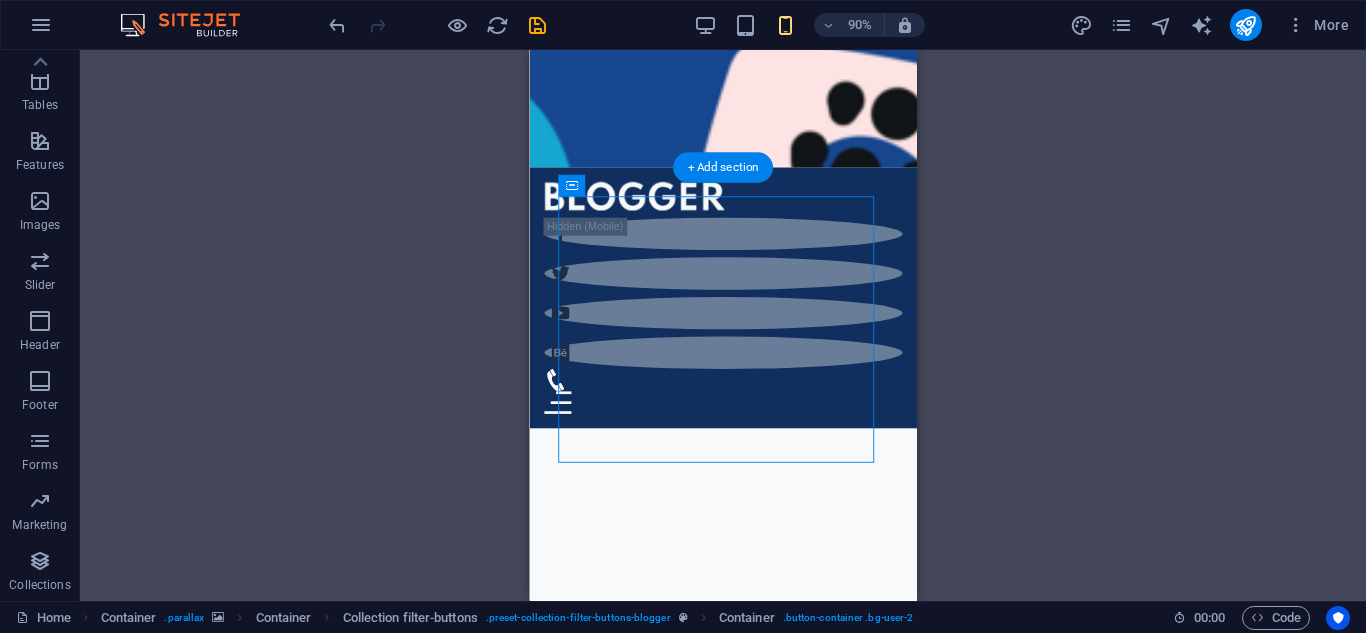 click at bounding box center (744, 2071) 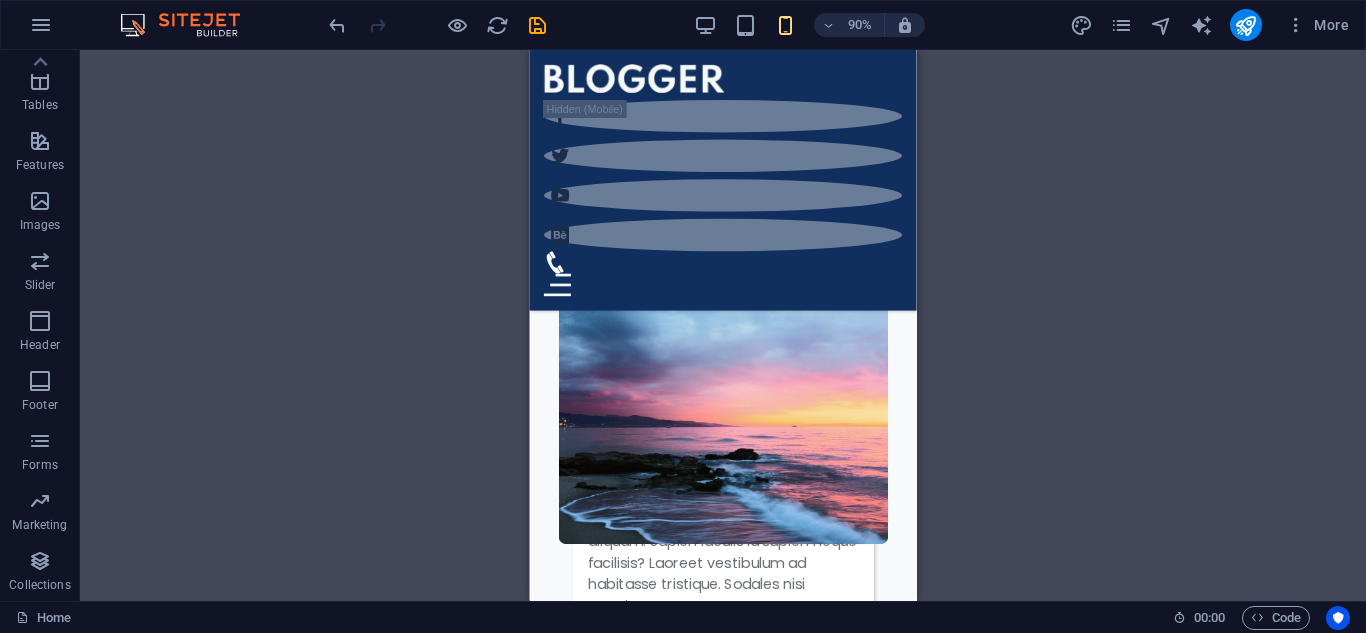 scroll, scrollTop: 6493, scrollLeft: 0, axis: vertical 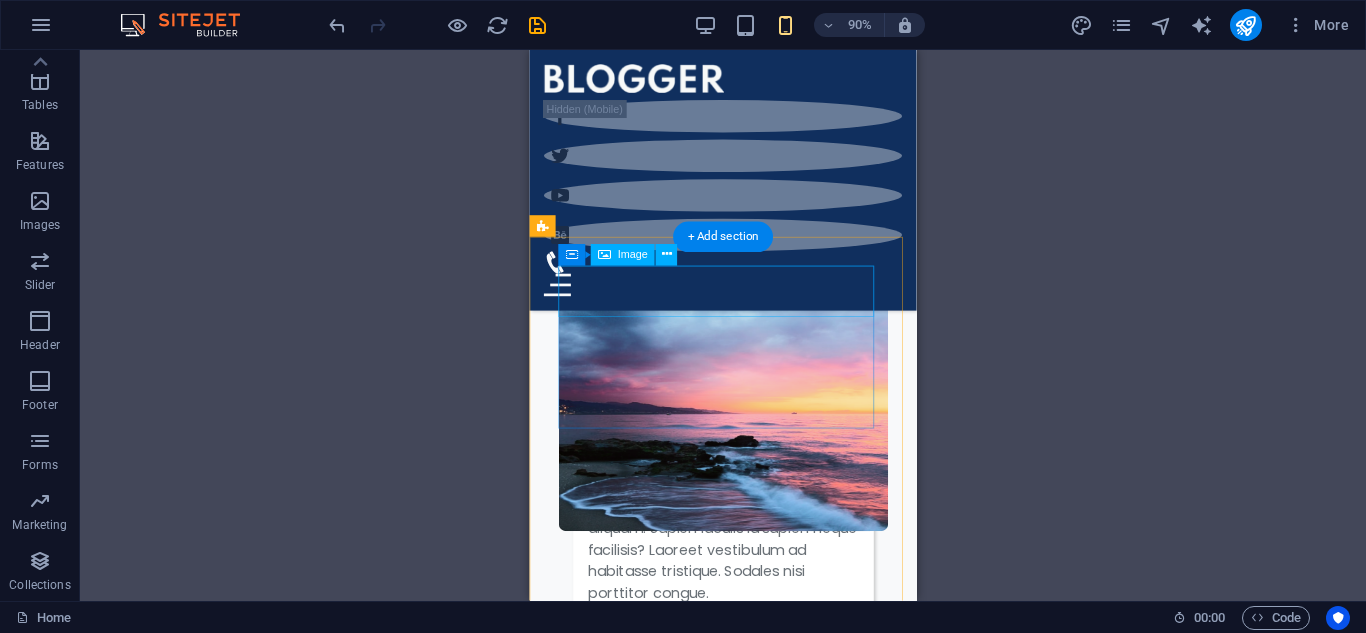 click at bounding box center [744, 4930] 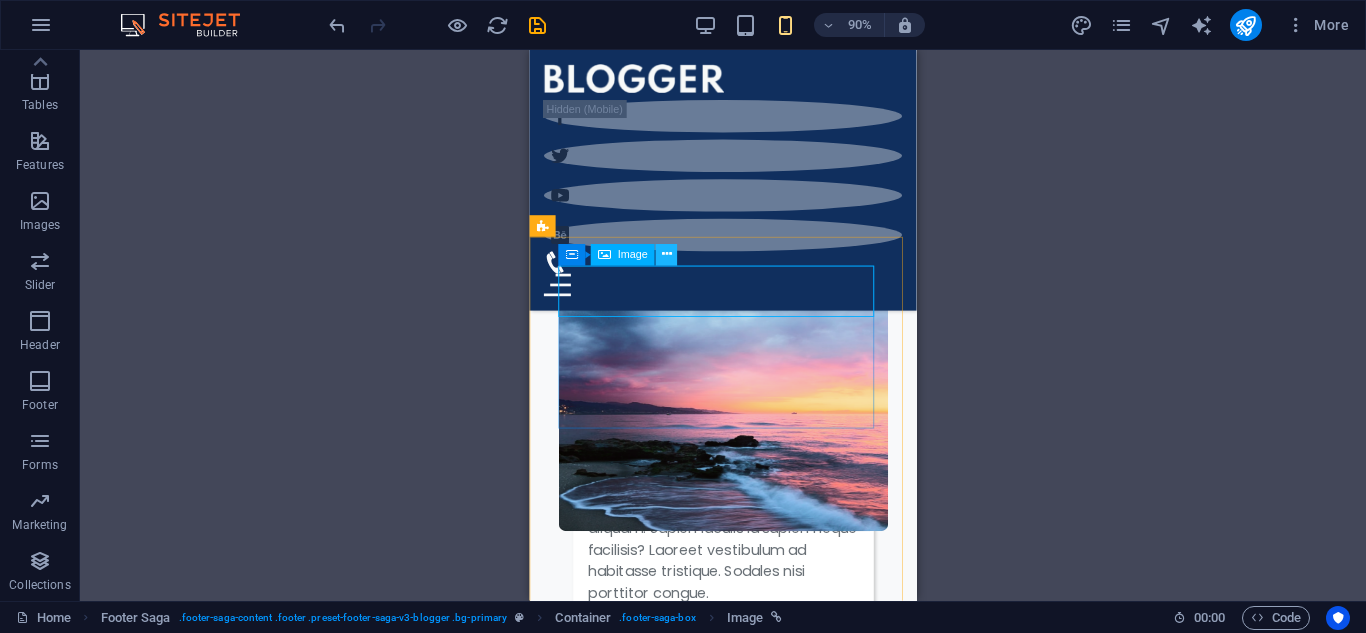 click at bounding box center (667, 255) 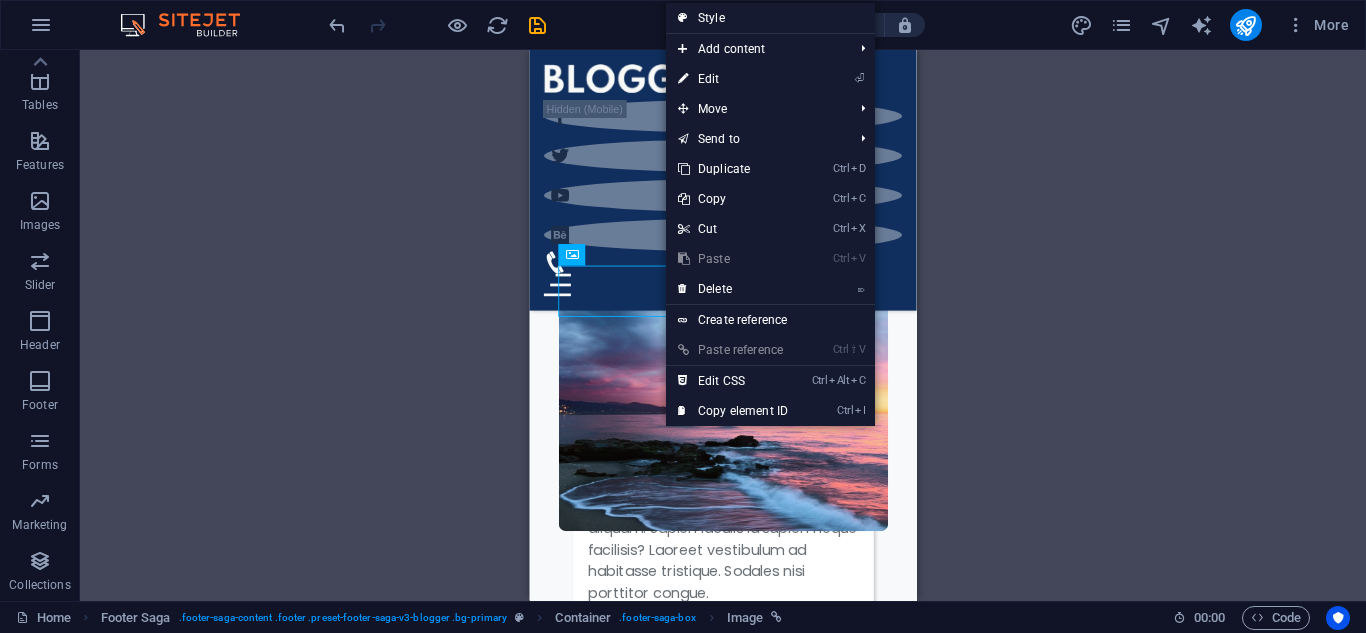 click on "Drag here to replace the existing content. Press “Ctrl” if you want to create a new element.
H1   Container   Banner   Banner   Container   Container   Slider   Slider   Slider   Container   Menu Bar   H1   Text   Spacer   Spacer   Text   Slider   Container   Container   Image   Spacer   Text   Banner   Slider   Slider   Container   Spacer   Spacer   Slider   Slider   Container   Spacer   Text   H1   Spacer   Menu   Slider   Slider   Container   Spacer   Container   Collection filter-buttons   Container   Container   Container   Collection filter-buttons   Container   Button   Spacer   H4   Collection   Collection   Collection item   Container   Slider   Container   Text   Container   Container   Collection filter-buttons   Button   Button   Button   Button   Container   Text   Container   Spacer   H3   Spacer   Text   Collection   Collection item   Container   Container   Collection item   Collection   Collection item   Container   Container   Text   Spacer   Button     Icon   Icon" at bounding box center [723, 325] 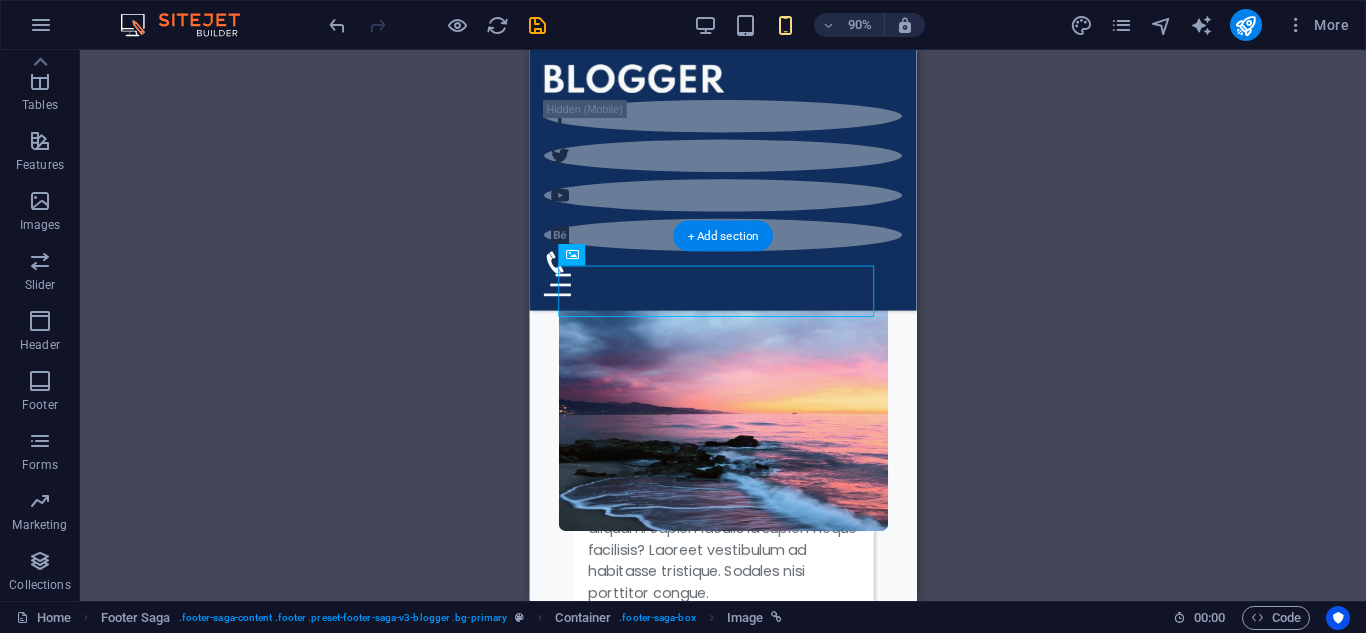 click at bounding box center (744, 3538) 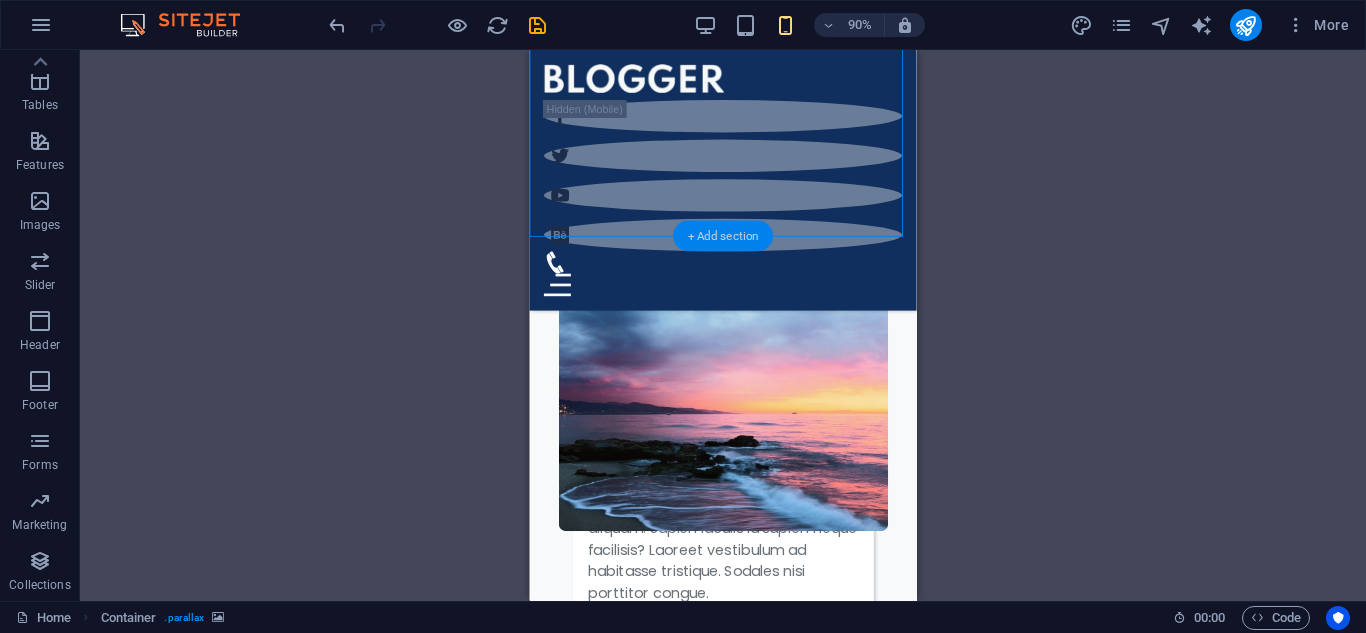 click on "+ Add section" at bounding box center [723, 236] 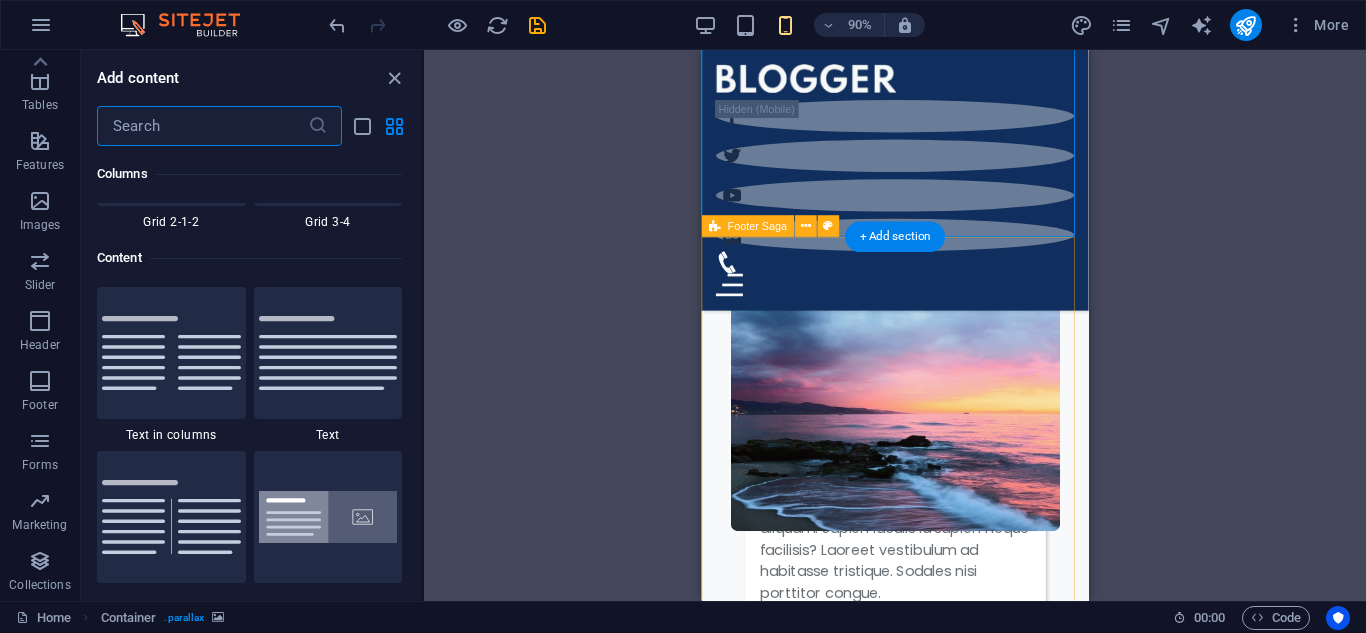 scroll, scrollTop: 3499, scrollLeft: 0, axis: vertical 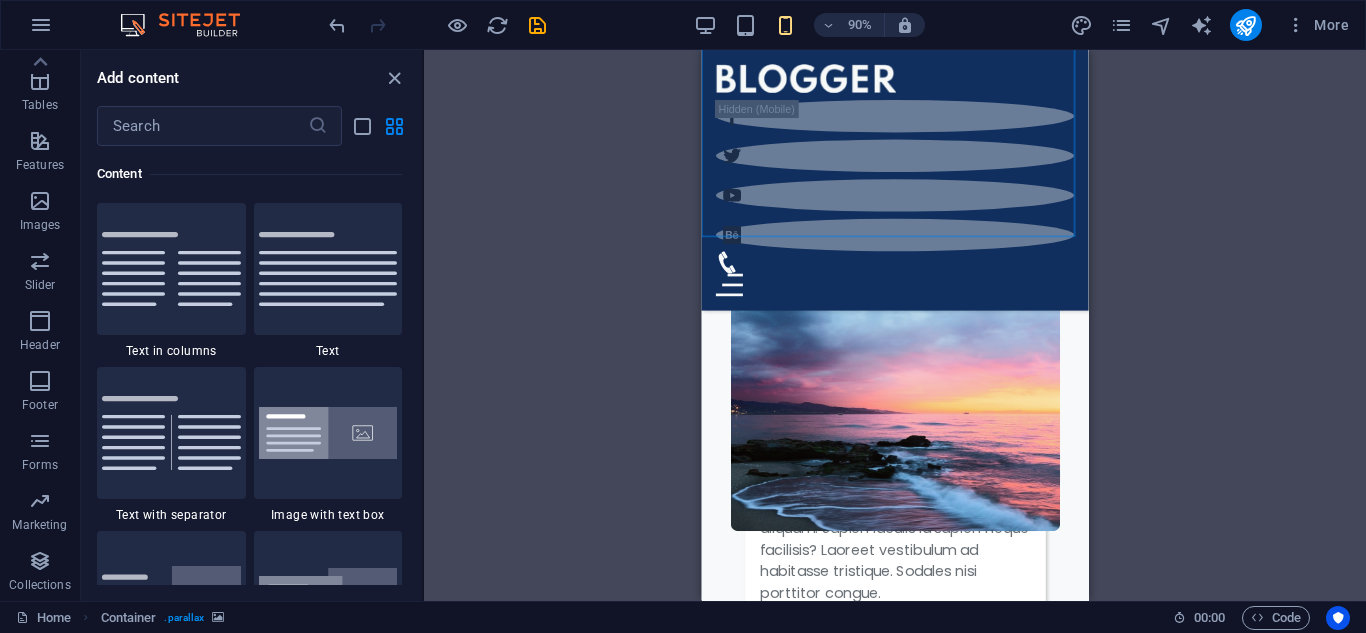 drag, startPoint x: 415, startPoint y: 232, endPoint x: 419, endPoint y: 248, distance: 16.492422 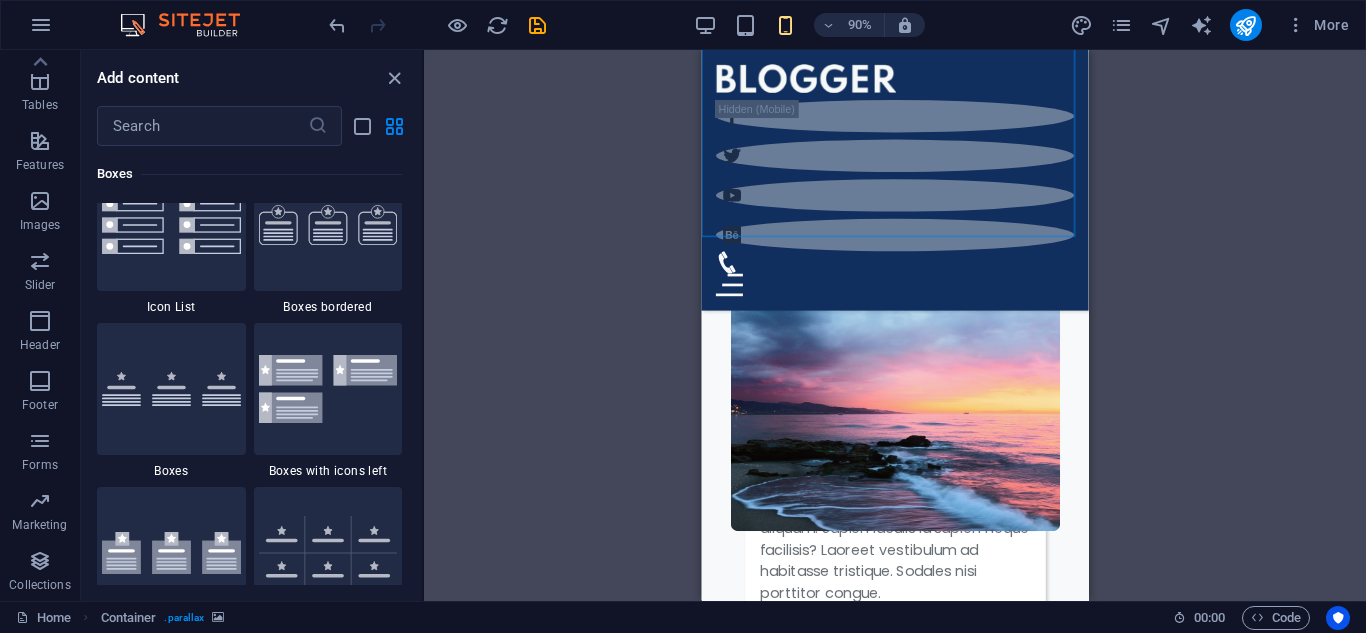 scroll, scrollTop: 5741, scrollLeft: 0, axis: vertical 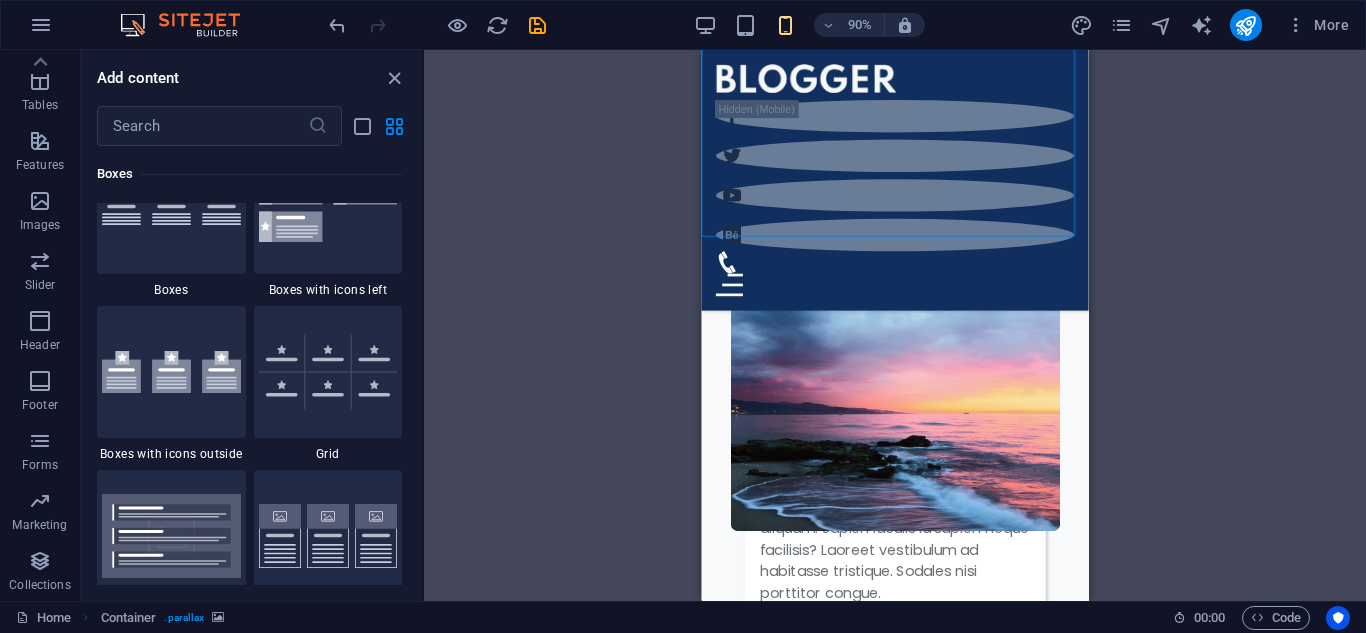 click on "Favorites 1 Star Headline 1 Star Container Elements 1 Star Headline 1 Star Text 1 Star Image 1 Star Container 1 Star Spacer 1 Star Separator 1 Star HTML 1 Star Icon 1 Star Button 1 Star Logo 1 Star SVG 1 Star Image slider 1 Star Slider 1 Star Gallery 1 Star Menu 1 Star Map 1 Star Facebook 1 Star Video 1 Star YouTube 1 Star Vimeo 1 Star Document 1 Star Audio 1 Star Iframe 1 Star Privacy 1 Star Languages Columns 1 Star Container 1 Star 2 columns 1 Star 3 columns 1 Star 4 columns 1 Star 5 columns 1 Star 6 columns 1 Star 40-60 1 Star 20-80 1 Star 80-20 1 Star 30-70 1 Star 70-30 1 Star Unequal Columns 1 Star 25-25-50 1 Star 25-50-25 1 Star 50-25-25 1 Star 20-60-20 1 Star 50-16-16-16 1 Star 16-16-16-50 1 Star Grid 2-1 1 Star Grid 1-2 1 Star Grid 3-1 1 Star Grid 1-3 1 Star Grid 4-1 1 Star Grid 1-4 1 Star Grid 1-2-1 1 Star Grid 1-1-2 1 Star Grid 2h-2v 1 Star Grid 2v-2h 1 Star Grid 2-1-2 1 Star Grid 3-4 Content 1 Star Text in columns 1 Star Text 1 Star Text with separator 1 Star Image with text box 1 Star 1 Star Boxes" at bounding box center [251, 365] 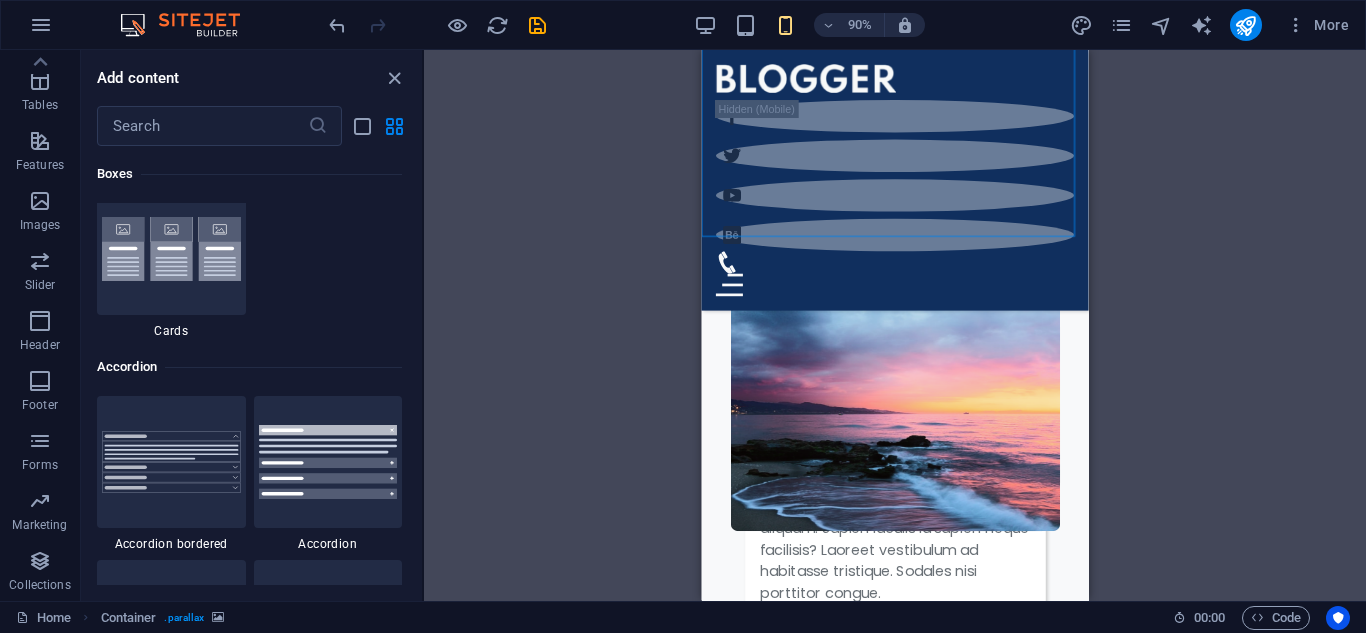 scroll, scrollTop: 7051, scrollLeft: 0, axis: vertical 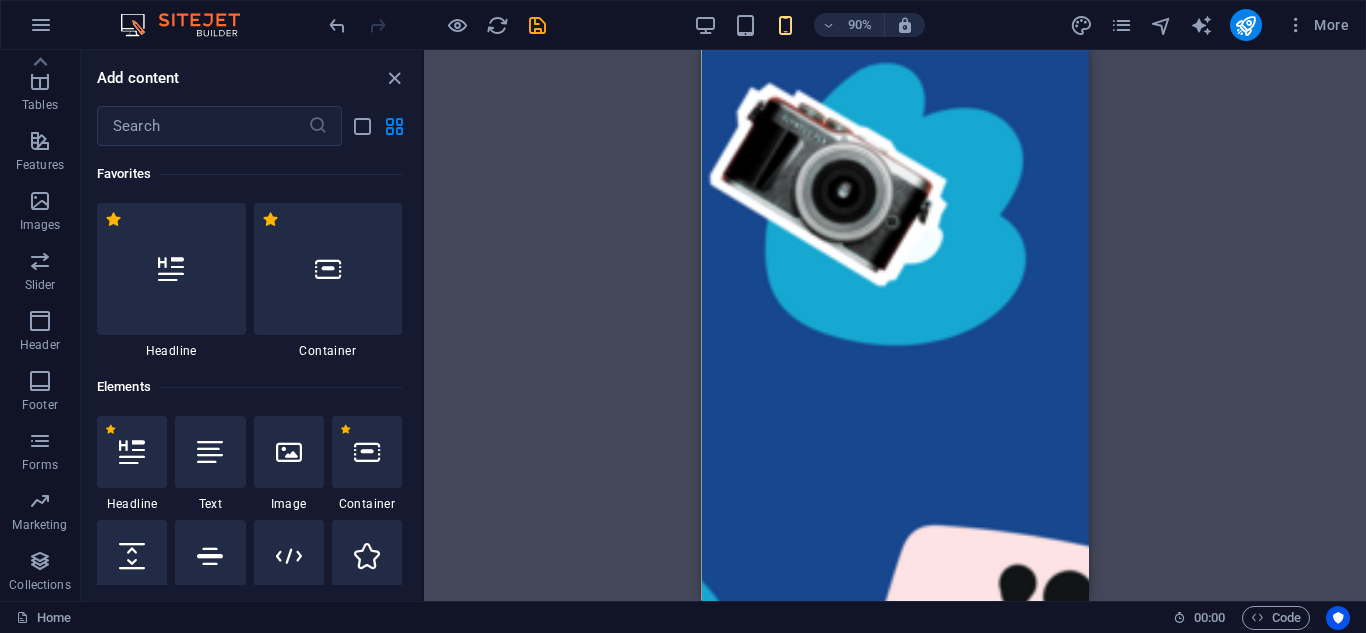 click on "90% More" at bounding box center [683, 25] 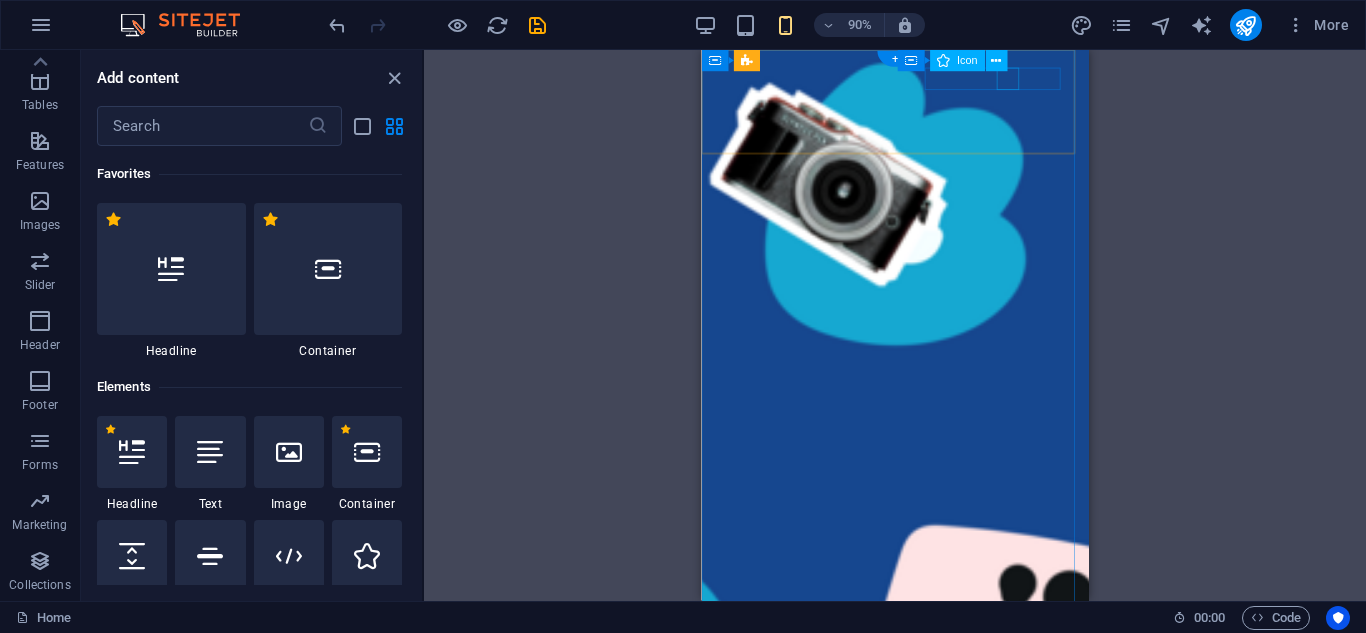 click at bounding box center (908, 953) 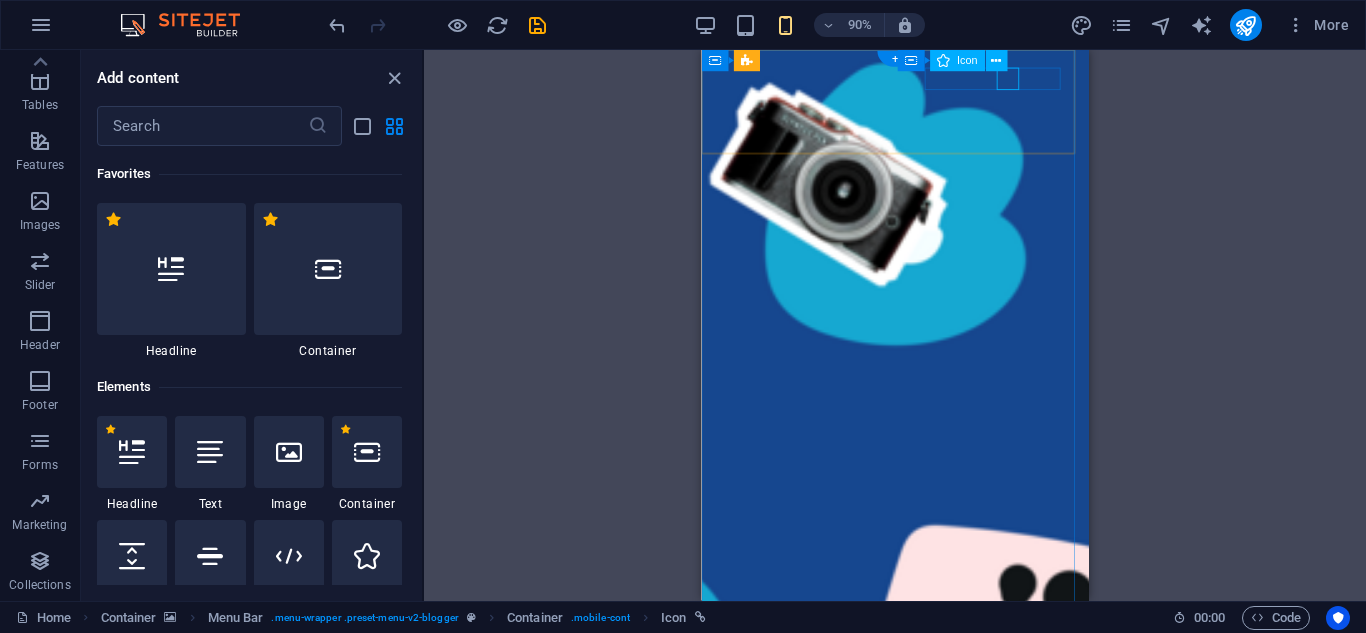 click at bounding box center [908, 953] 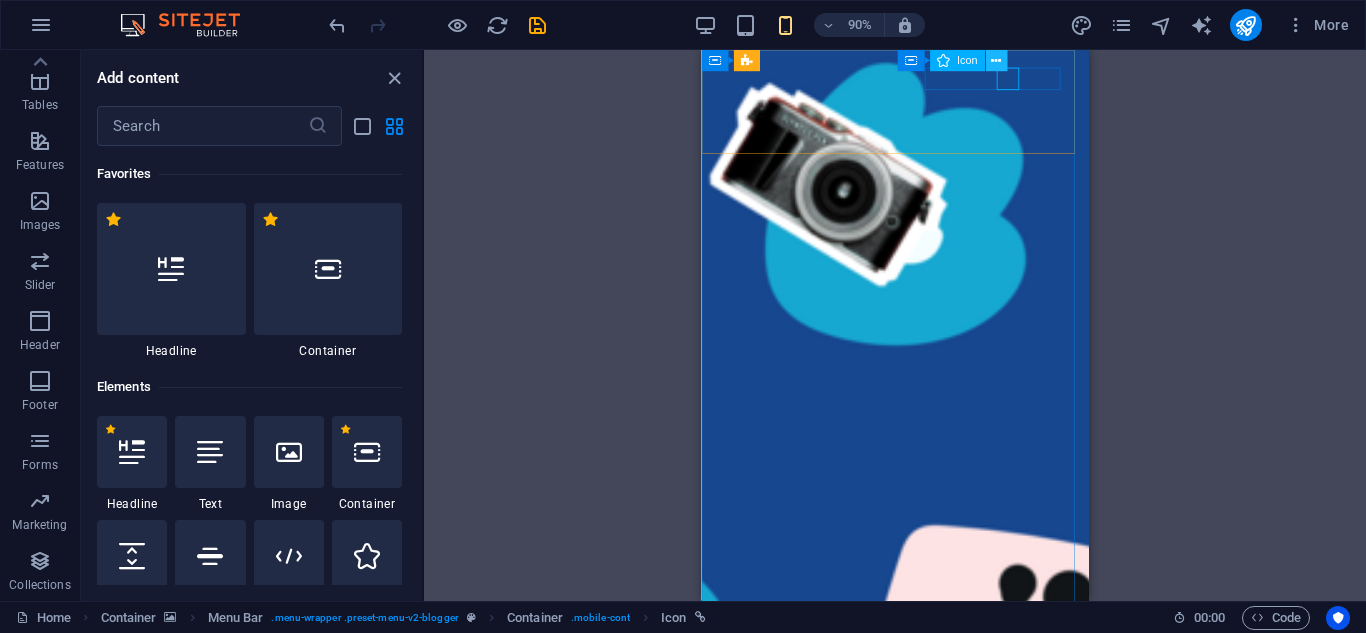 click at bounding box center [996, 60] 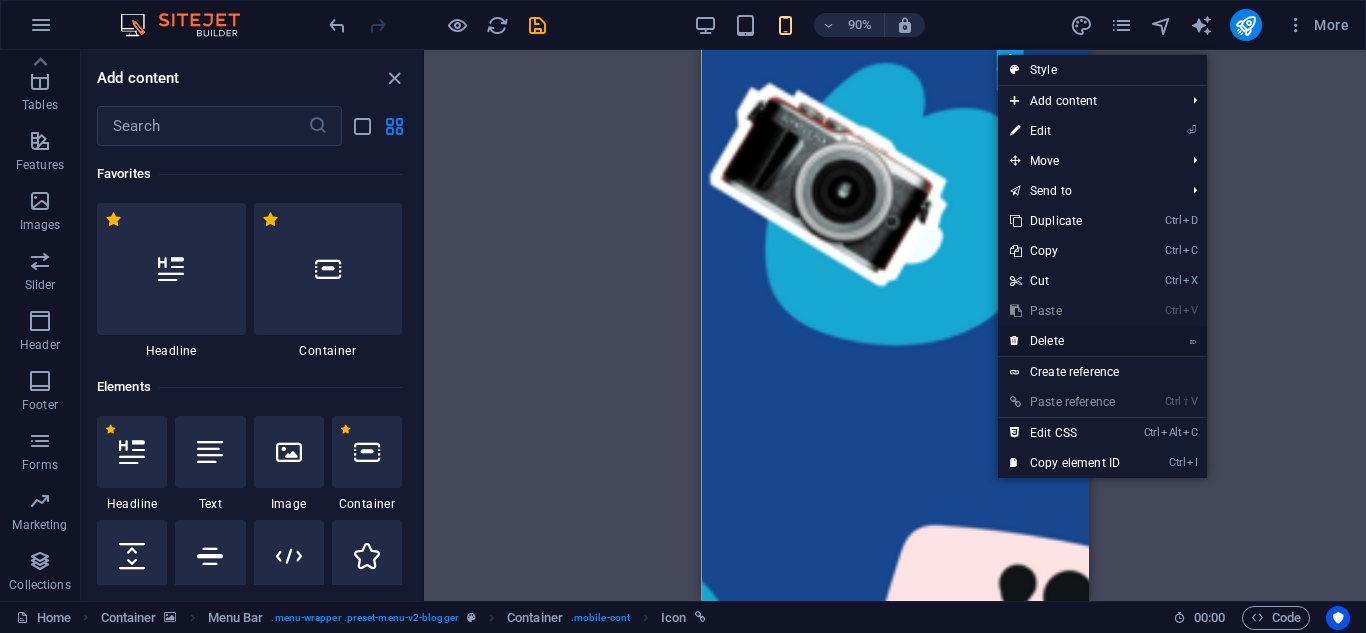 click on "⌦  Delete" at bounding box center (1065, 341) 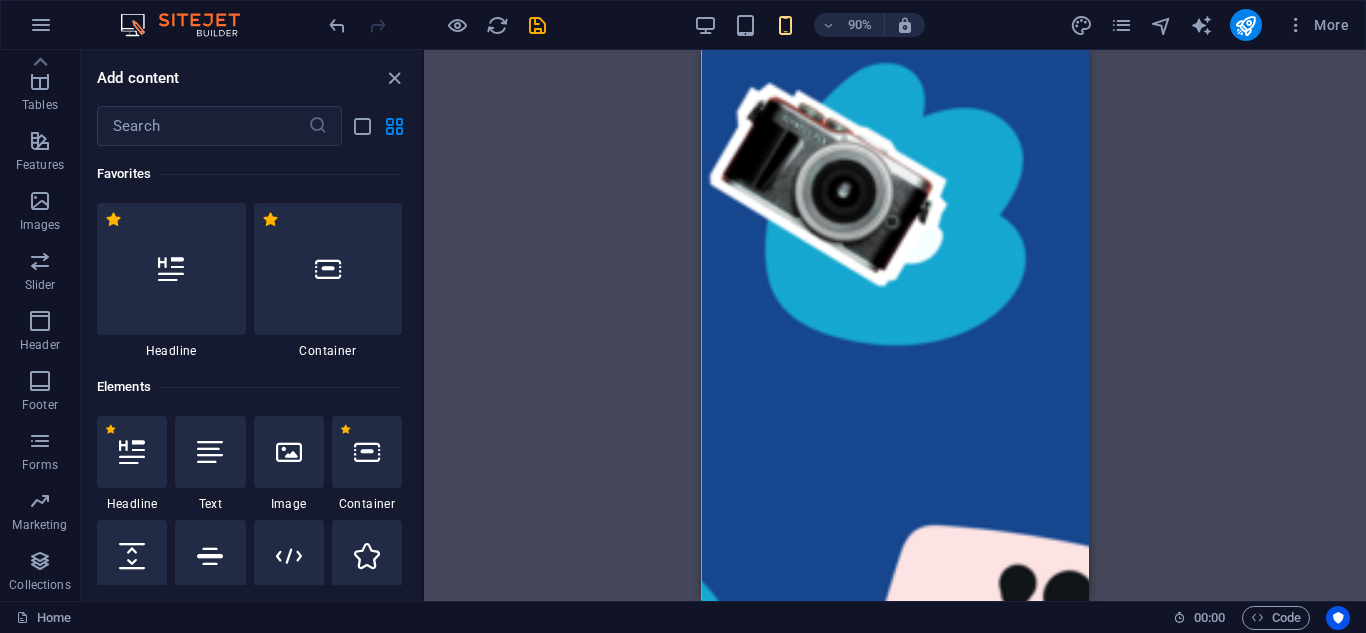 click on "Drag here to replace the existing content. Press “Ctrl” if you want to create a new element.
H1   Container   Banner   Banner   Container   Slider   Slider   Slider   Container   Menu Bar   H1   Text   Spacer   Spacer   Text   Slider   Slider   Container   Container   Image   Spacer   Text   Banner   Slider   Slider   Container   Spacer   Spacer   Slider   Slider   Container   Spacer   Text   H1   Spacer   Menu   Slider   Slider   Container   Spacer   Container   Collection filter-buttons   Container   Container   Container   Collection filter-buttons   Container   Button   Spacer   H4   Collection   Collection   Collection item   Container   Slider   Container   Text   Container   Container   Collection filter-buttons   Button   Button   Button   Button   Container   Text   Container   Spacer   H3   Spacer   Text   Collection   Collection item   Container   Container   Collection item   Collection   Collection item   Container   Container   Text   Spacer   Button   Social Media Icons" at bounding box center (895, 325) 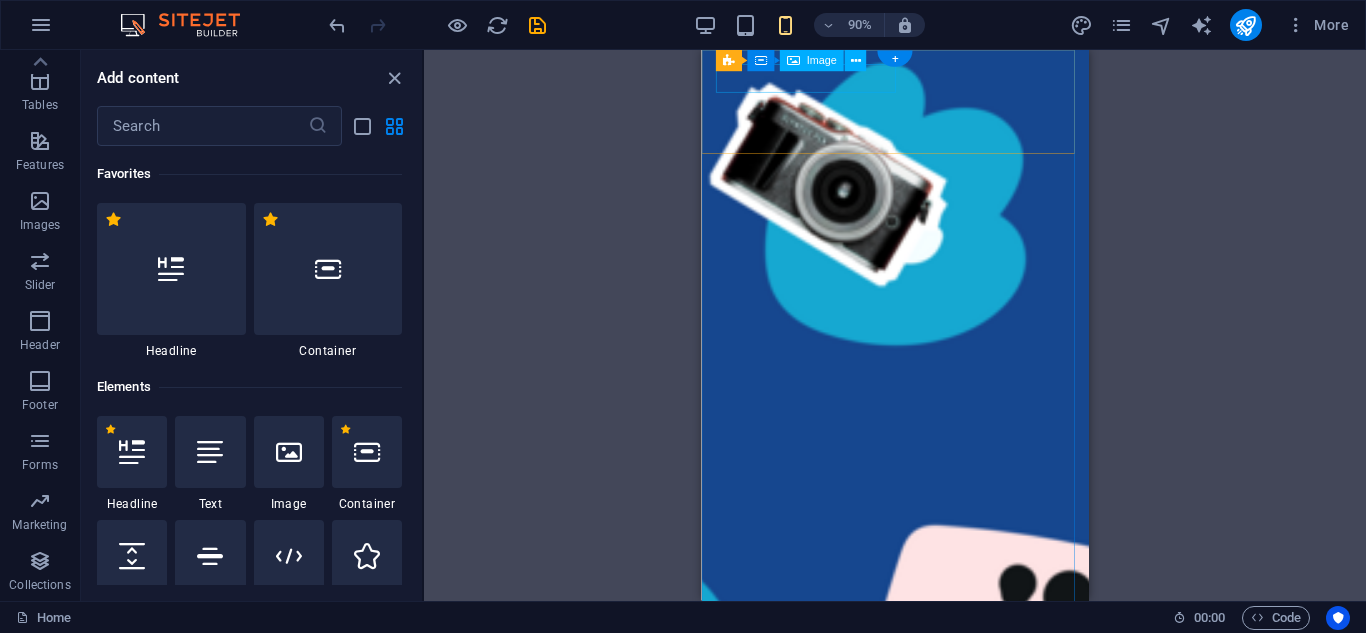 click at bounding box center [900, 749] 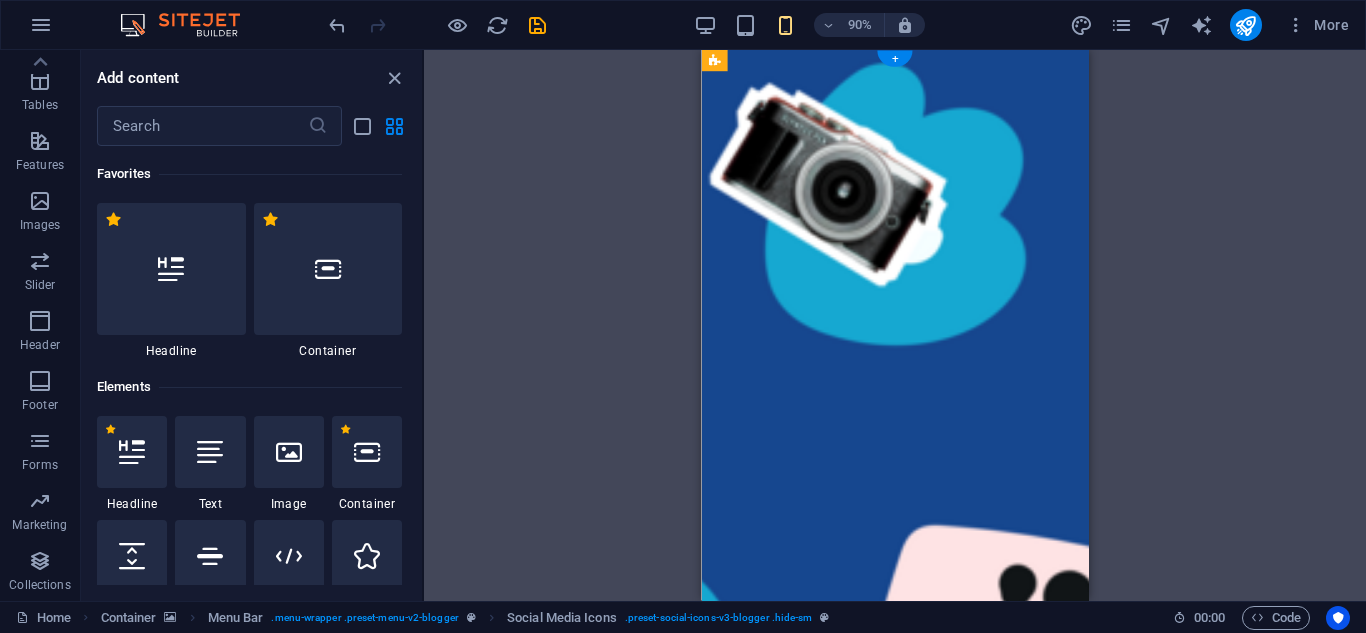 drag, startPoint x: 998, startPoint y: 131, endPoint x: 993, endPoint y: 86, distance: 45.276924 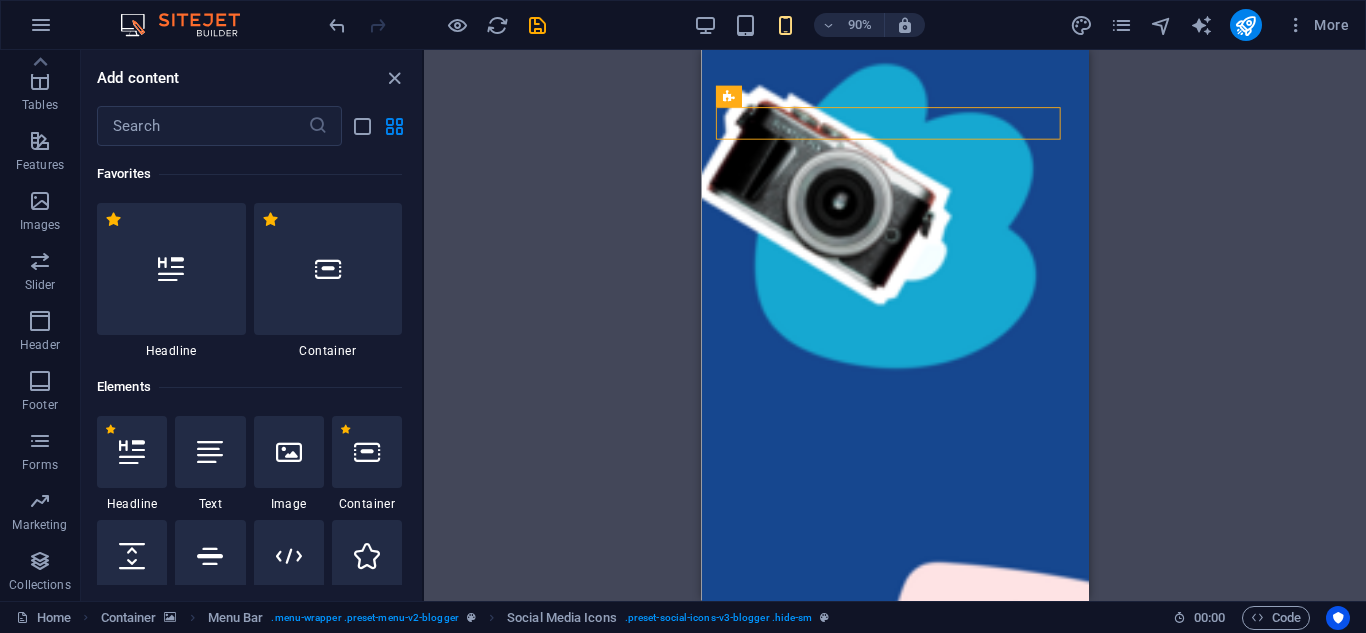 click on "Drag here to replace the existing content. Press “Ctrl” if you want to create a new element.
H1   Container   Banner   Banner   Container   Slider   Slider   Slider   Container   Menu Bar   H1   Text   Spacer   Spacer   Text   Slider   Slider   Container   Container   Container   Image   Spacer   Text   Banner   Slider   Slider   Container   Spacer   Spacer   Slider   Slider   Container   Spacer   Text   H1   Spacer   Menu   Slider   Slider   Container   Spacer   Container   Collection filter-buttons   Container   Container   Container   Collection filter-buttons   Container   Button   Spacer   H4   Collection   Collection   Collection item   Container   Slider   Container   Text   Container   Container   Collection filter-buttons   Button   Button   Button   Button   Container   Text   Container   Spacer   H3   Spacer   Text   Collection   Collection item   Container   Container   Collection item   Collection   Collection item   Container   Container   Text   Spacer   Button     Icon" at bounding box center [895, 325] 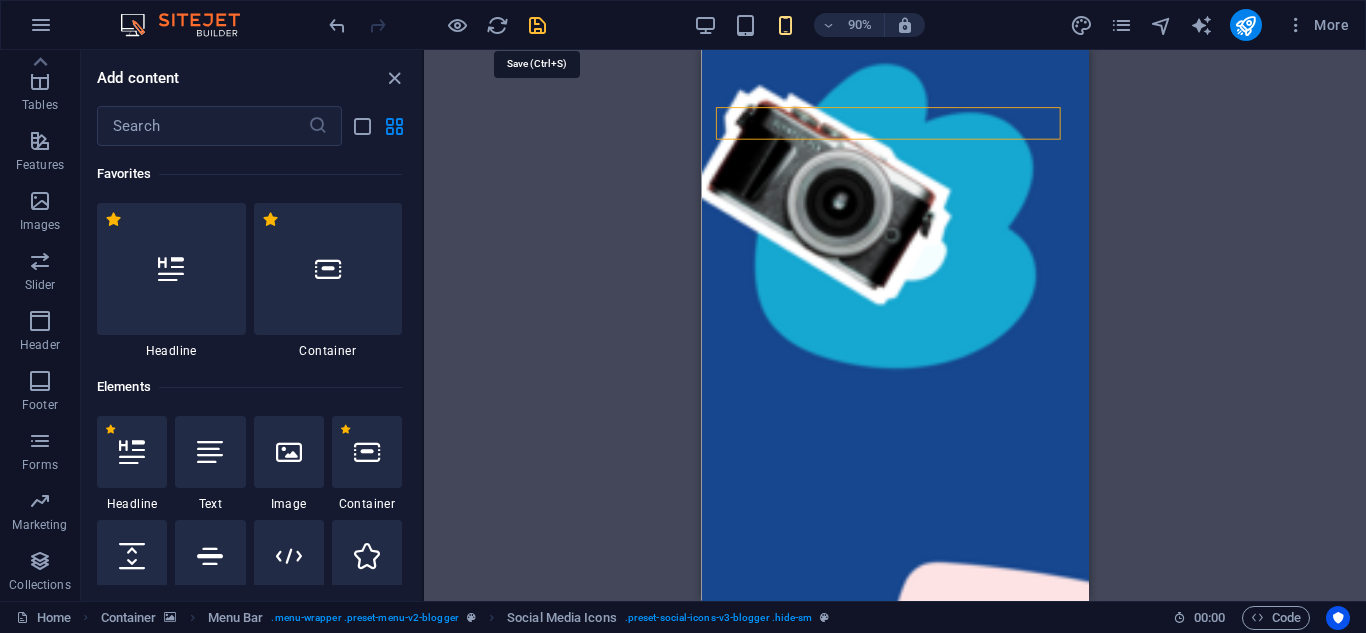 click at bounding box center [537, 25] 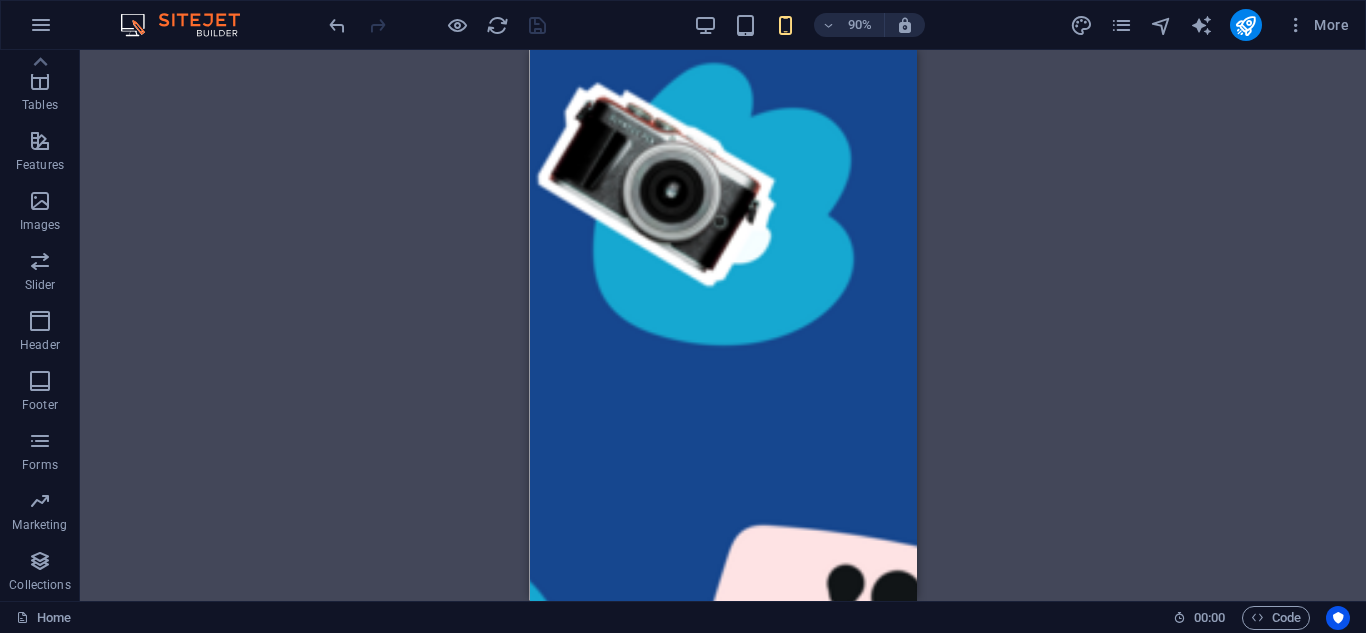 scroll, scrollTop: 535, scrollLeft: 0, axis: vertical 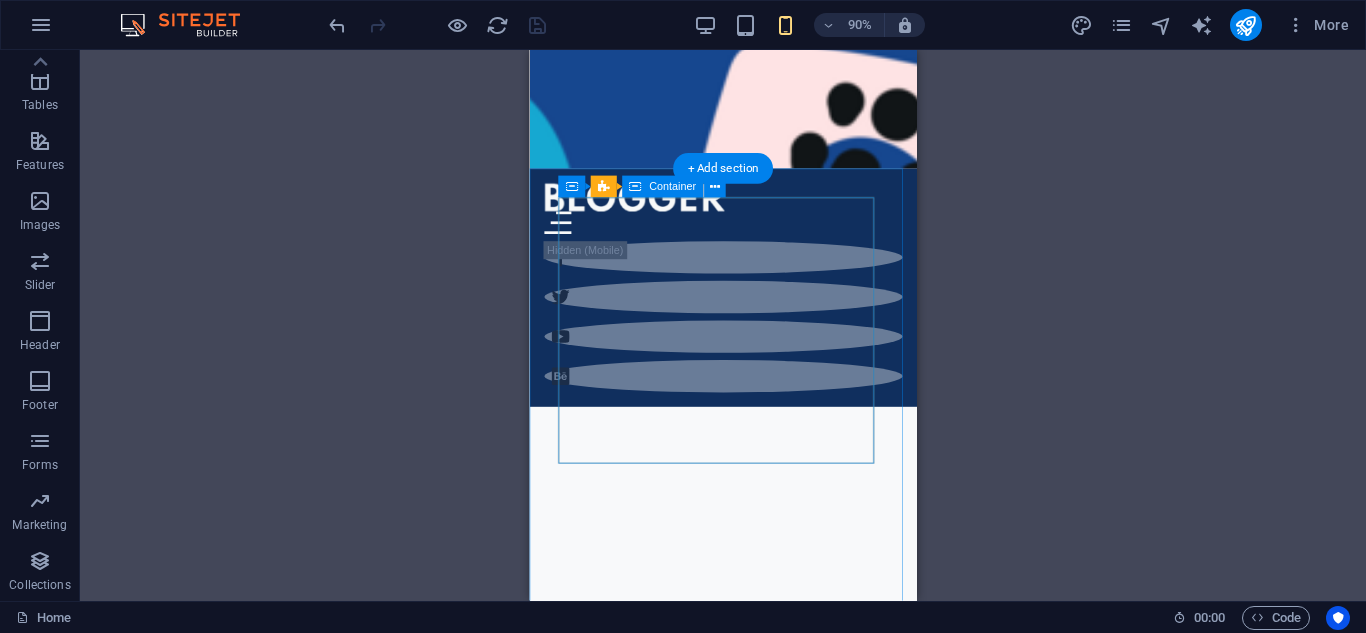 click on "All tahap awal budidaya tehnik budidaya Technology Travel" at bounding box center [744, 3390] 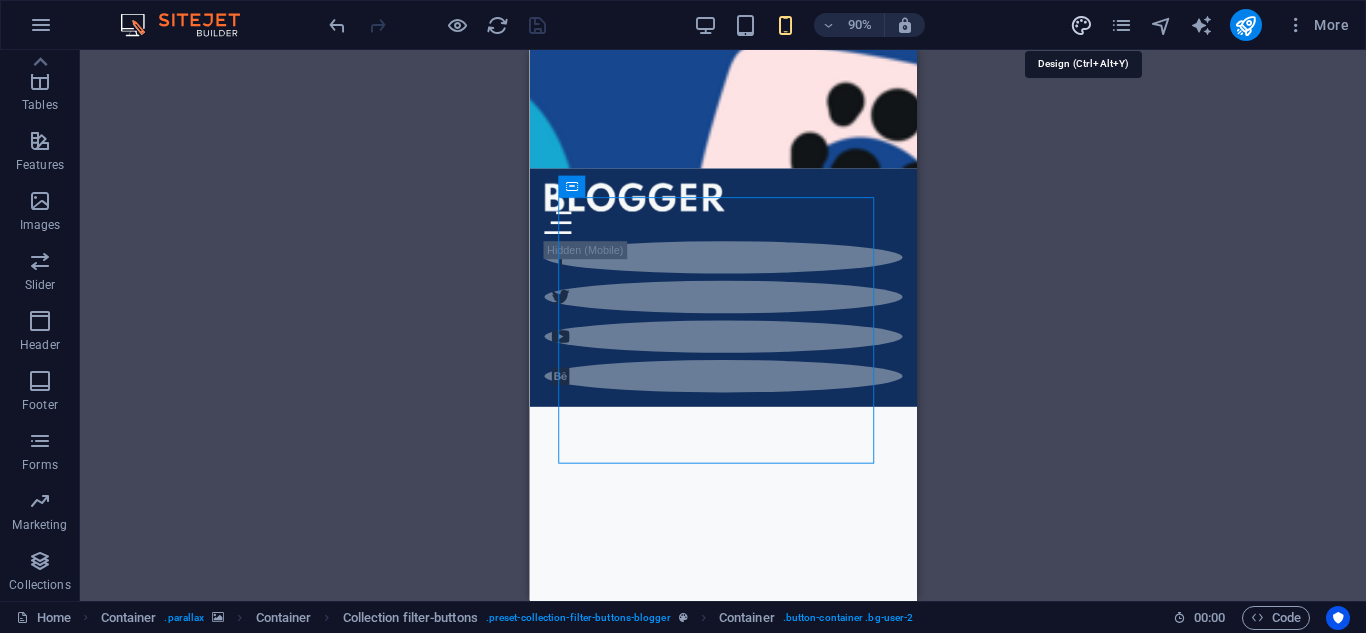 click at bounding box center (1081, 25) 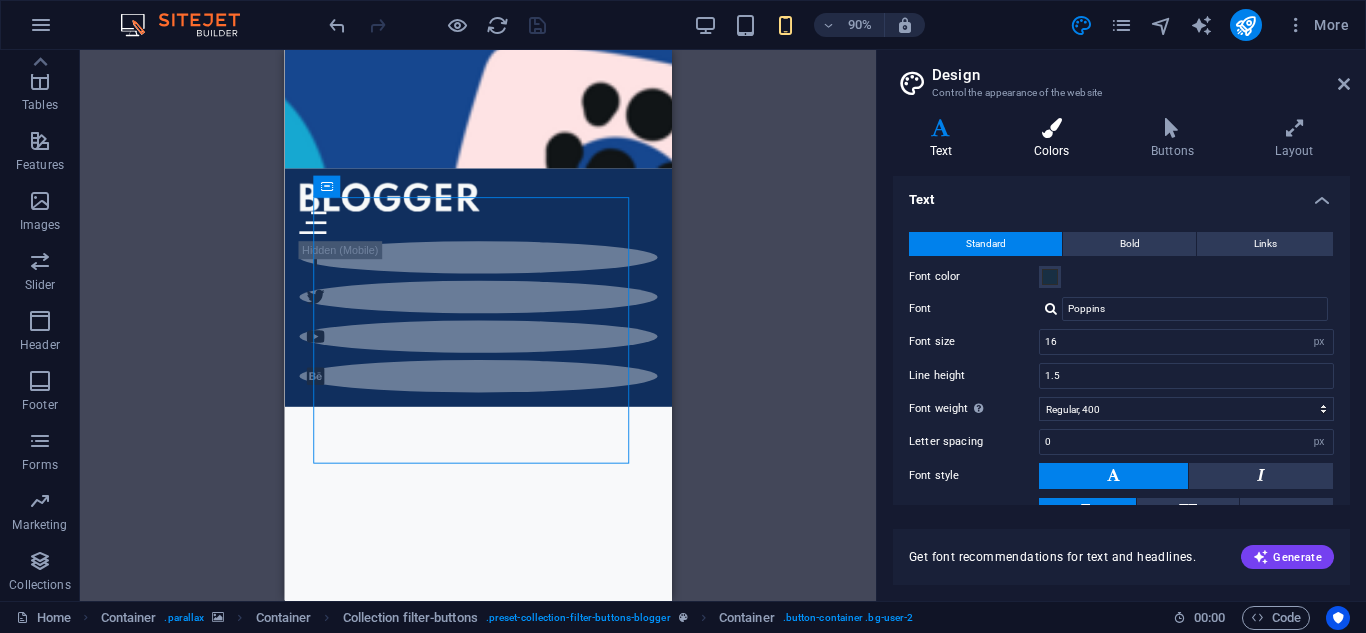 click at bounding box center (1051, 128) 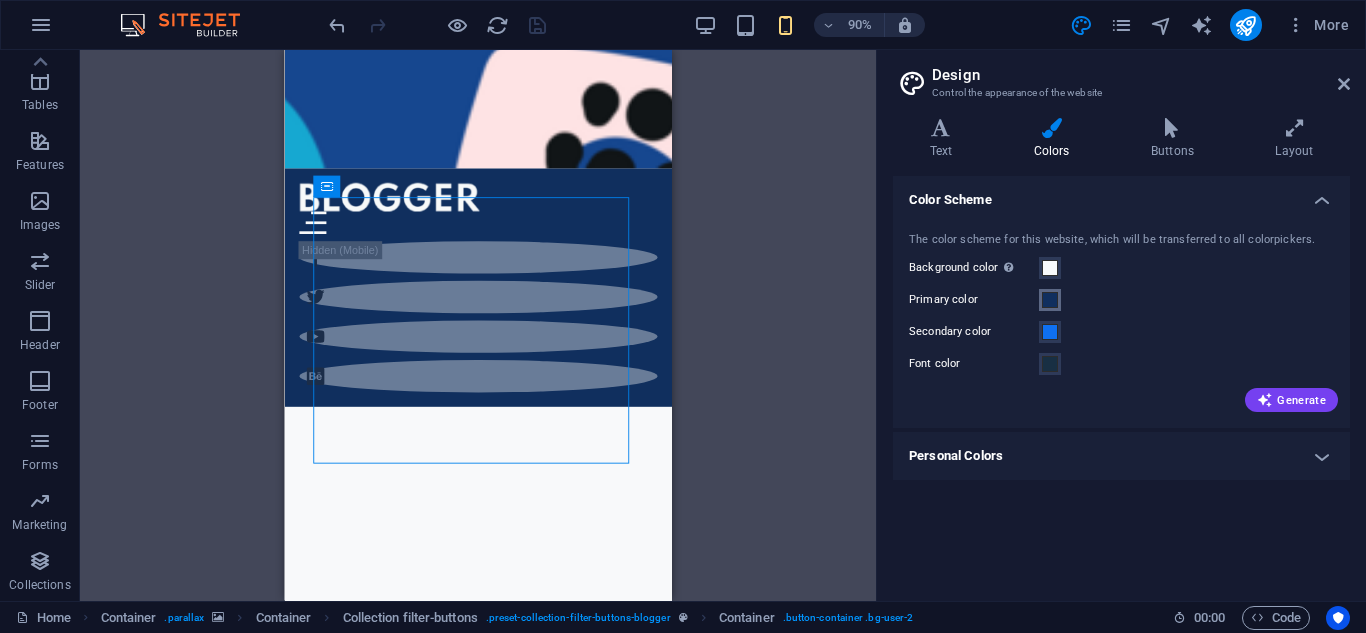 click at bounding box center [1050, 300] 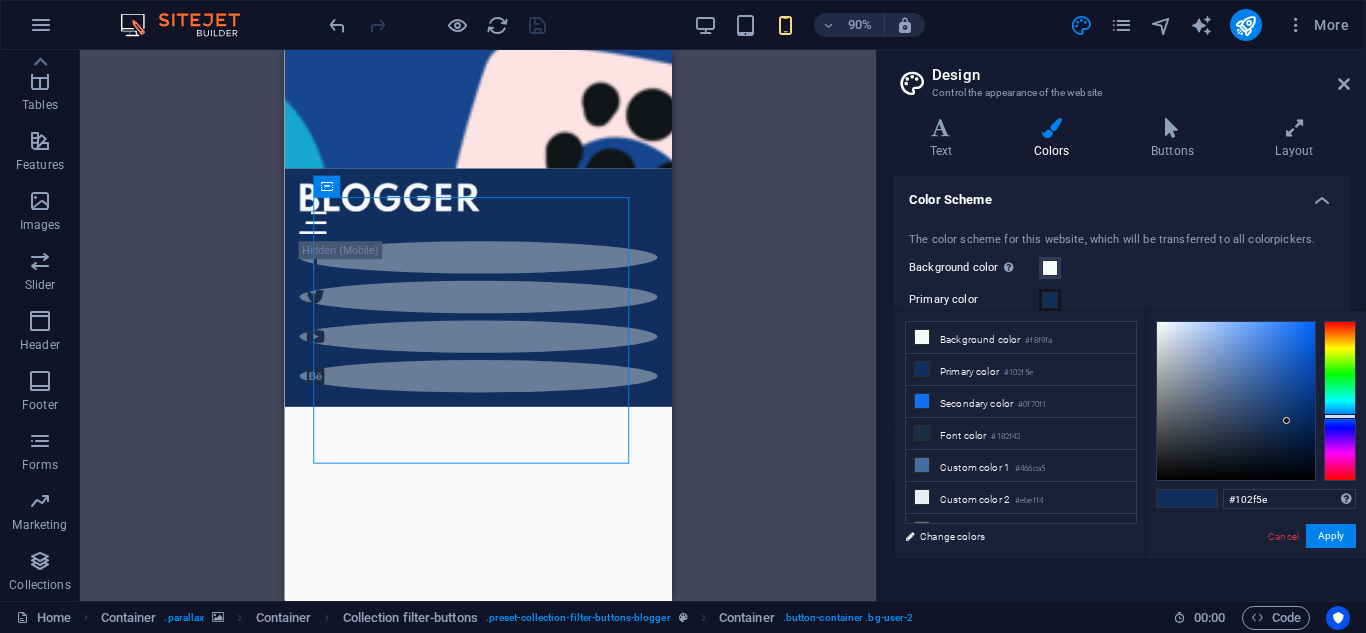 type on "#153361" 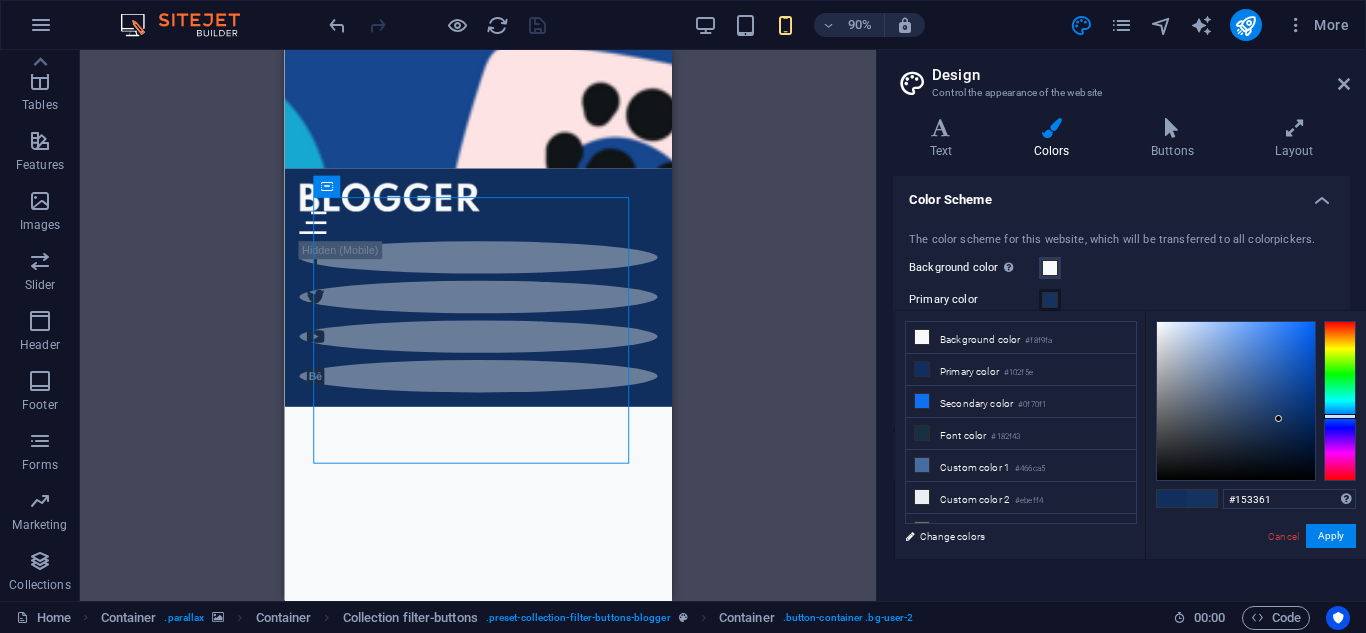 click at bounding box center (1236, 401) 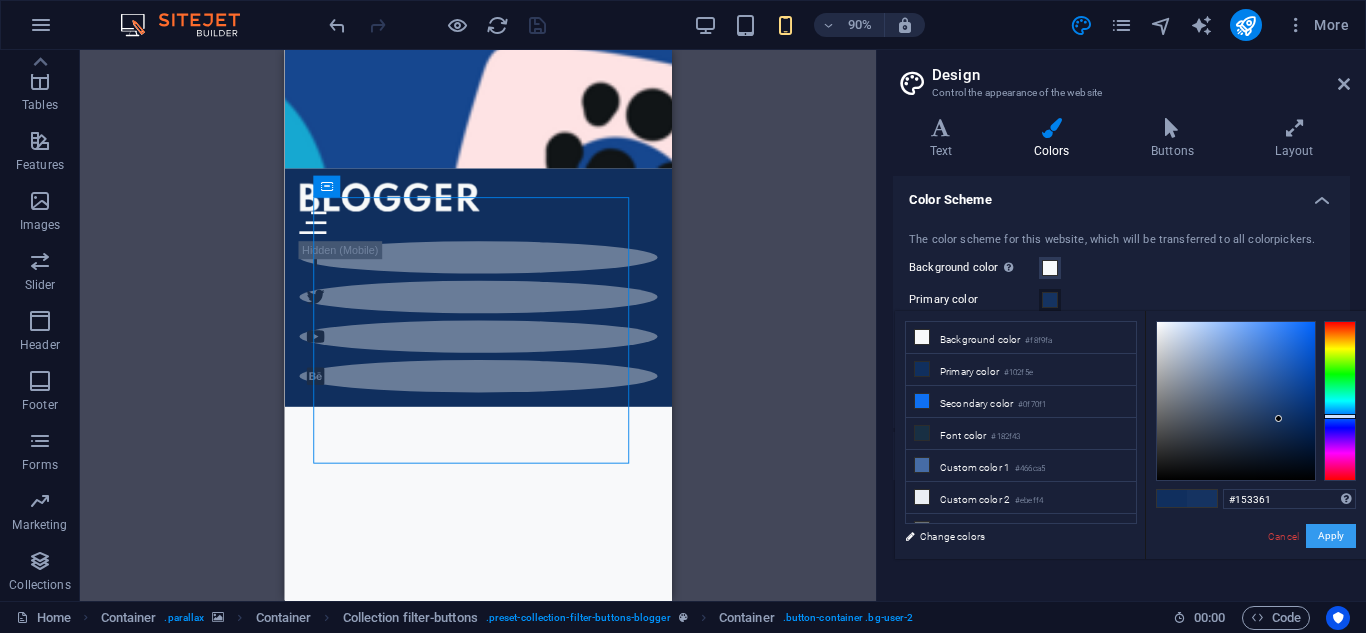 click on "Apply" at bounding box center [1331, 536] 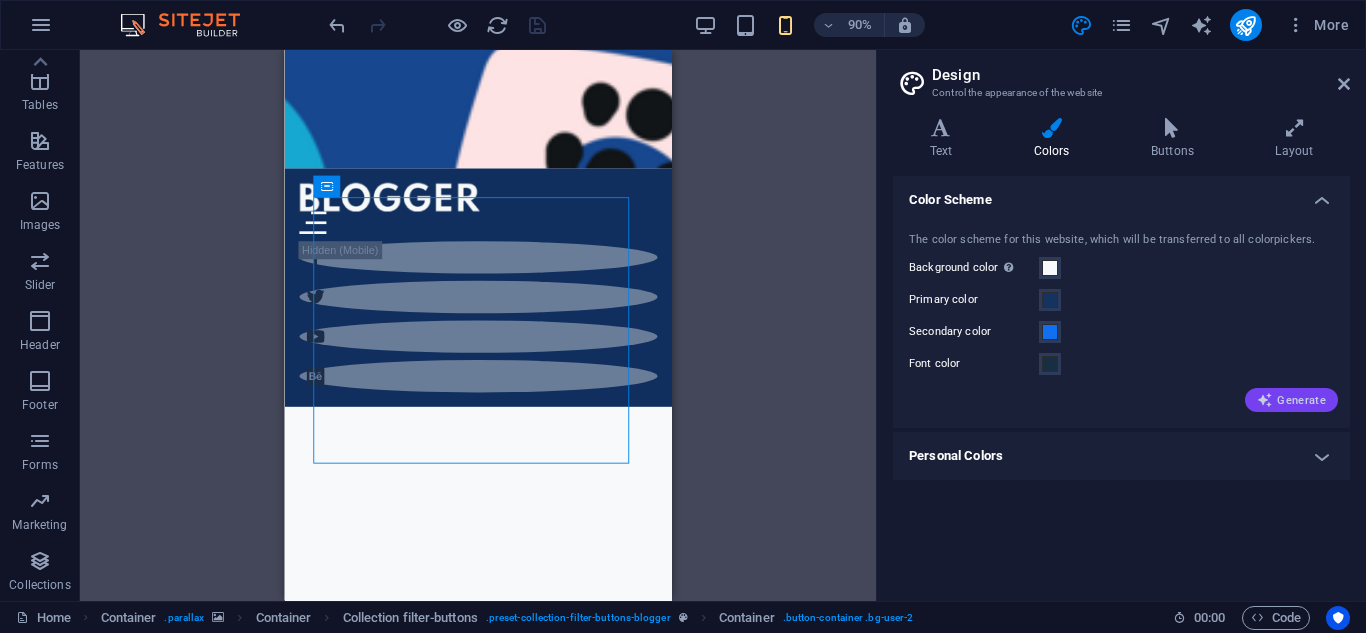 click on "Generate" at bounding box center (1291, 400) 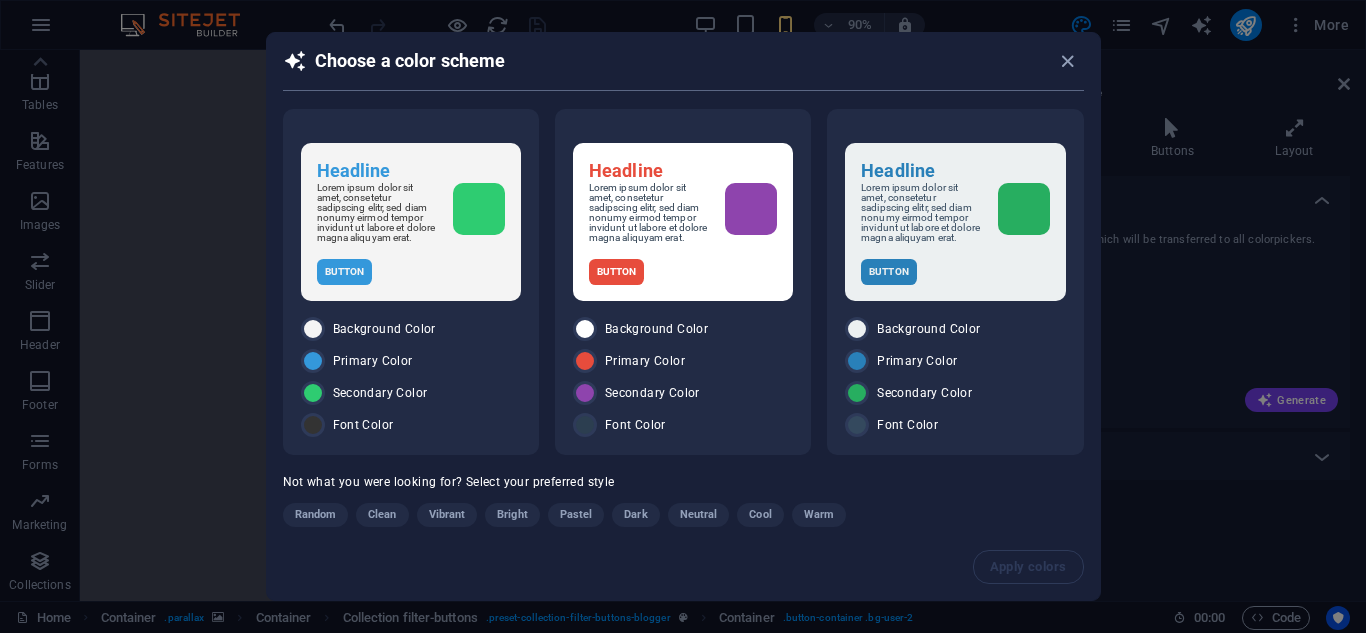 scroll, scrollTop: 29, scrollLeft: 0, axis: vertical 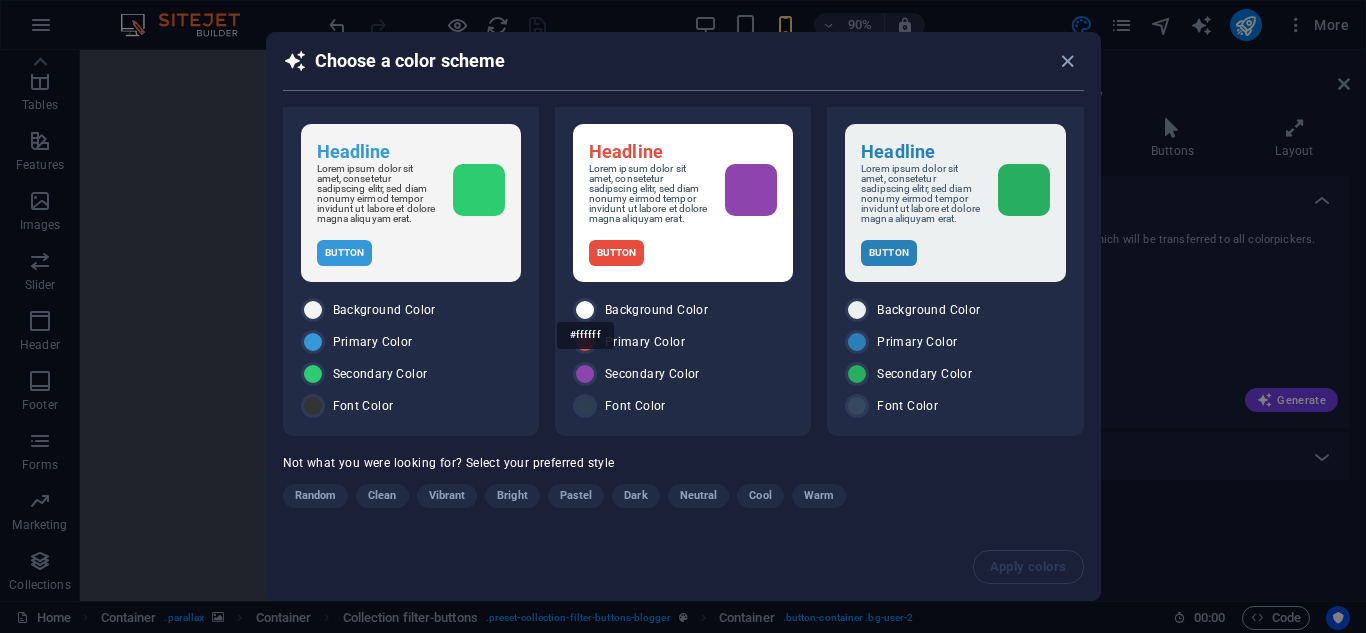 click on "#ffffff" at bounding box center [585, 335] 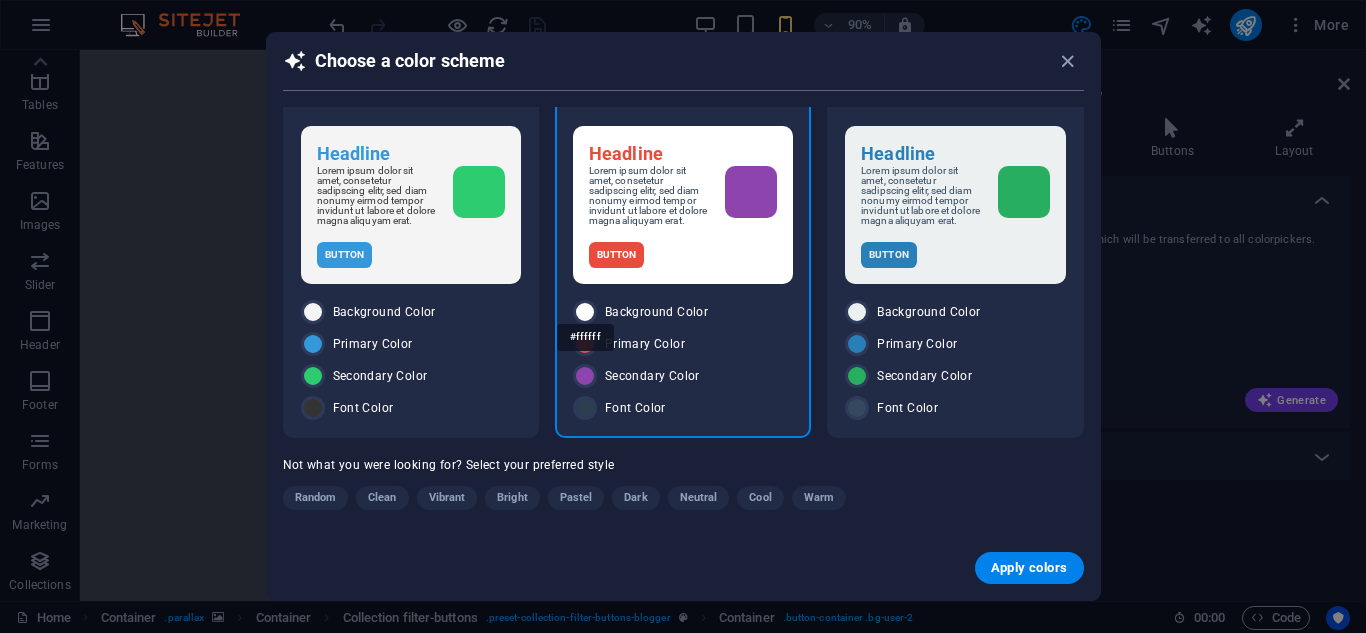scroll, scrollTop: 27, scrollLeft: 0, axis: vertical 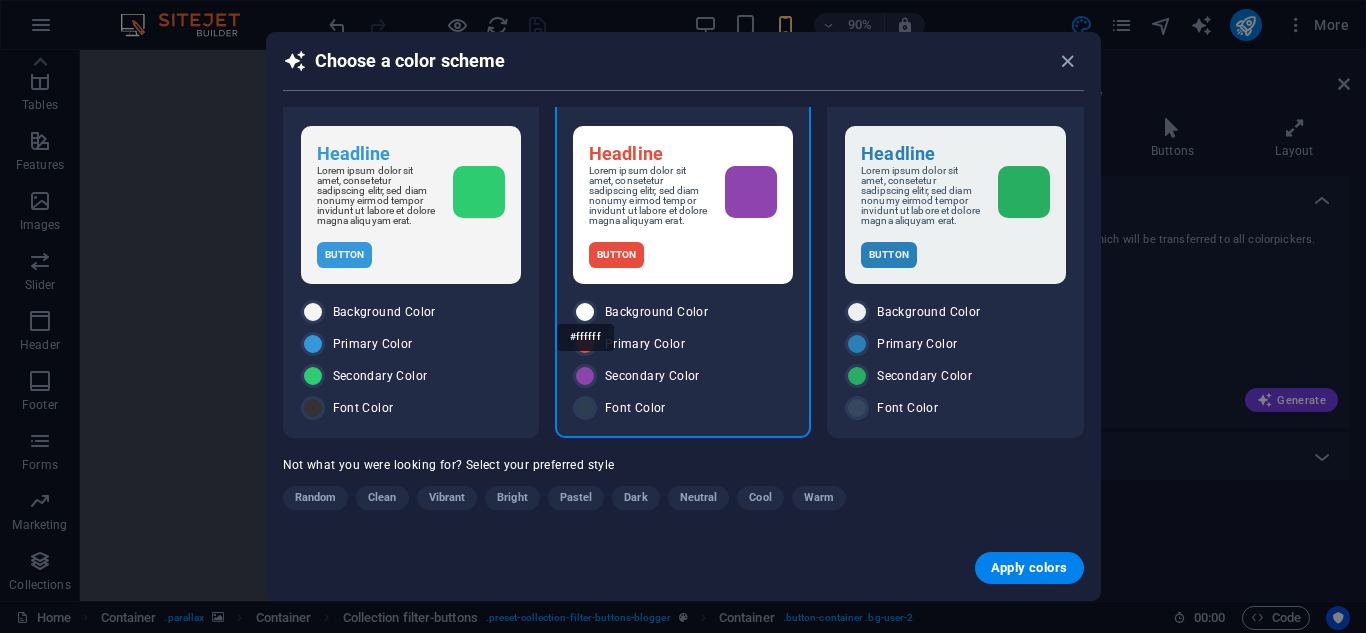 click at bounding box center (585, 312) 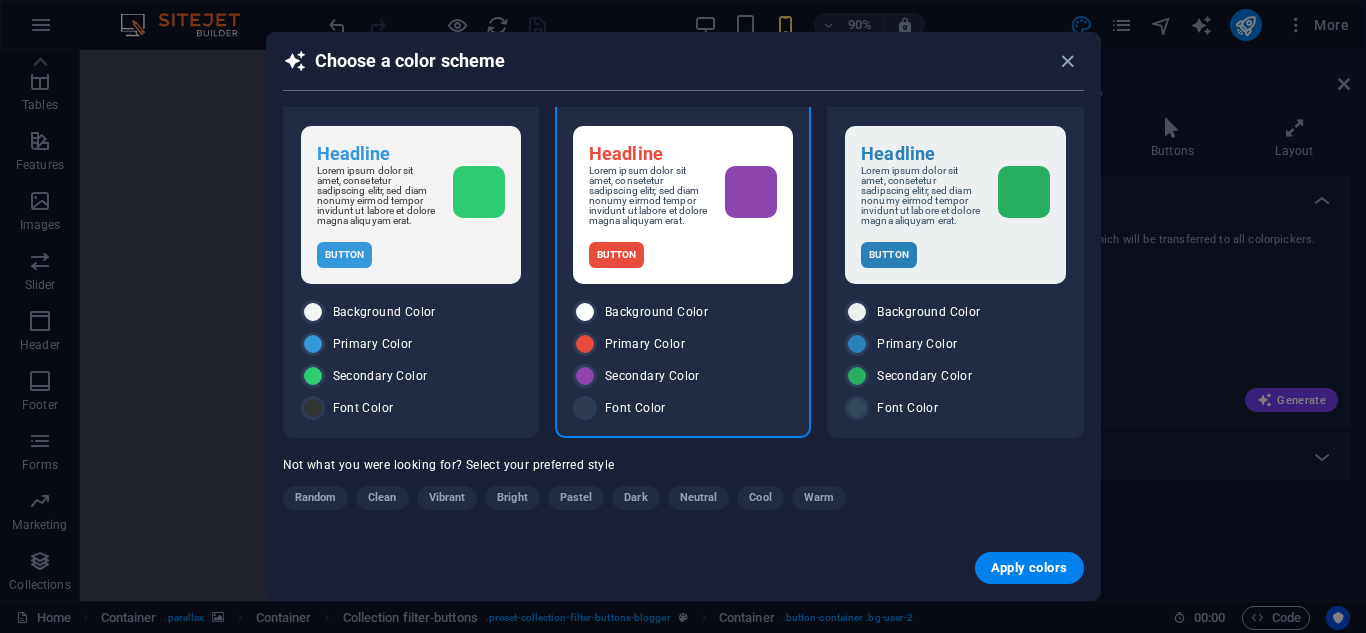 click on "Background Color" at bounding box center (656, 312) 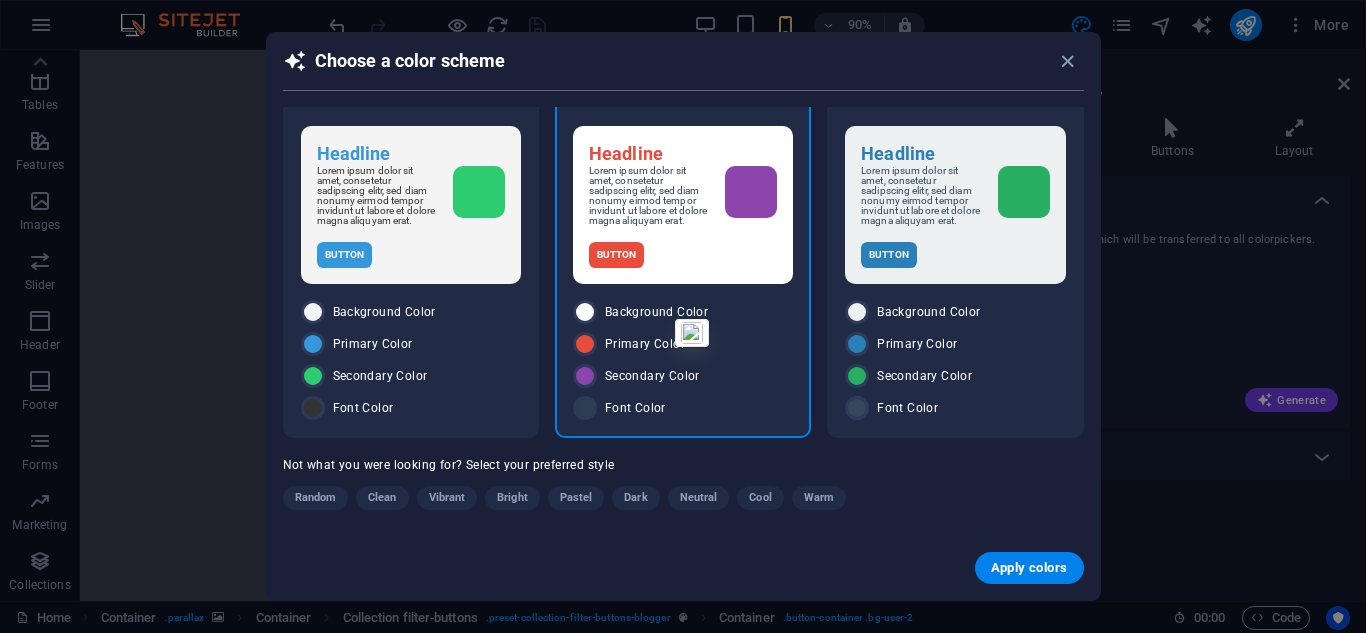 click on "Background Color" at bounding box center [683, 312] 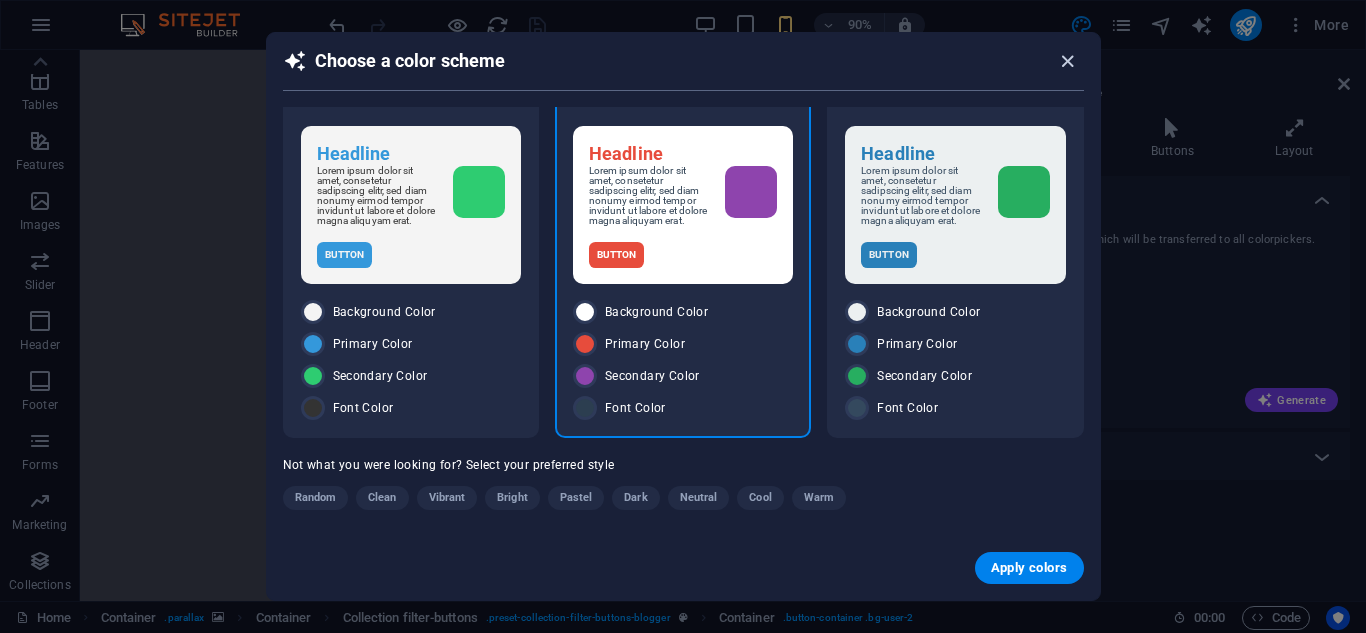 click at bounding box center (1067, 61) 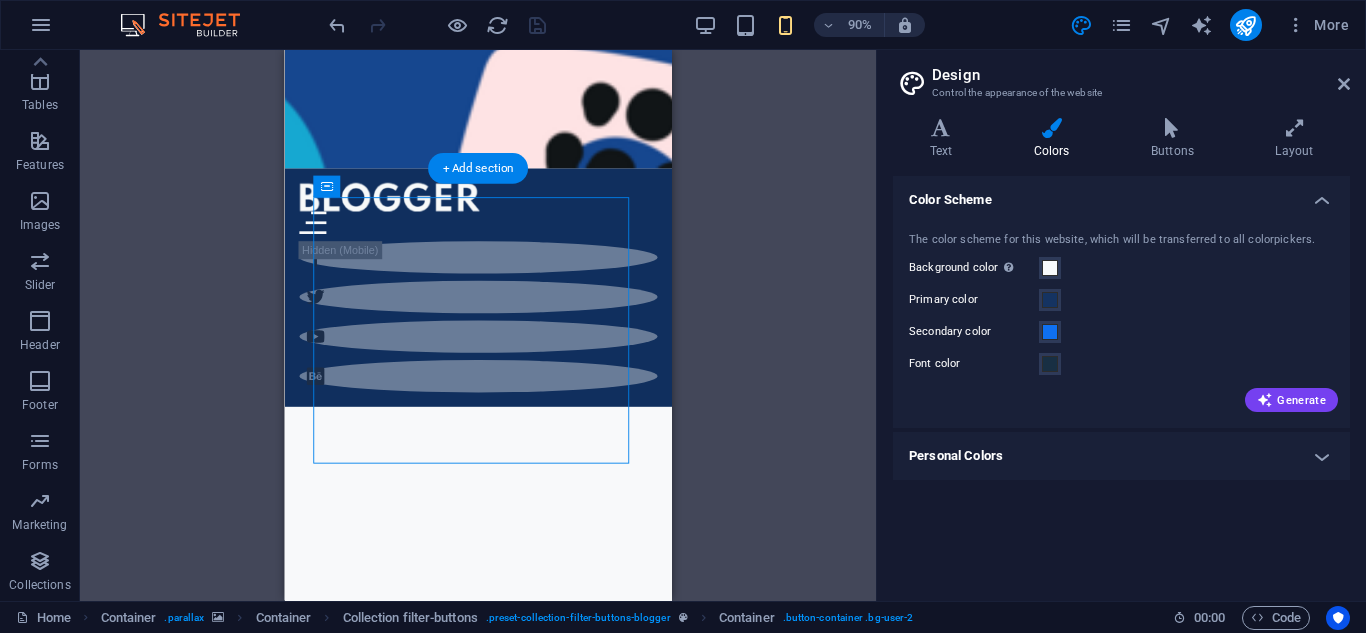 drag, startPoint x: 1352, startPoint y: 113, endPoint x: 685, endPoint y: 228, distance: 676.8412 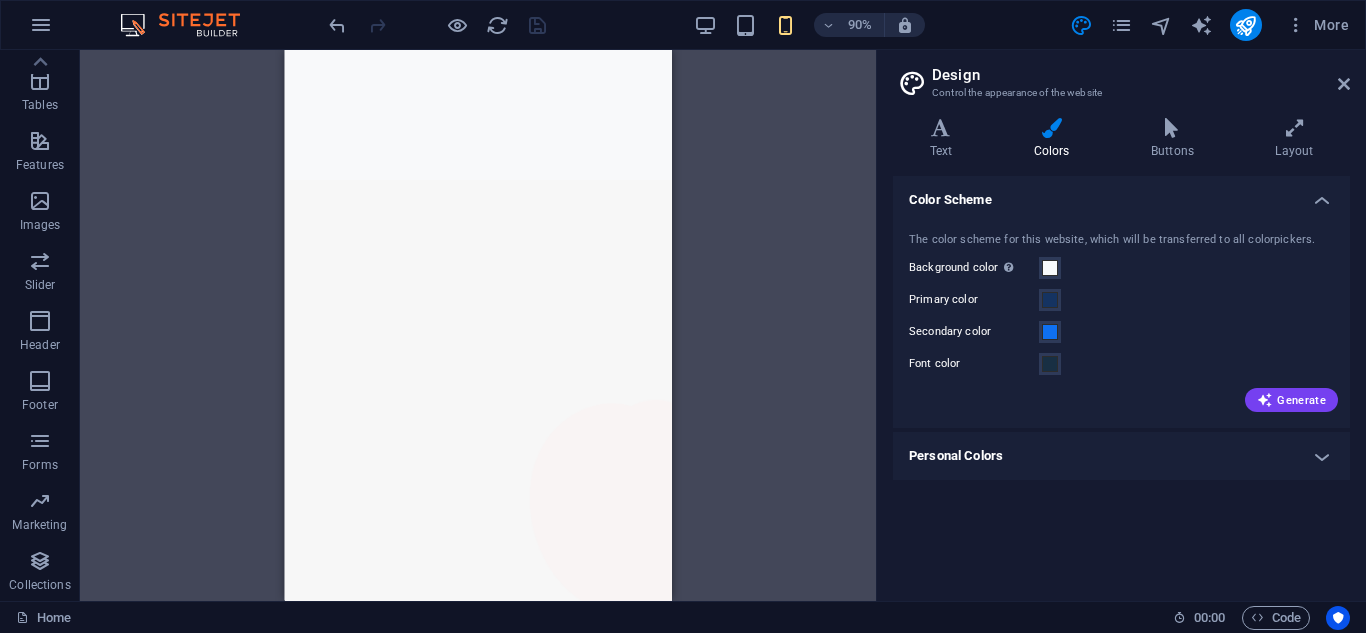 scroll, scrollTop: 2122, scrollLeft: 0, axis: vertical 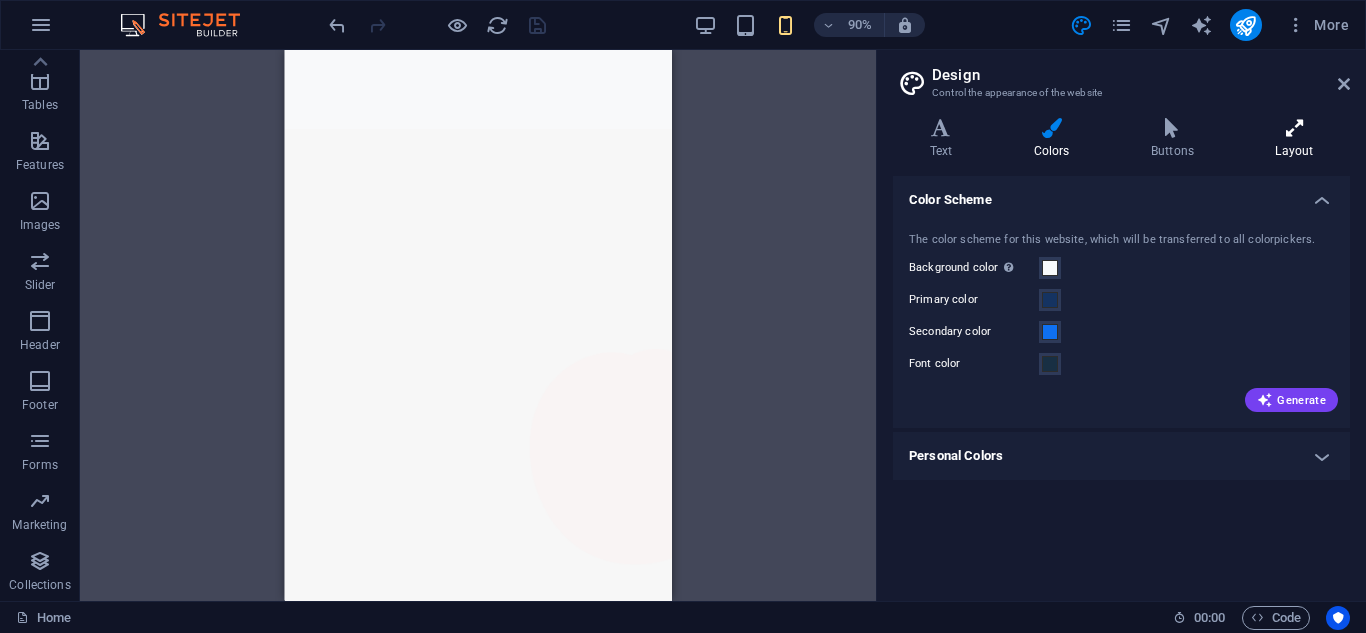 click on "Layout" at bounding box center [1294, 139] 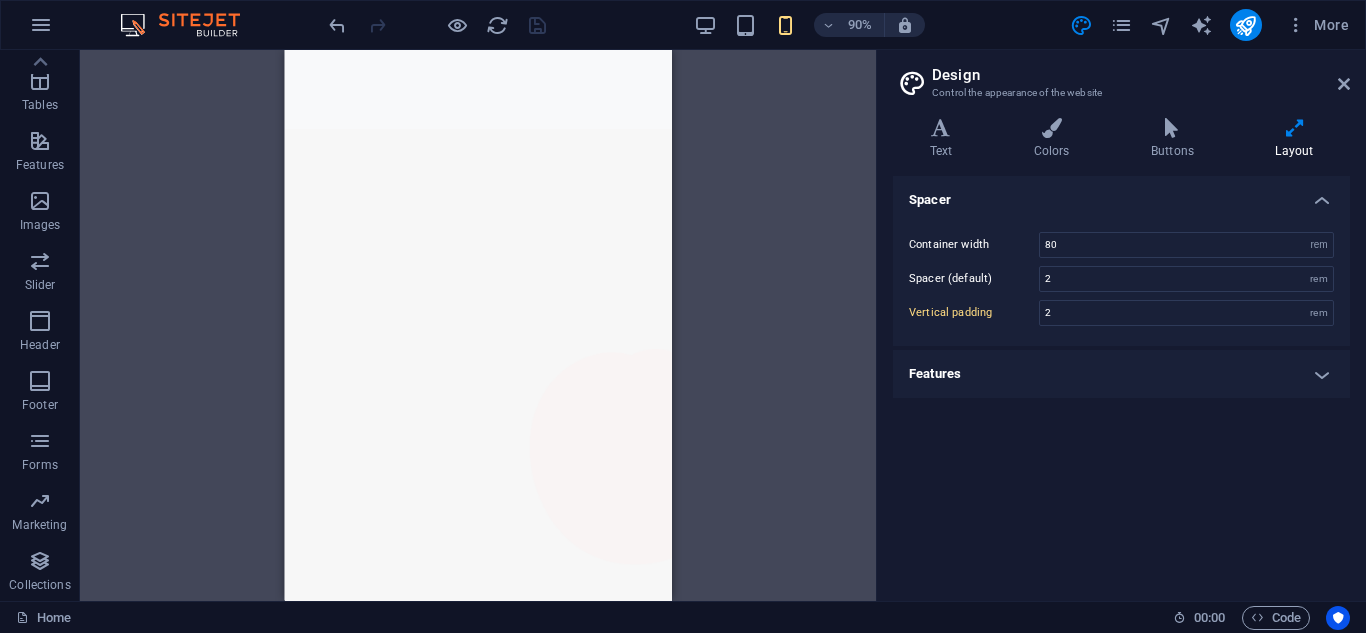 click on "Features" at bounding box center (1121, 374) 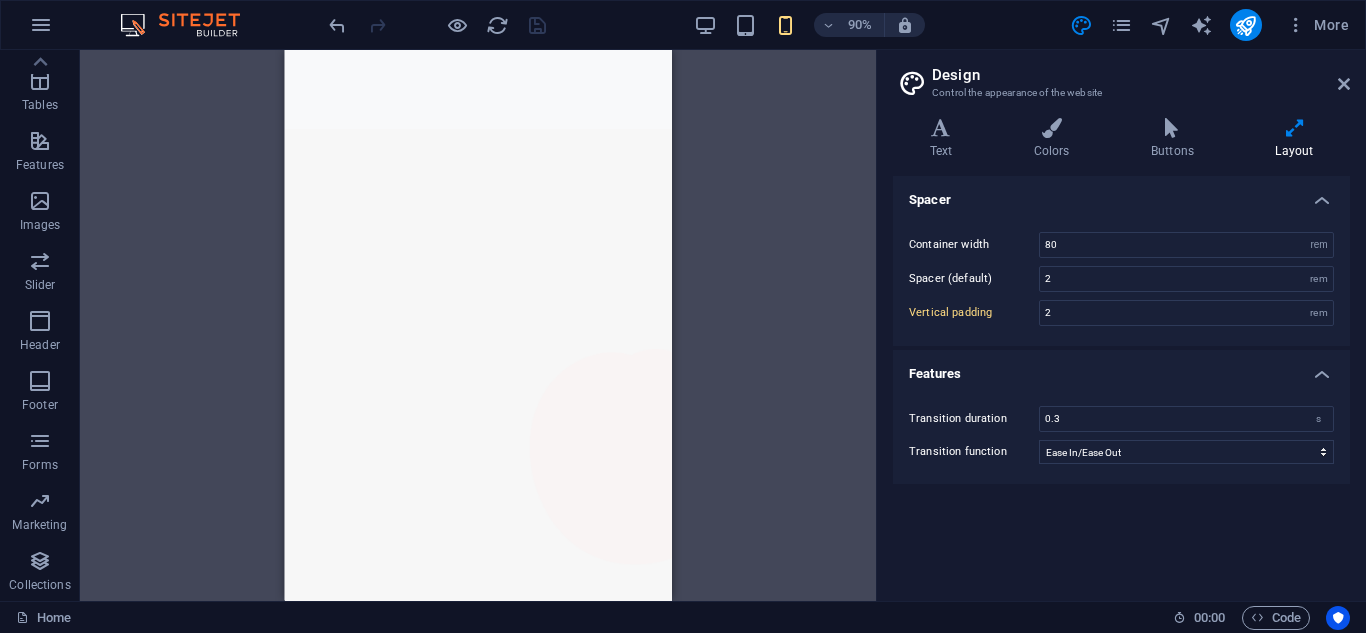 click on "Spacer Container width 80 rem px Spacer (default) 2 rem Vertical padding 2 rem Features Transition duration 0.3 s Transition function Ease Ease In Ease Out Ease In/Ease Out Linear" at bounding box center (1121, 380) 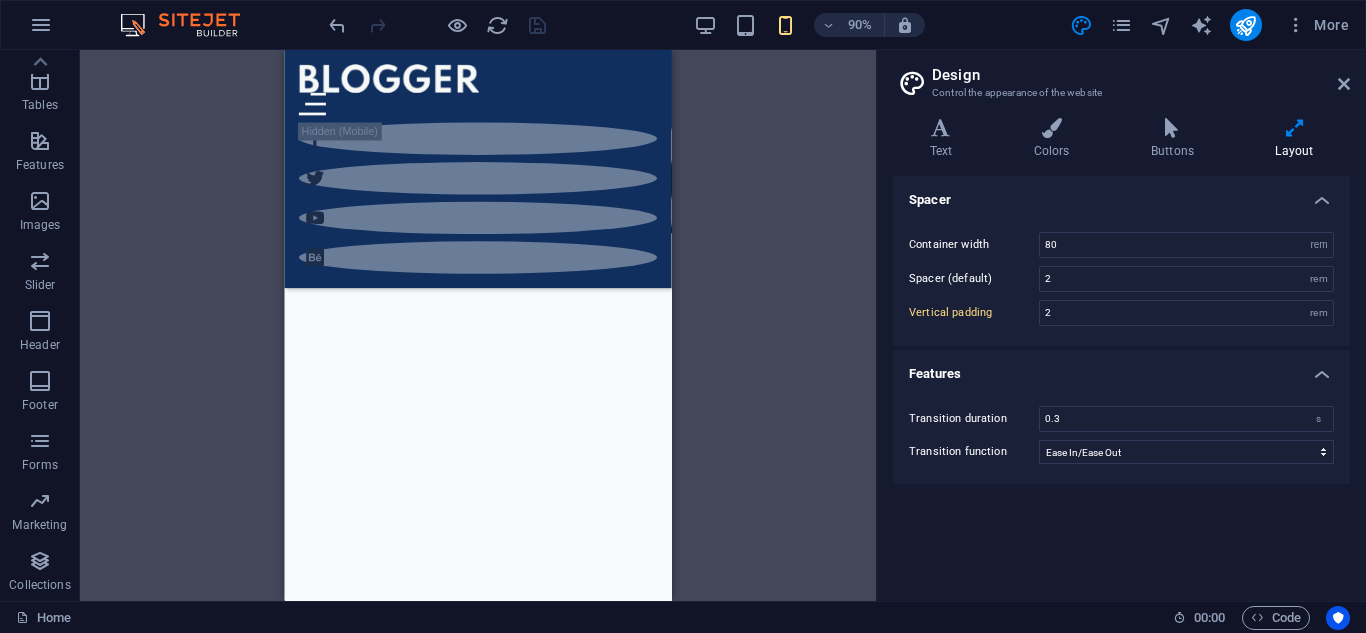 scroll, scrollTop: 0, scrollLeft: 0, axis: both 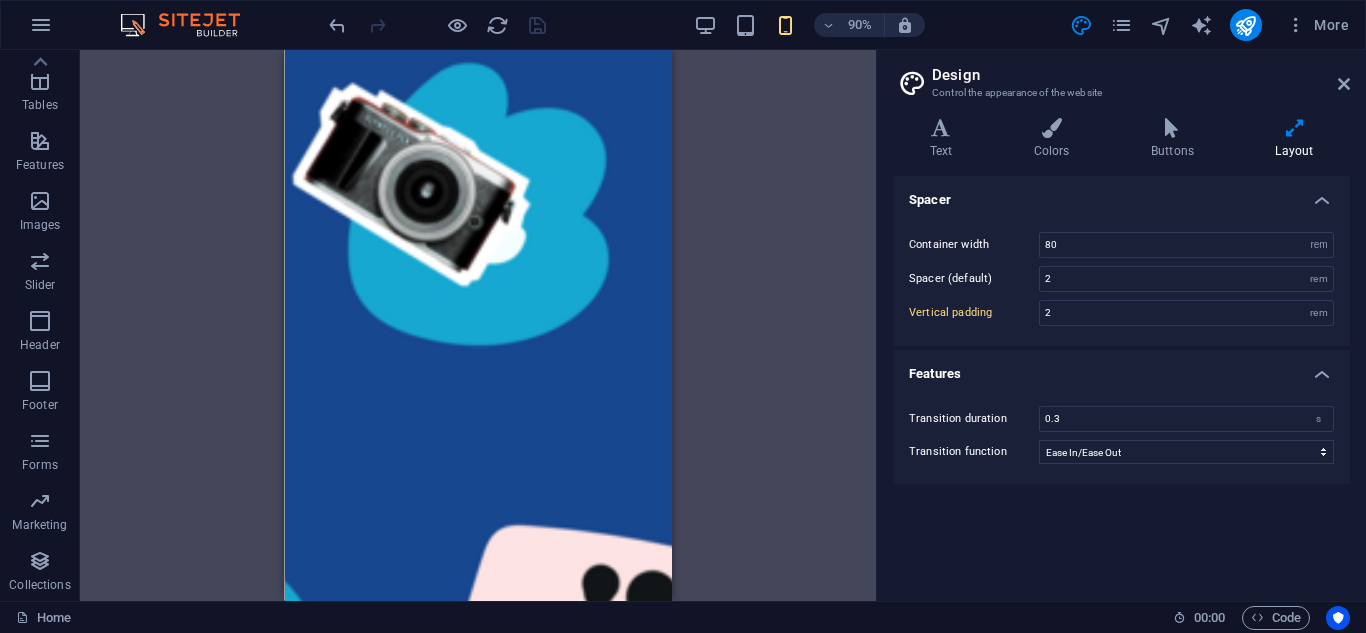 click on "Drag here to replace the existing content. Press “Ctrl” if you want to create a new element.
H1   Container   Banner   Banner   Container   Slider   Slider   Slider   Container   Menu Bar   H1   Text   Spacer   Spacer   Text   Slider   Slider   Container   Container   Container   Image   Spacer   Text   Banner   Slider   Slider   Container   Spacer   Spacer   Slider   Slider   Container   Spacer   Text   H1   Spacer   Menu   Slider   Slider   Container   Spacer   Container   Collection filter-buttons   Container   Container   Container   Collection filter-buttons   Container   Button   Spacer   H4   Collection   Collection   Collection item   Container   Slider   Container   Text   Container   Container   Collection filter-buttons   Button   Button   Button   Button   Container   Text   Container   Spacer   H3   Spacer   Text   Collection   Collection item   Container   Container   Collection item   Collection   Collection item   Container   Container   Text   Spacer   Button     Icon" at bounding box center (478, 325) 